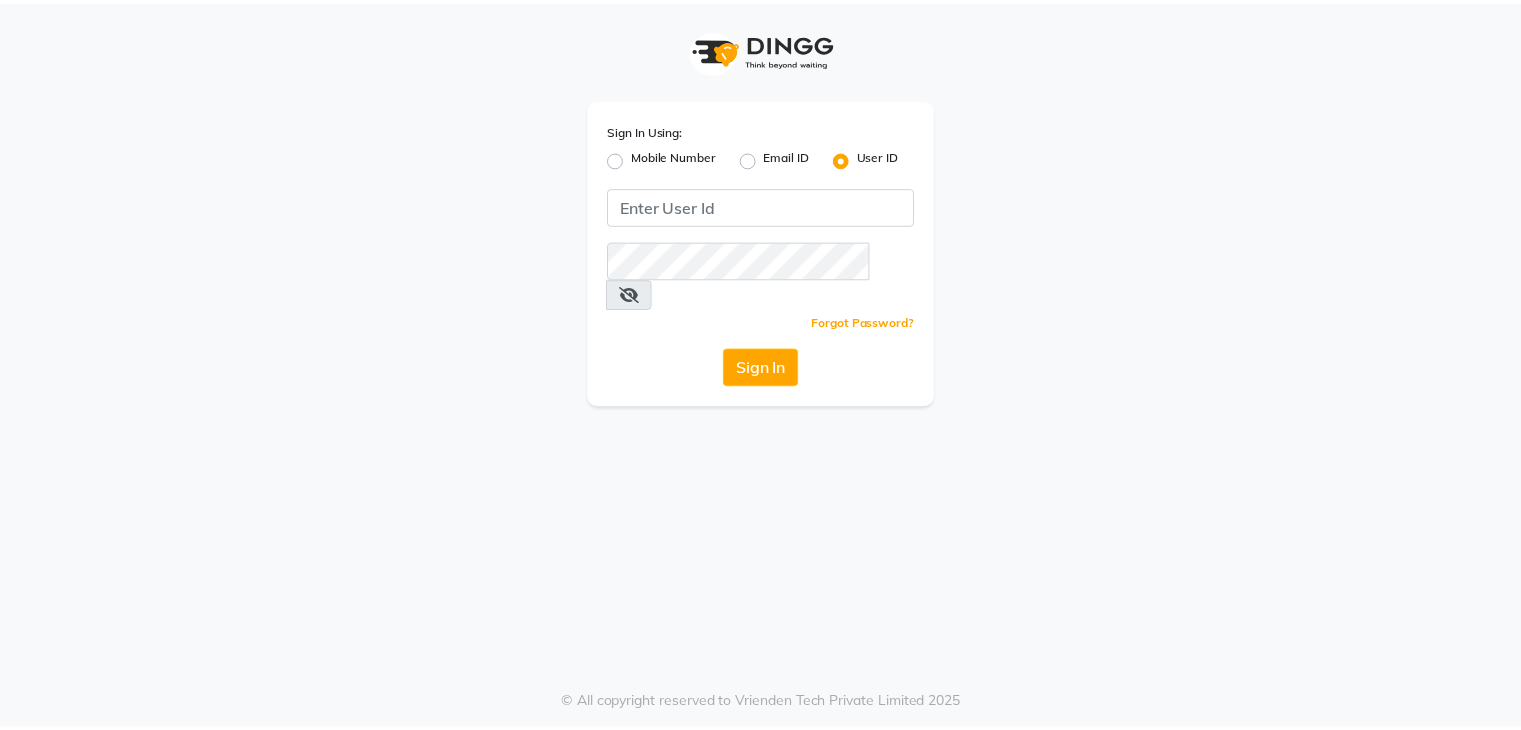 scroll, scrollTop: 0, scrollLeft: 0, axis: both 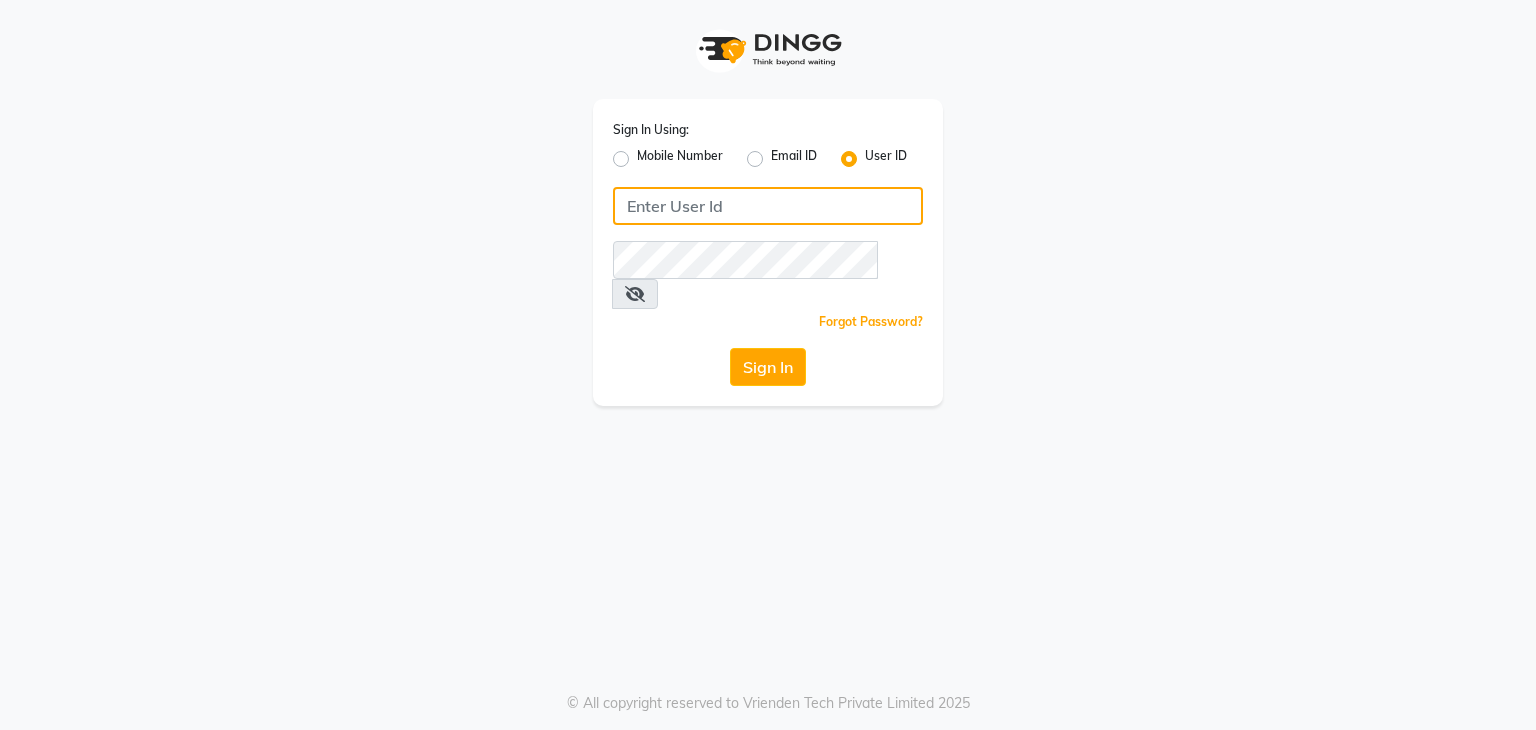 click 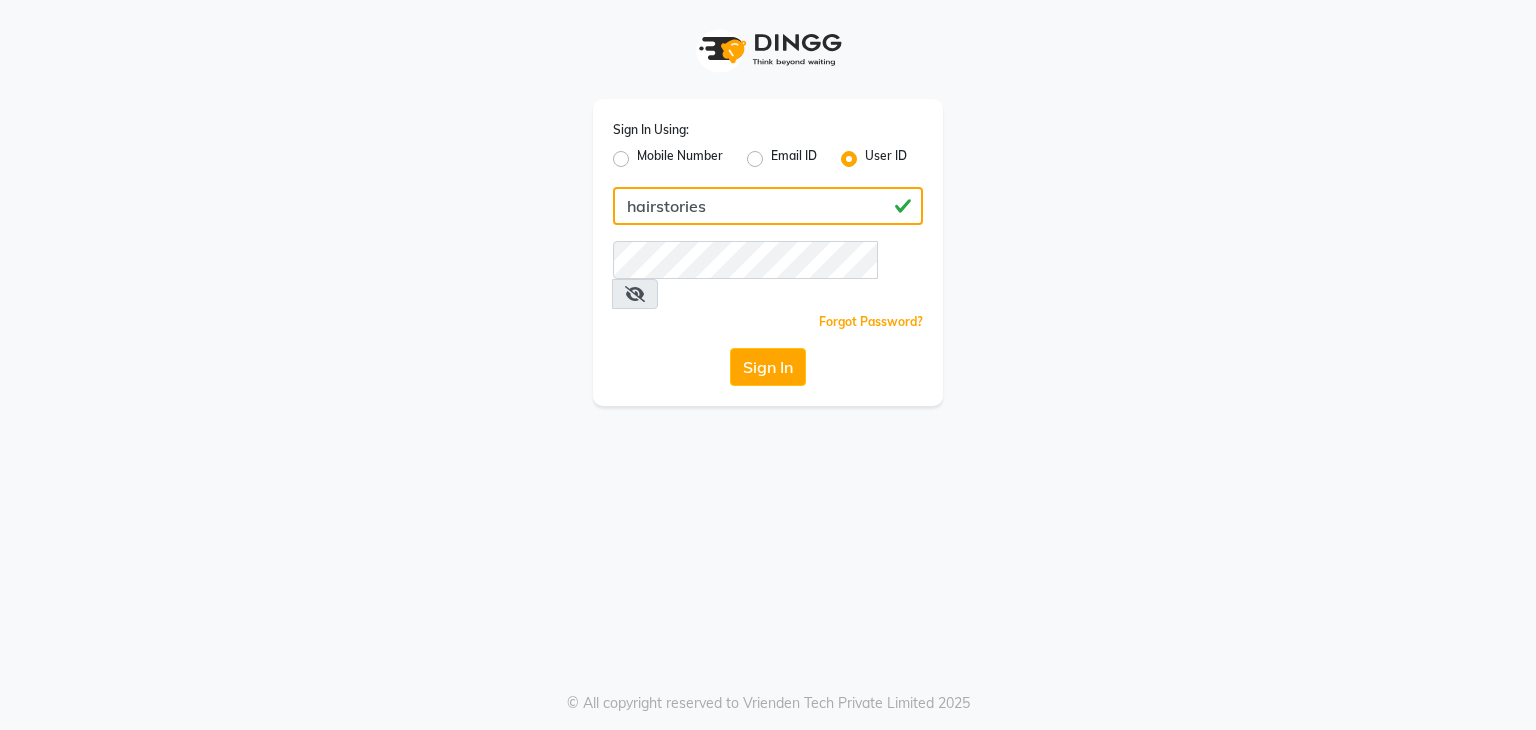 type on "hairstories" 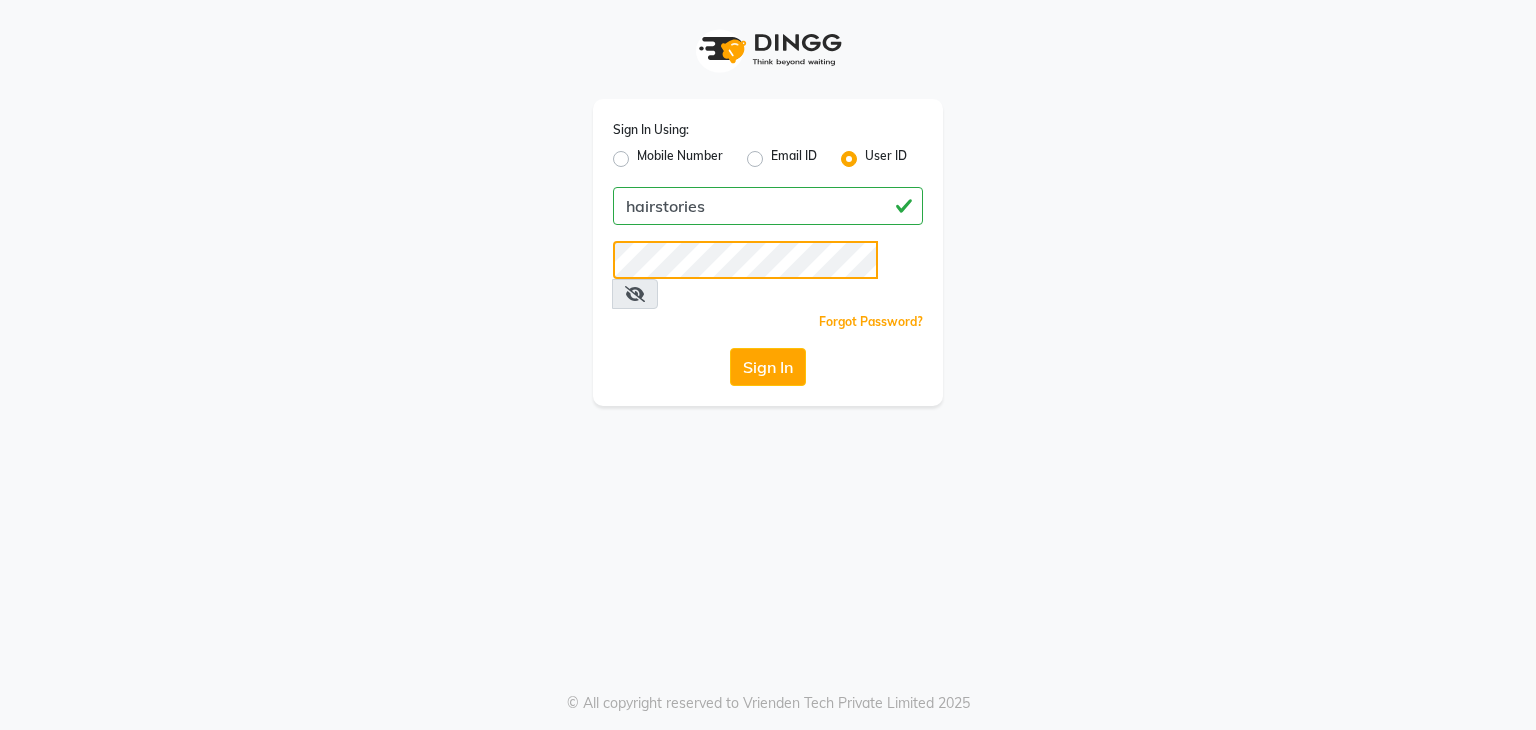 click on "Sign In" 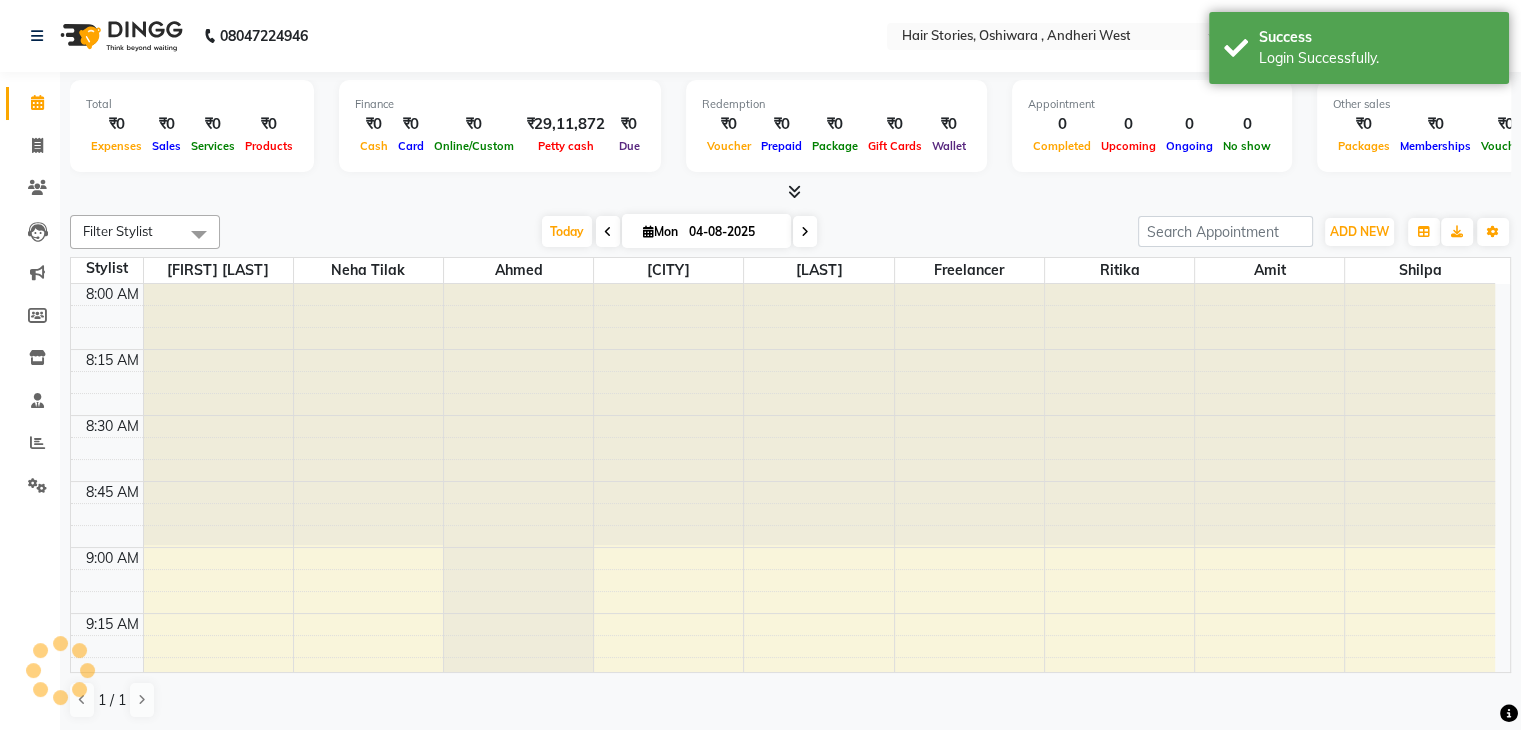 scroll, scrollTop: 0, scrollLeft: 0, axis: both 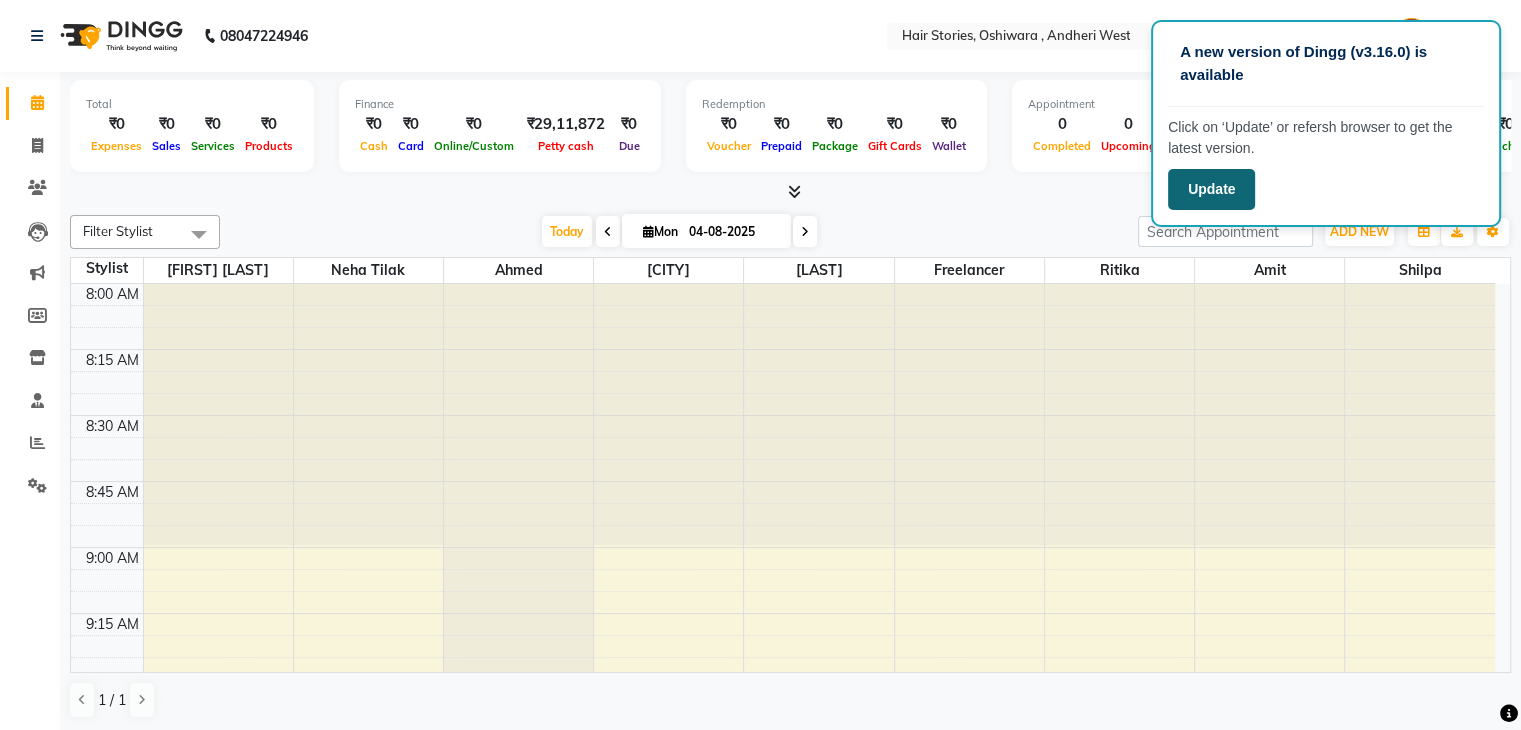click on "Update" 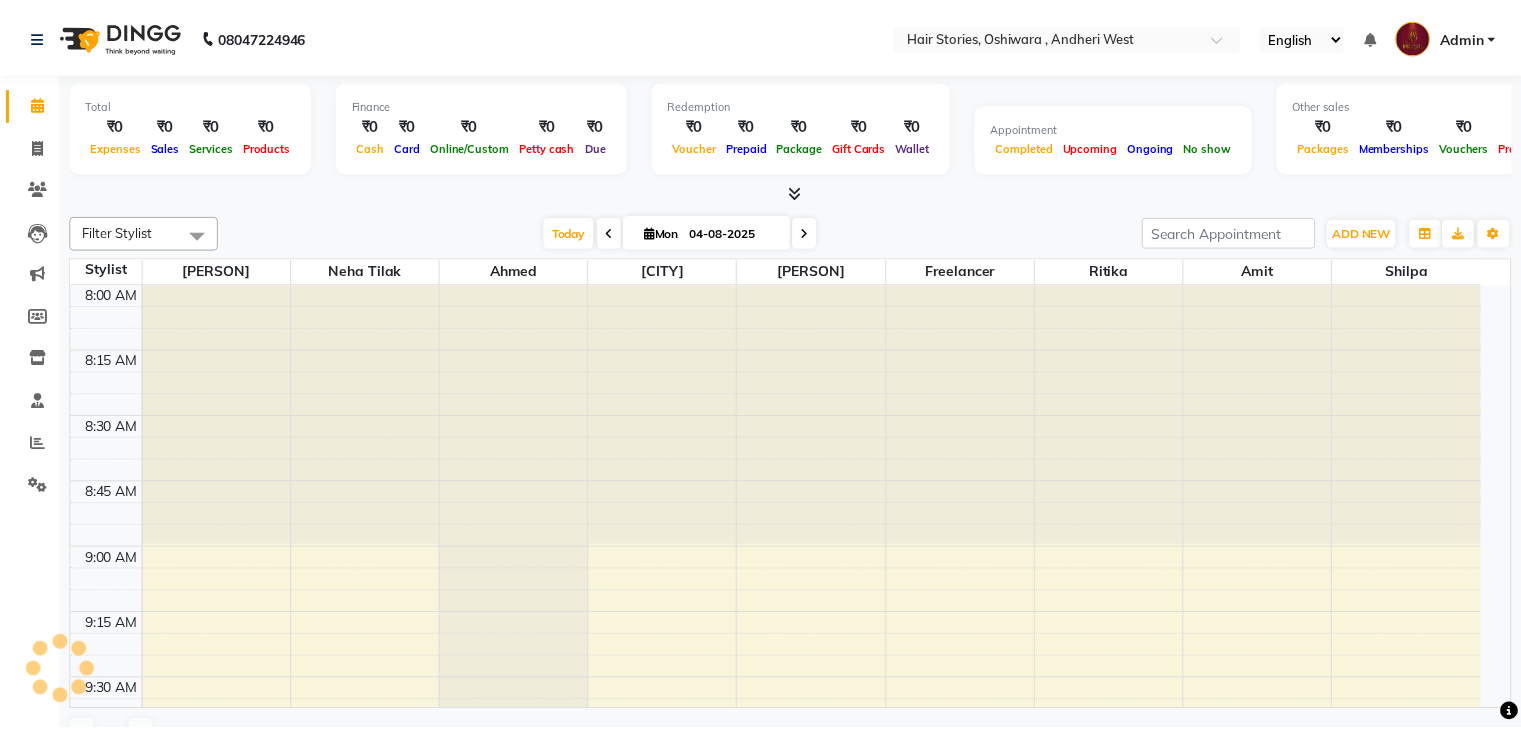 scroll, scrollTop: 0, scrollLeft: 0, axis: both 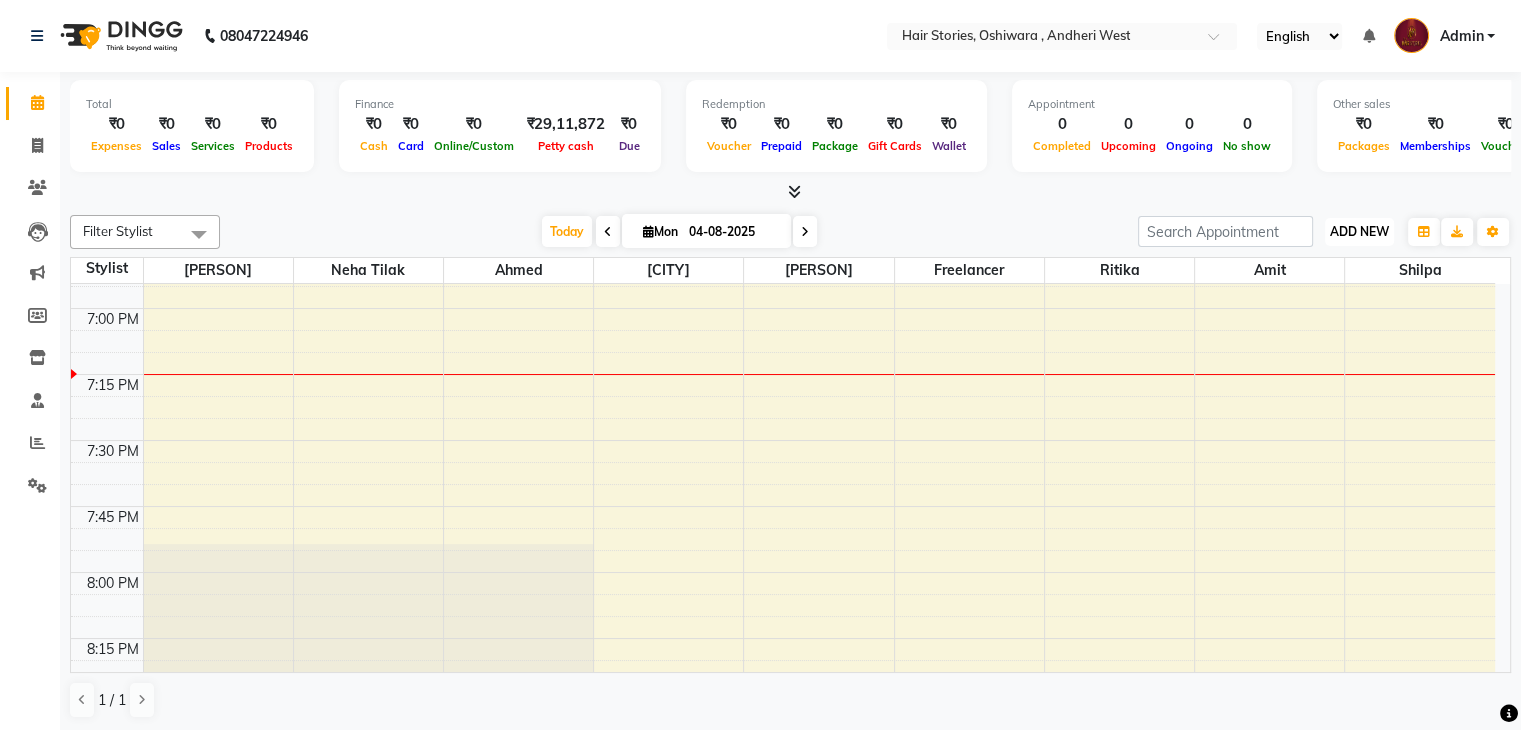 click on "ADD NEW Toggle Dropdown" at bounding box center (1359, 232) 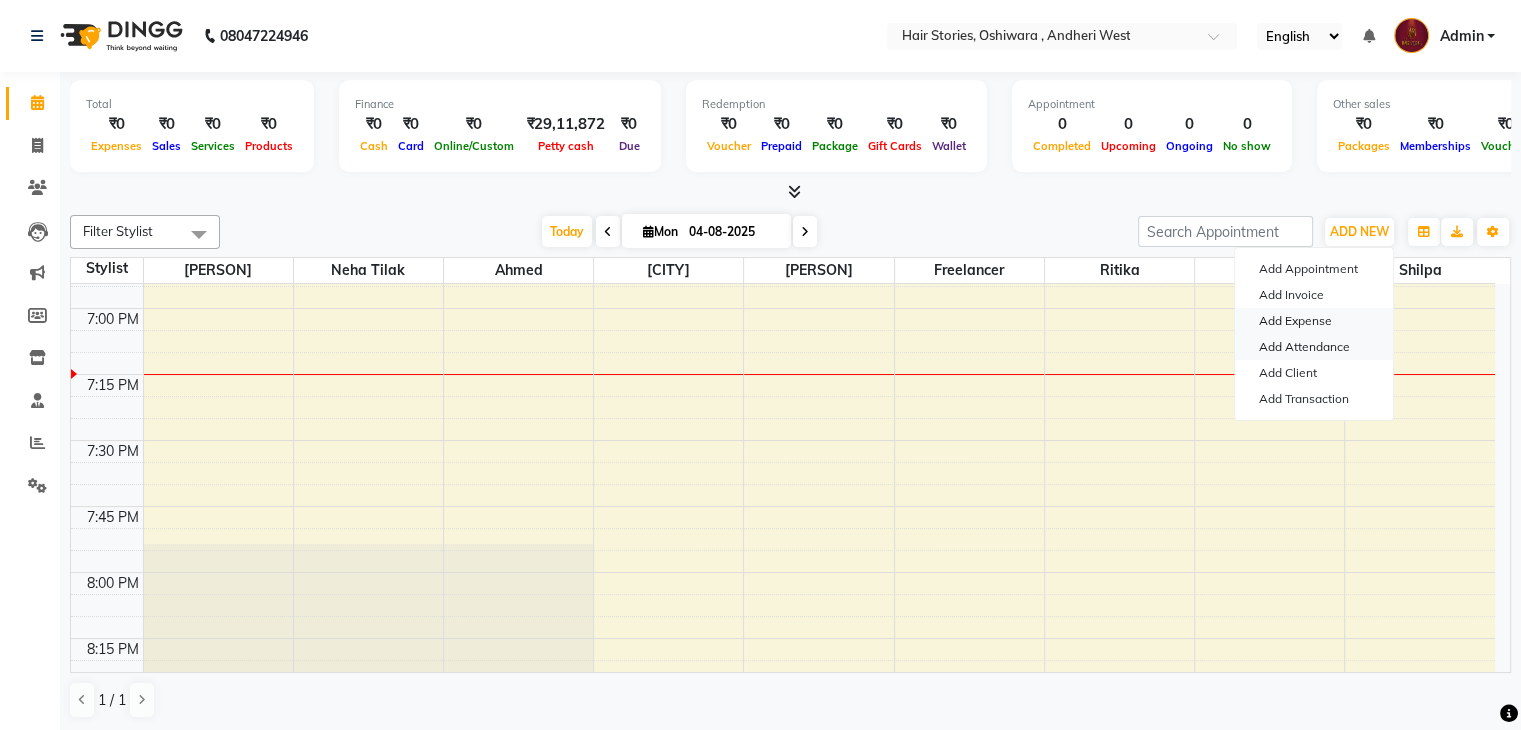 click on "Add Attendance" at bounding box center (1314, 347) 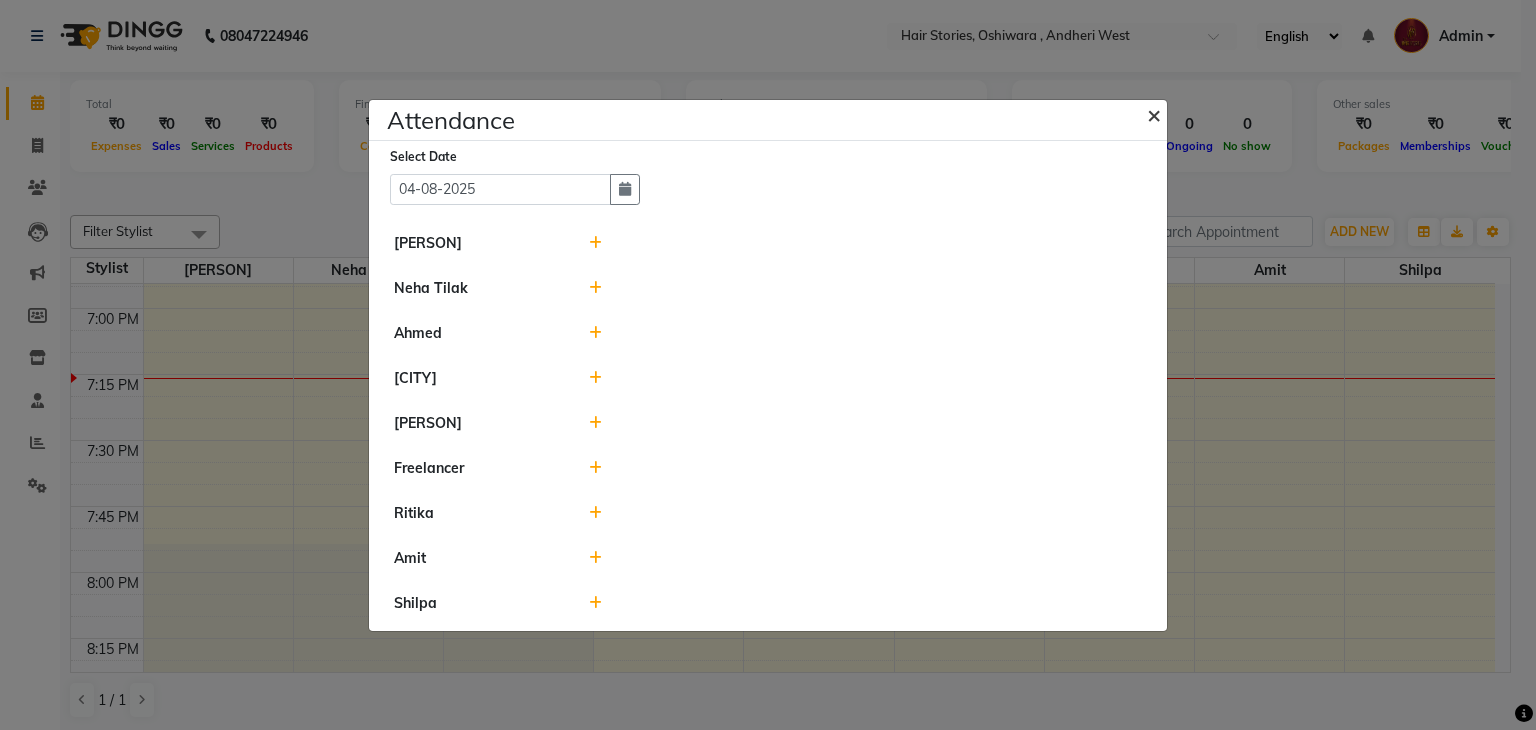 click on "×" 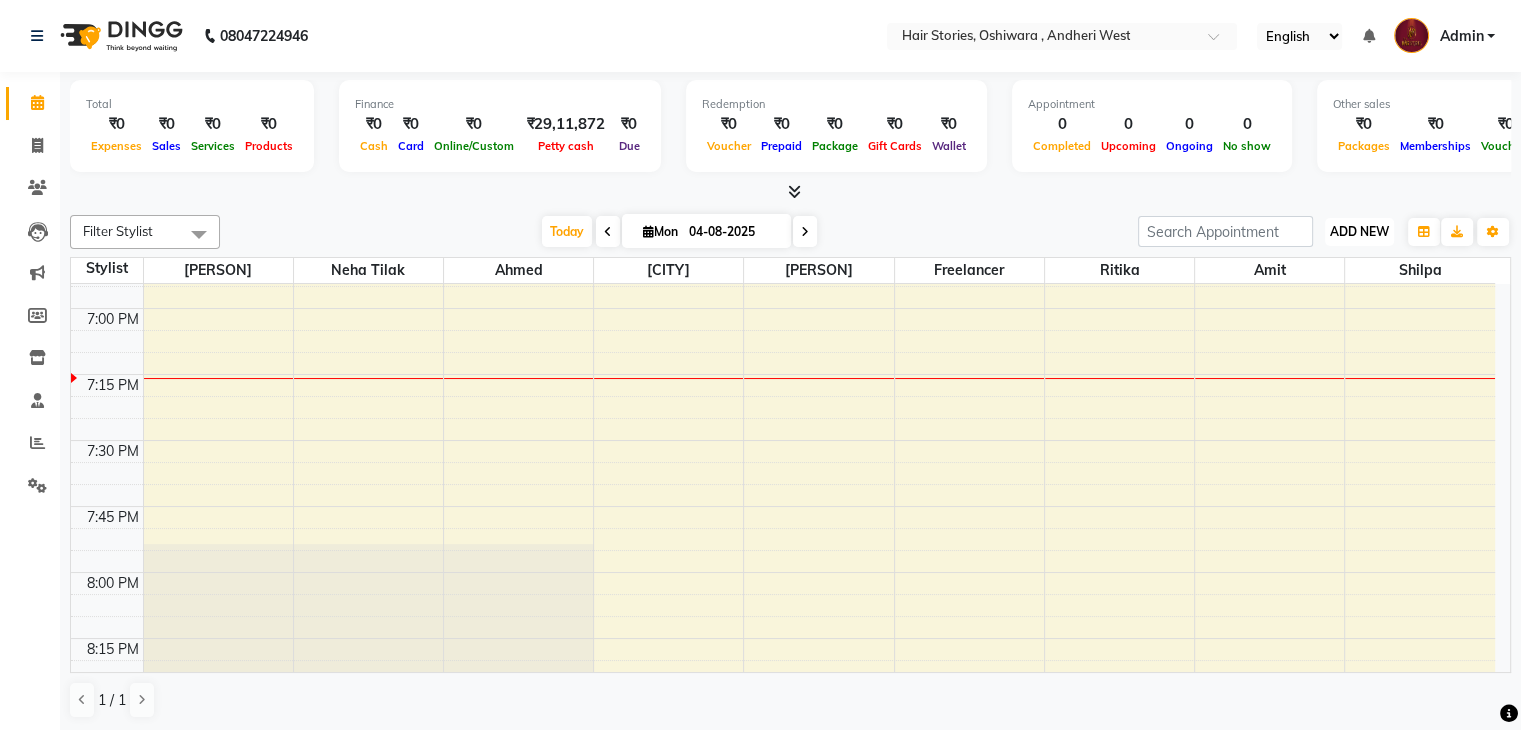click on "ADD NEW" at bounding box center (1359, 231) 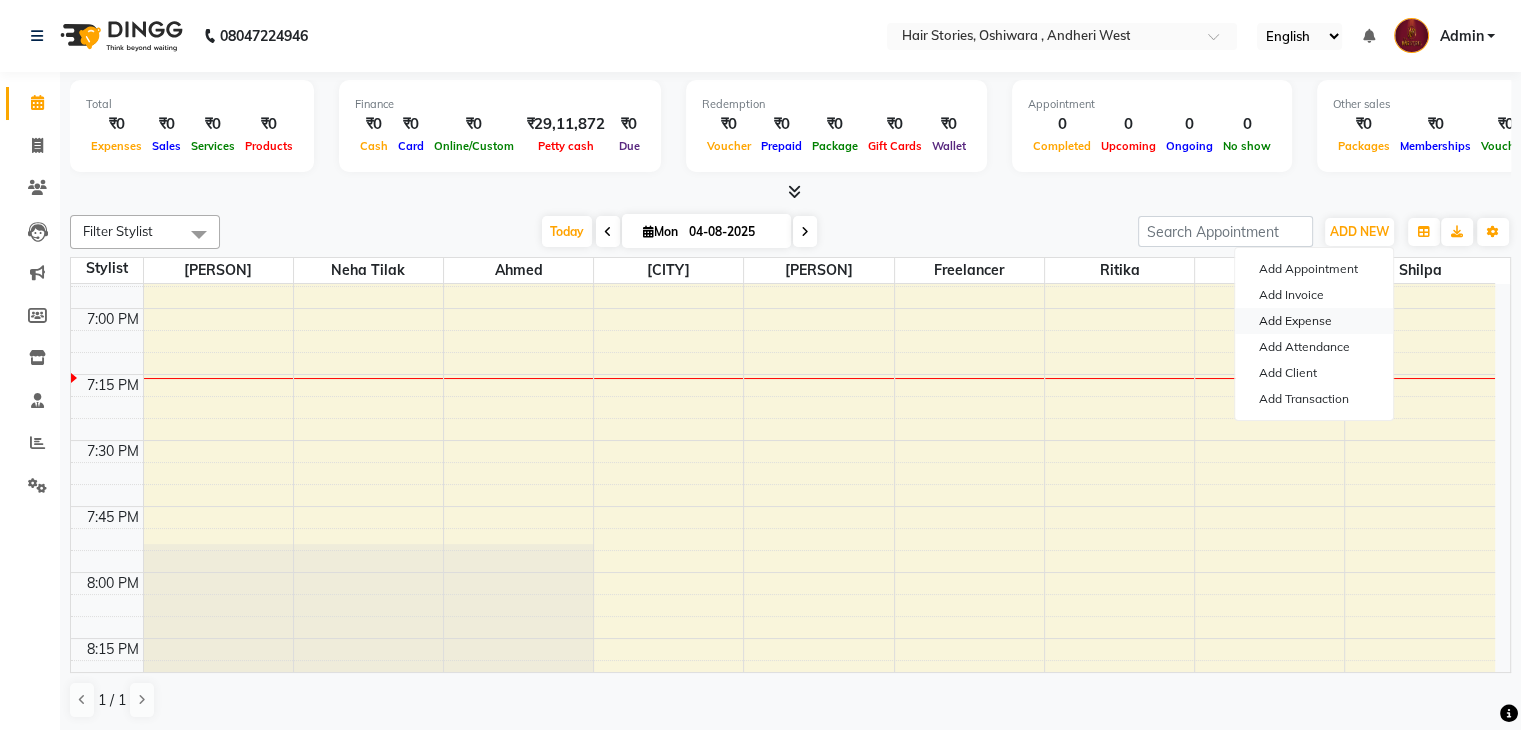 click on "Add Expense" at bounding box center (1314, 321) 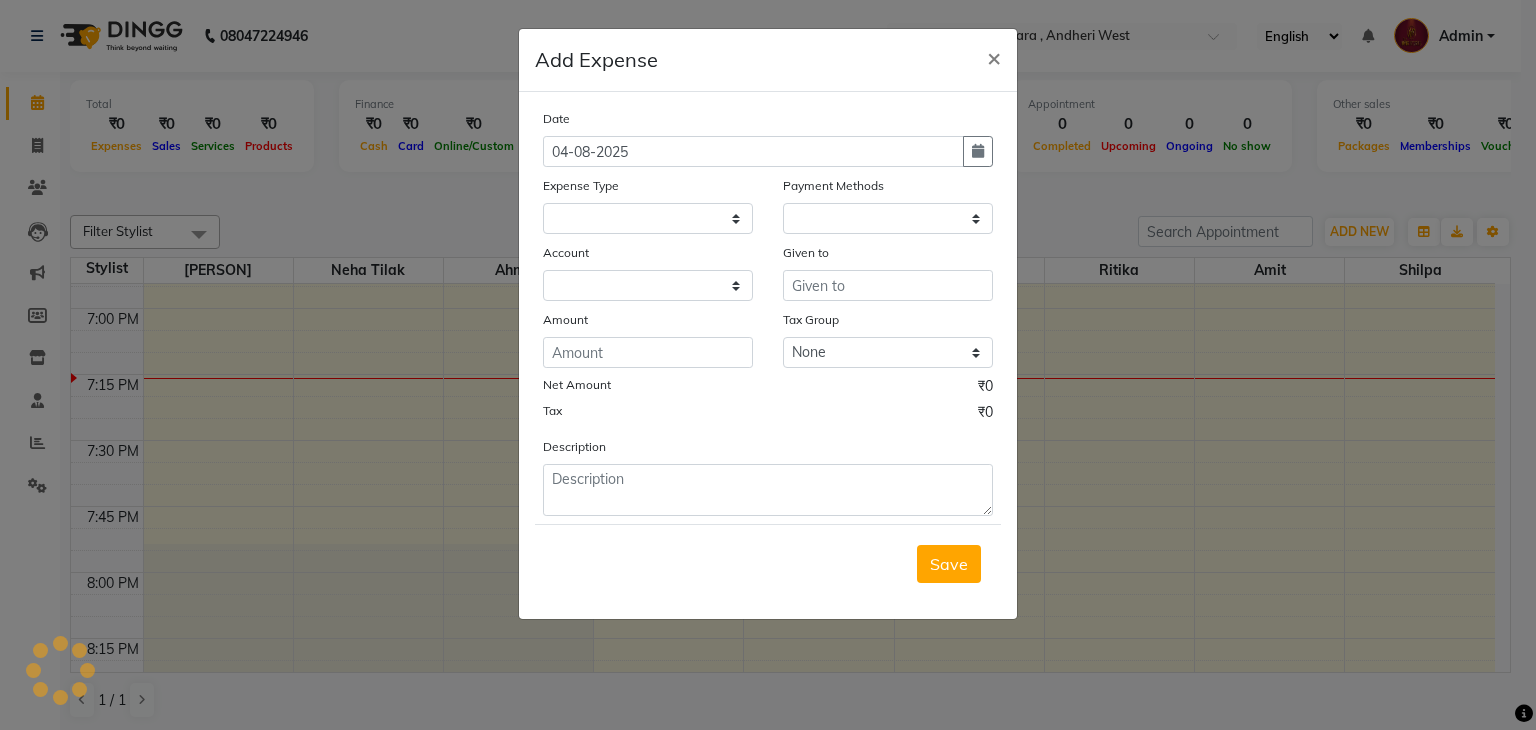 select 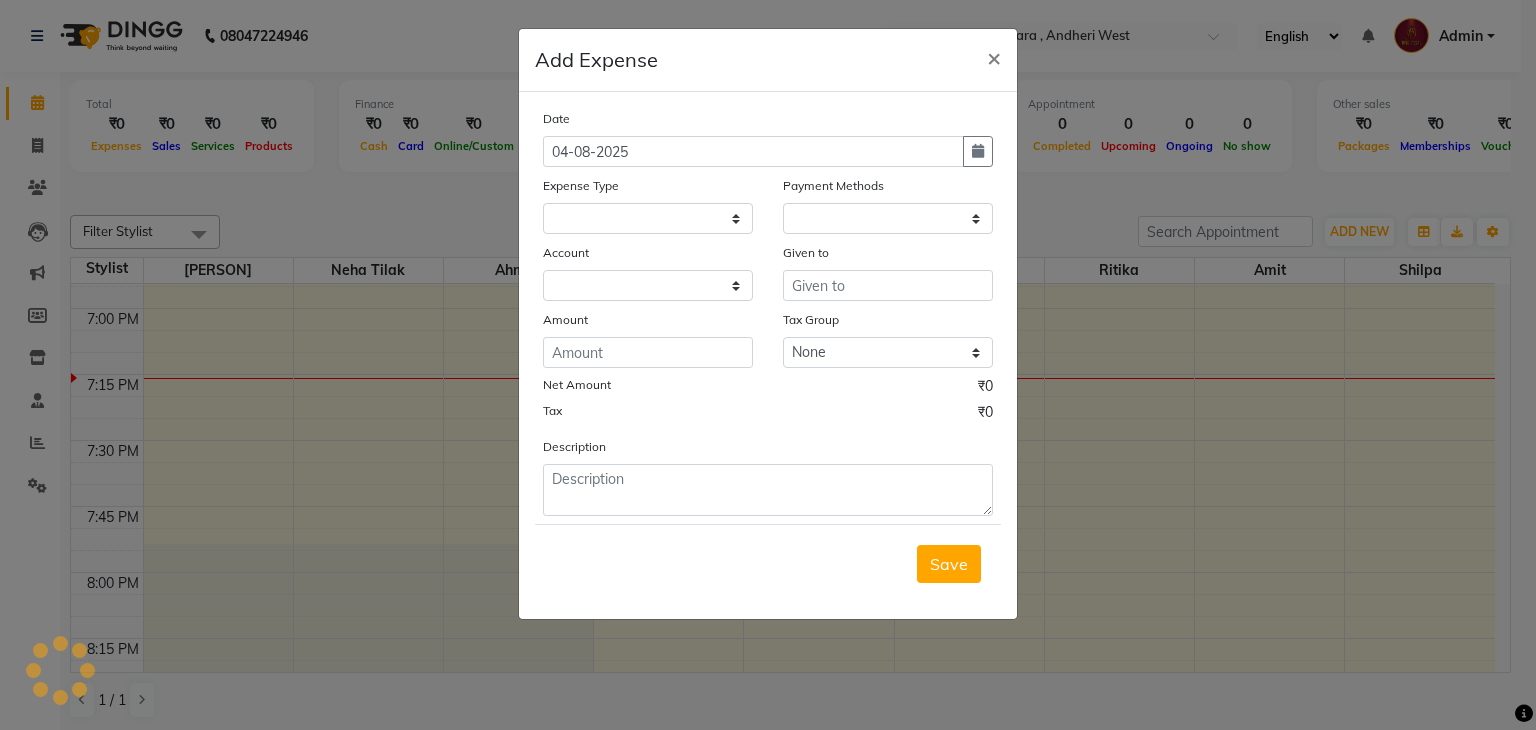 select on "1" 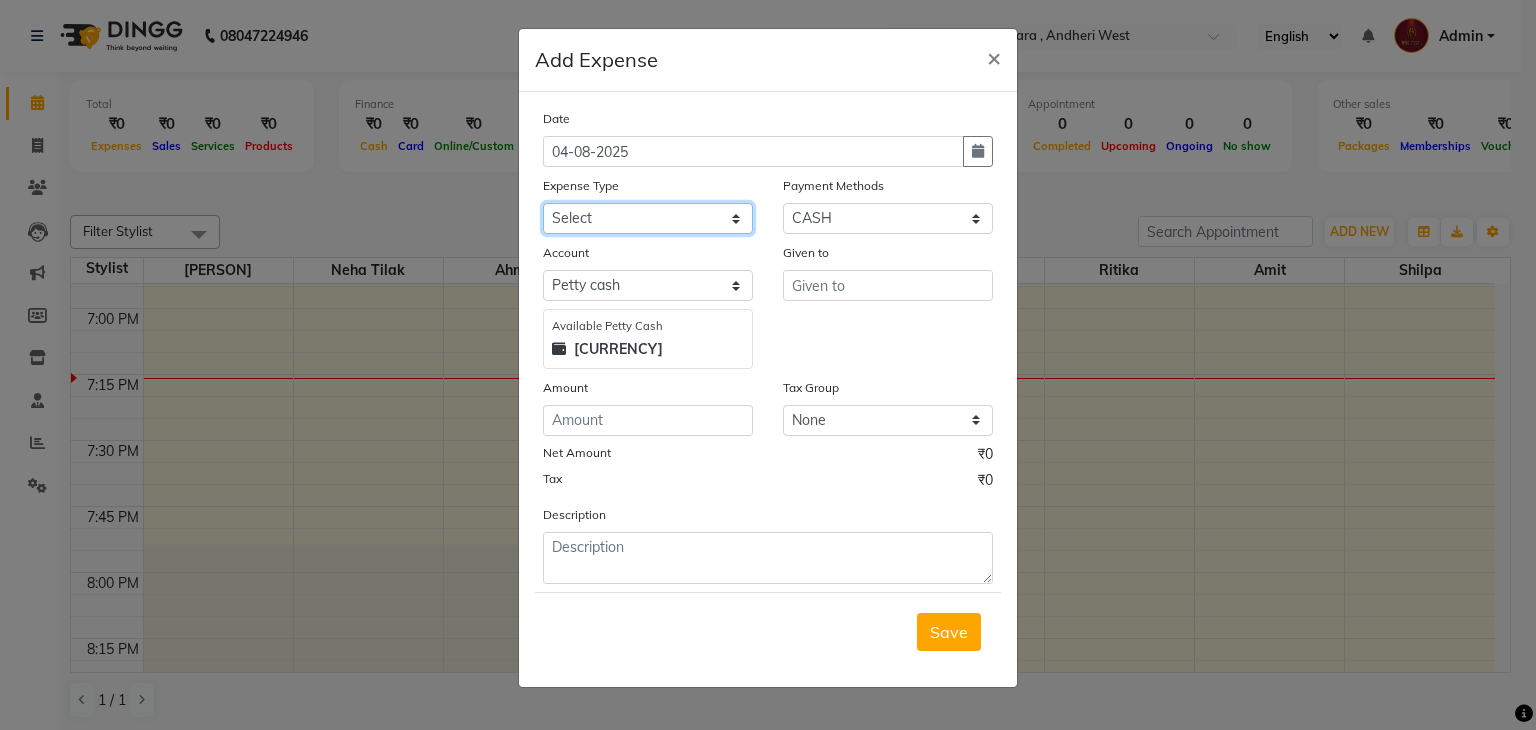 click on "Select Advance Salary Amits Expense Bank charges Car maintenance  Cash transfer to bank Cash transfer to hub Chartered Accountant Fees Client Snacks Clinical charges Credit Card Payment Diwali Expenses Electricity EMI Equipment Fuel Gaurd Govt fee Incentive Insurance Interest International purchase Laundary Lawyer Fees Loan Repayment Maintenance Marketing Medicine Miscellaneous MRA Other Pantry Petrol Product Rent Salary Staff Snacks Tax Tea & Refreshment Travelling Utilities WeFast" 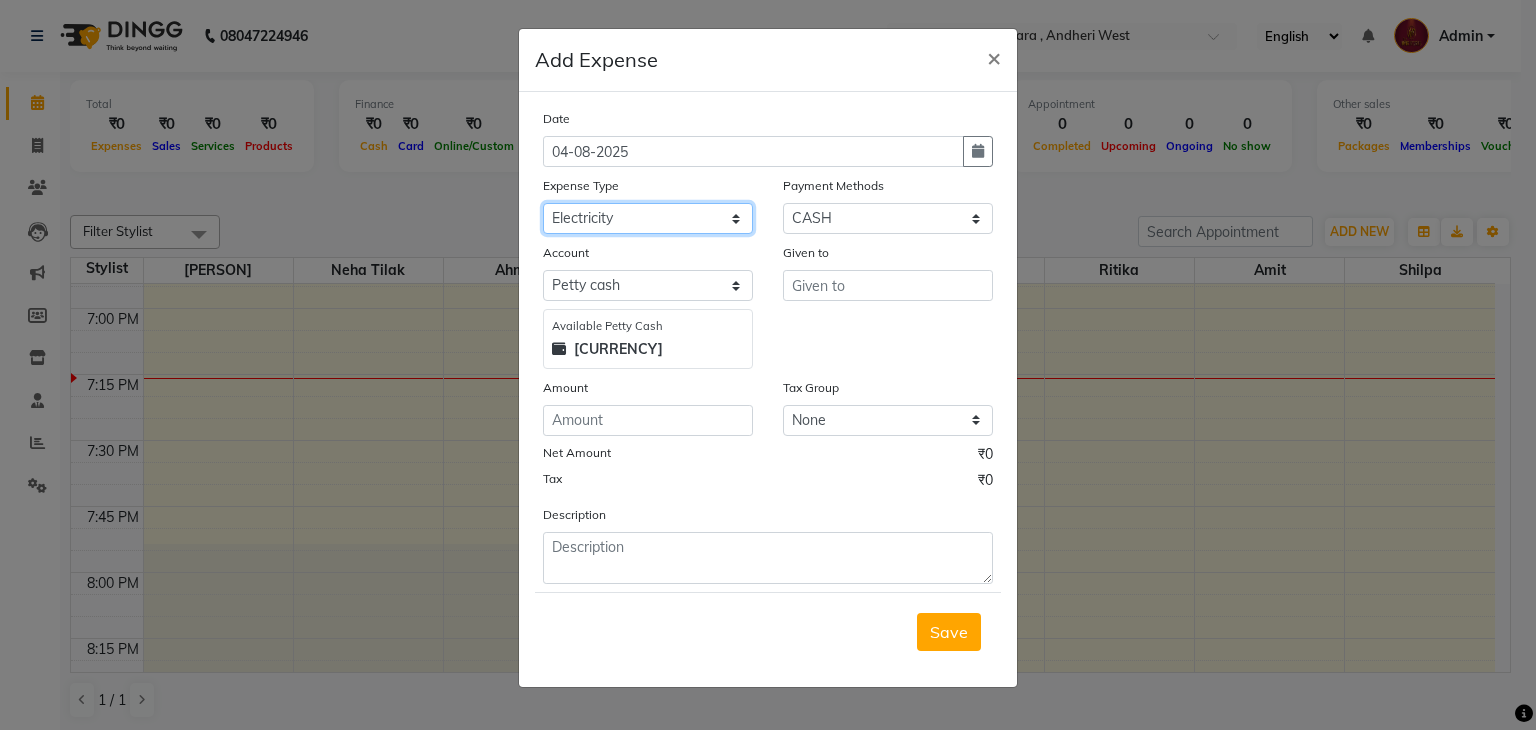 click on "Select Advance Salary Amits Expense Bank charges Car maintenance  Cash transfer to bank Cash transfer to hub Chartered Accountant Fees Client Snacks Clinical charges Credit Card Payment Diwali Expenses Electricity EMI Equipment Fuel Gaurd Govt fee Incentive Insurance Interest International purchase Laundary Lawyer Fees Loan Repayment Maintenance Marketing Medicine Miscellaneous MRA Other Pantry Petrol Product Rent Salary Staff Snacks Tax Tea & Refreshment Travelling Utilities WeFast" 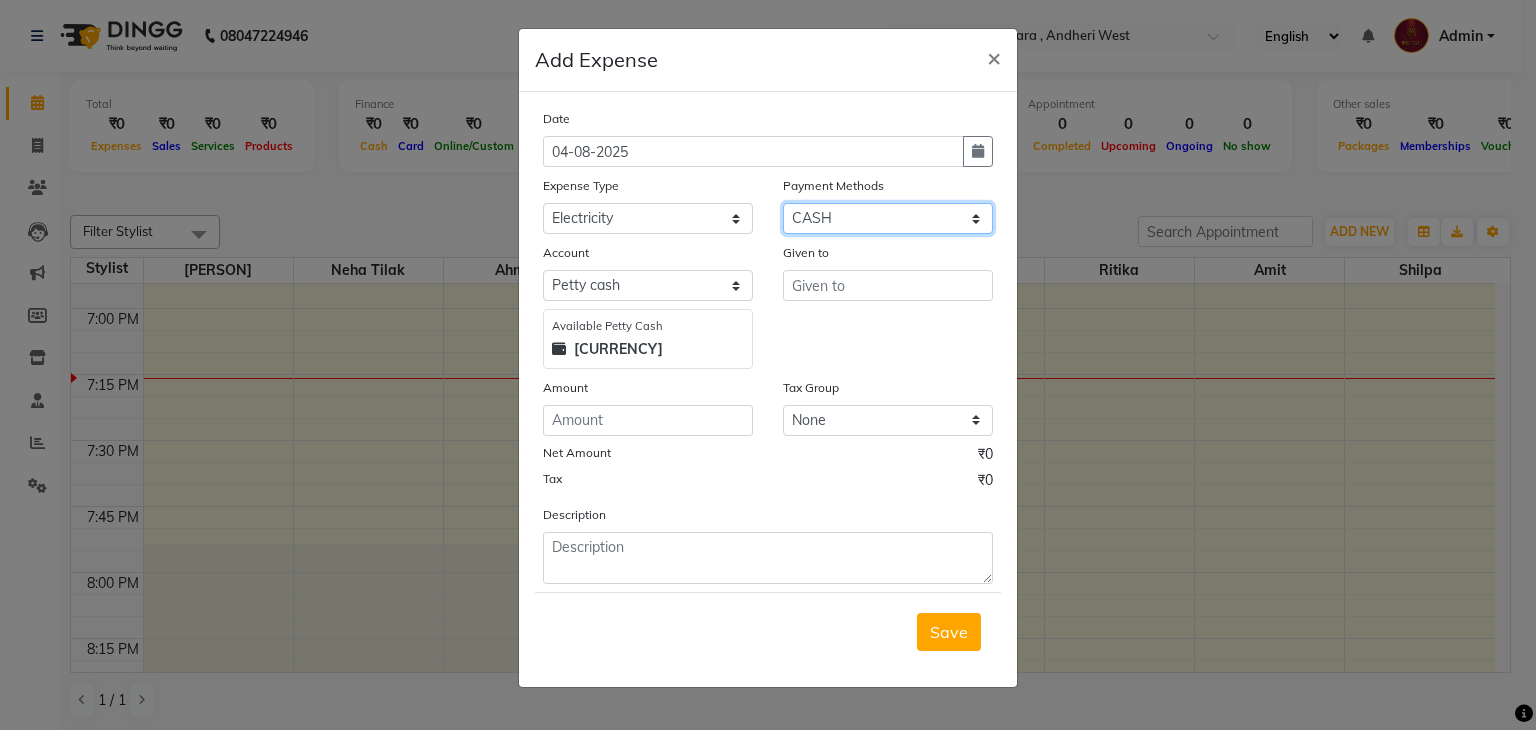 click on "Select PhonePe NearBuy Package Master Card BharatPay Card CARD PayTM Prepaid Voucher GPay ONLINE CASH Bank Cheque Wallet" 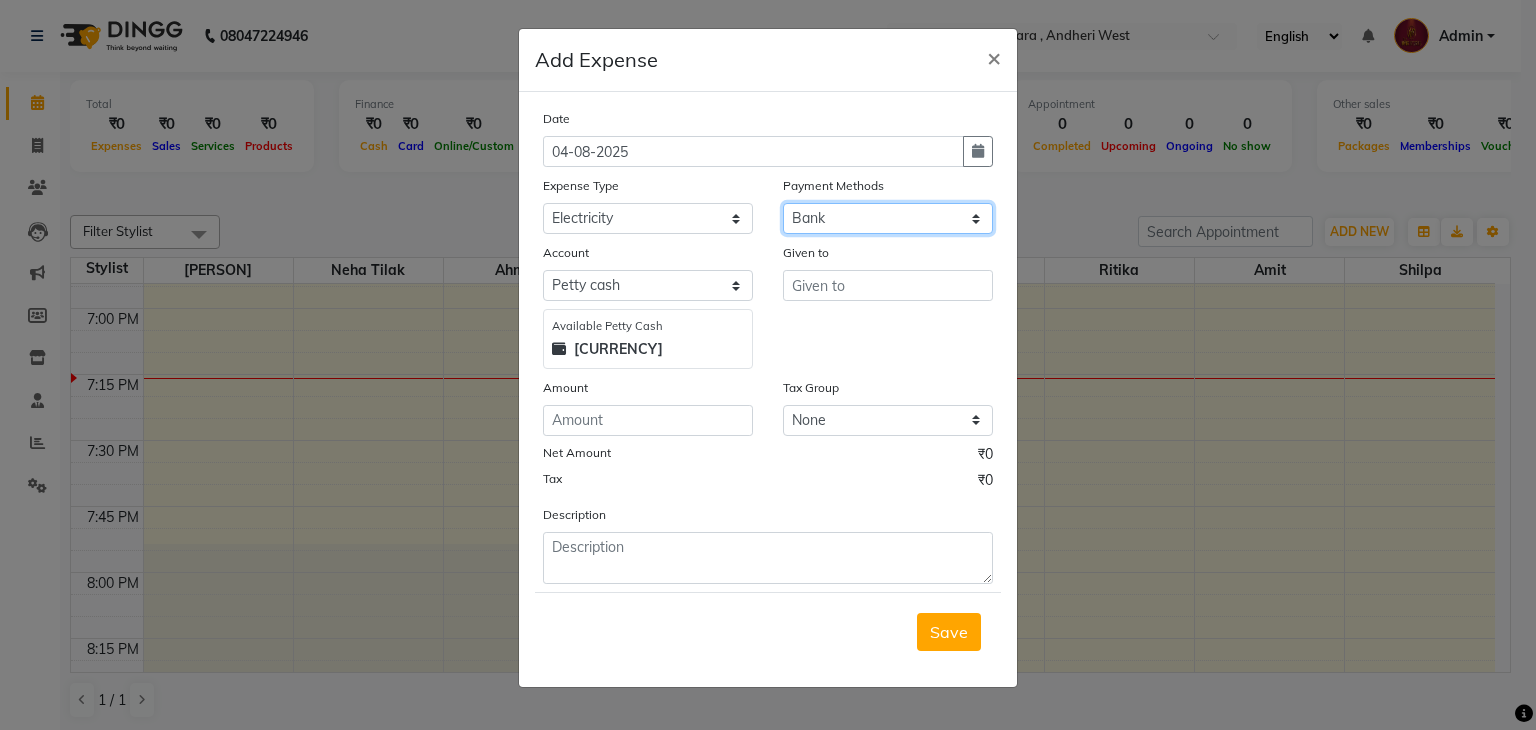 click on "Select PhonePe NearBuy Package Master Card BharatPay Card CARD PayTM Prepaid Voucher GPay ONLINE CASH Bank Cheque Wallet" 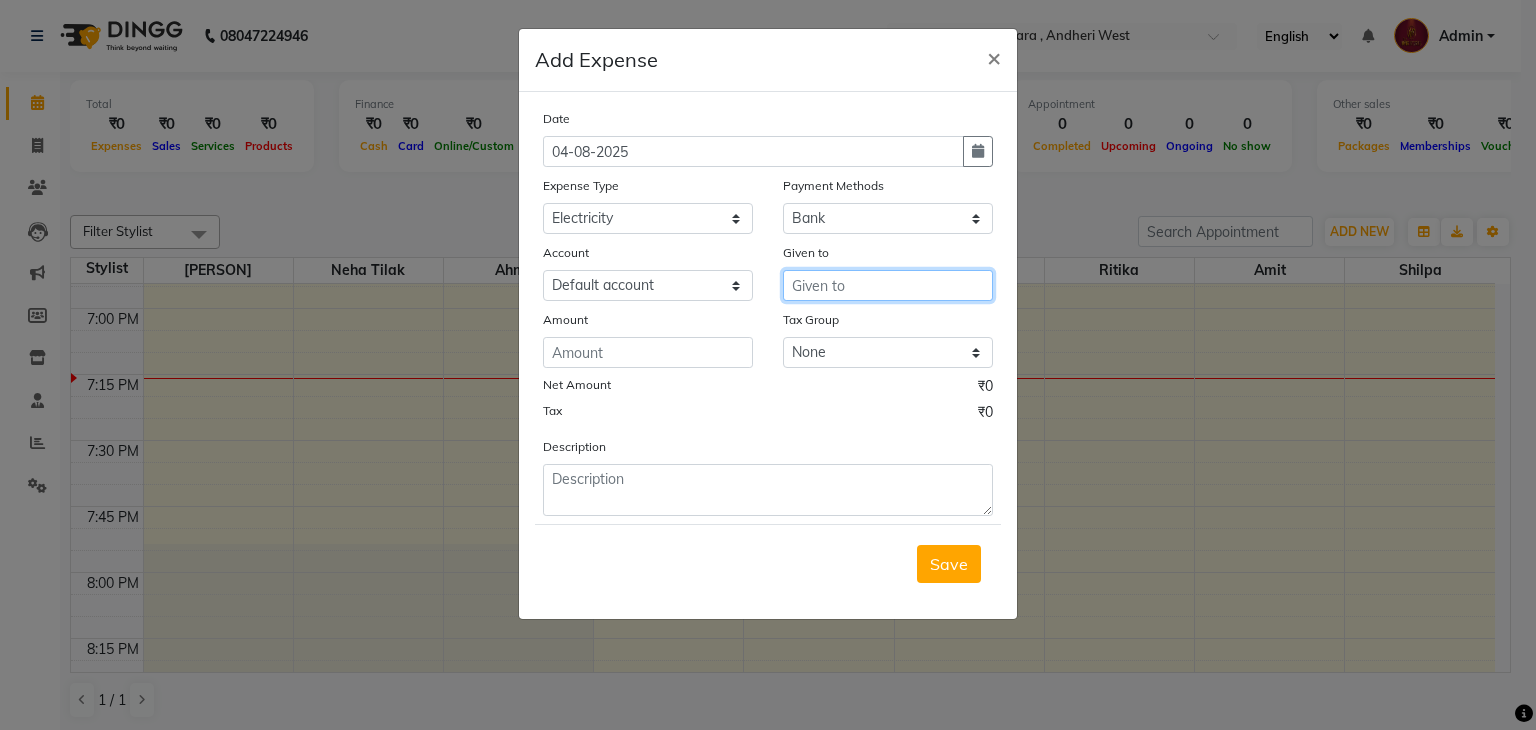 click at bounding box center [888, 285] 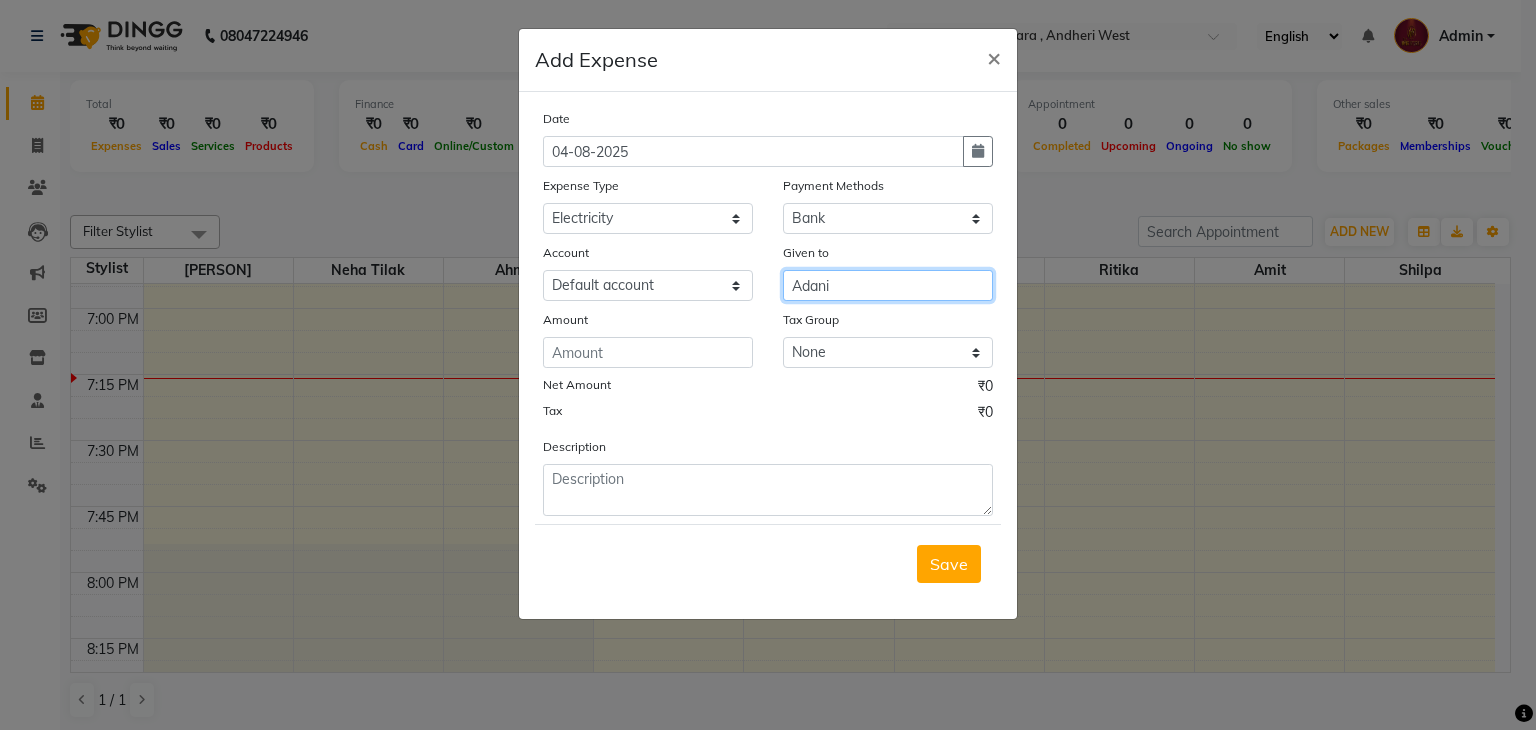 type on "Adani" 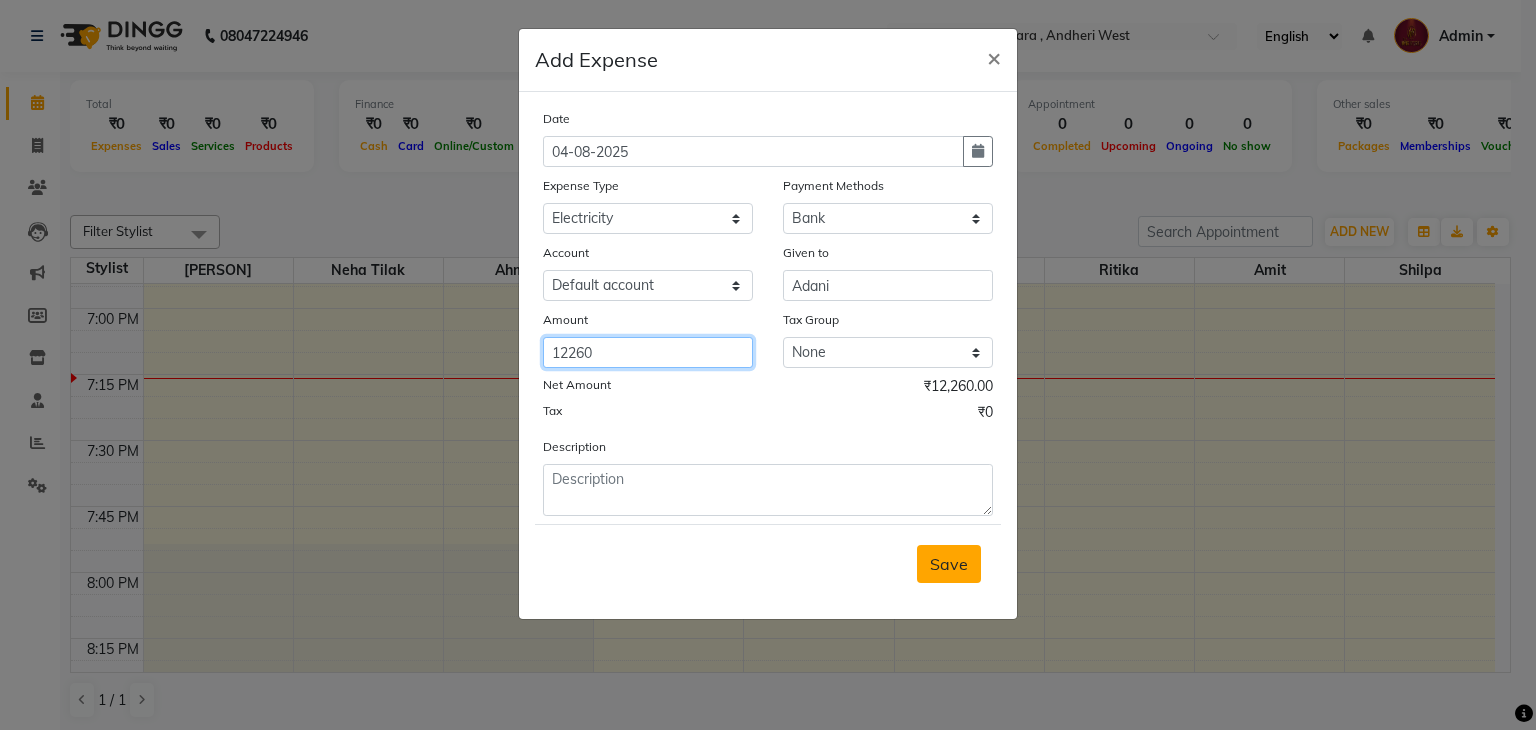 type on "12260" 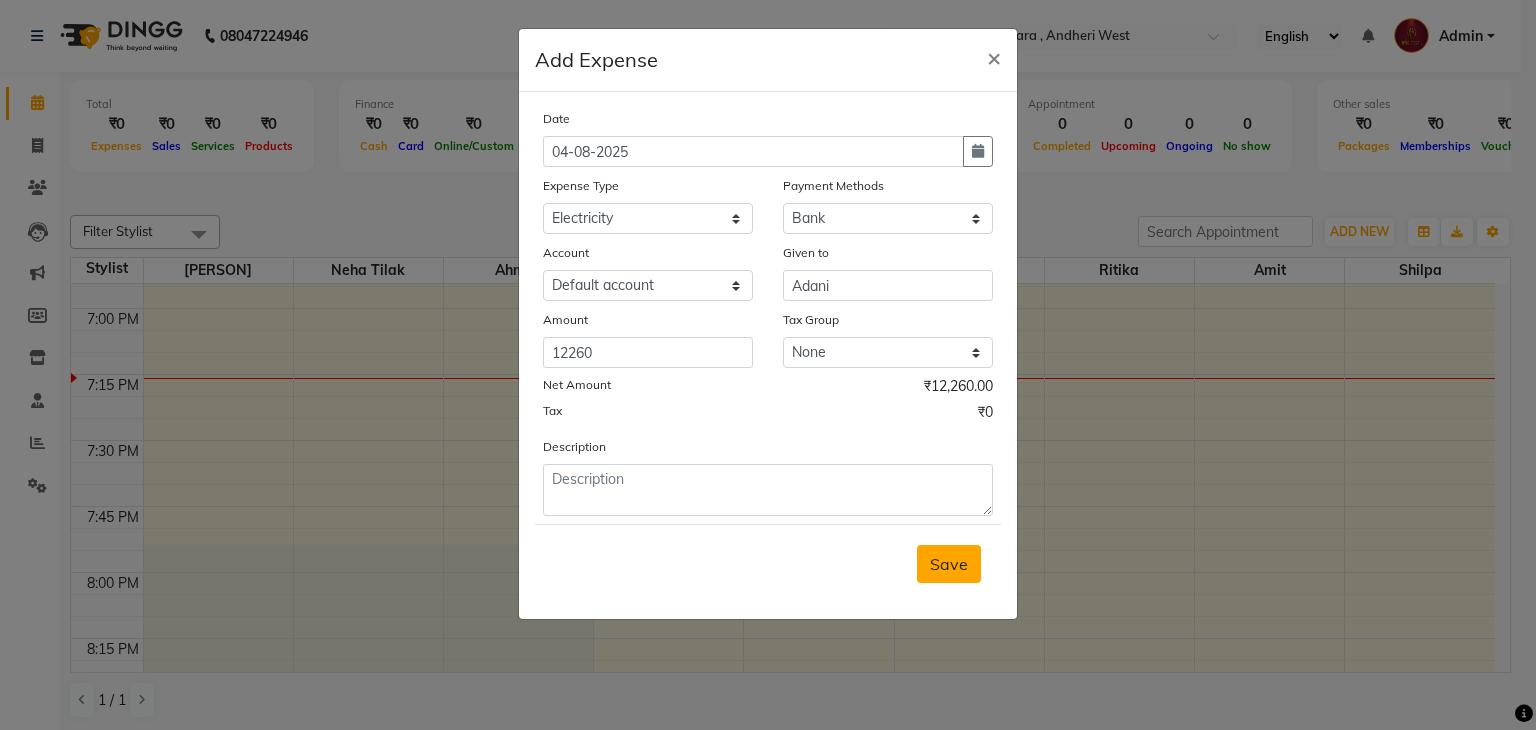 click on "Save" at bounding box center (949, 564) 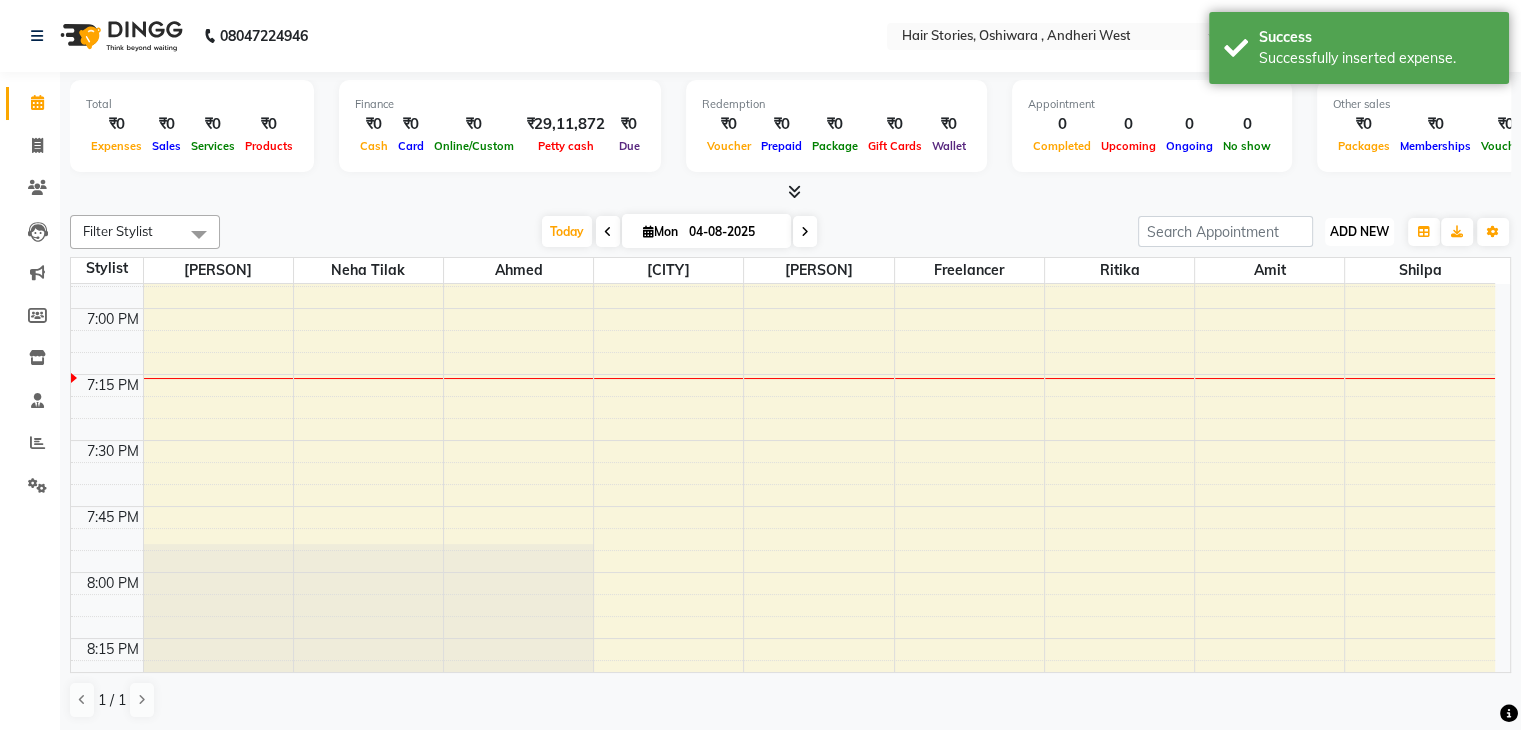 click on "ADD NEW" at bounding box center (1359, 231) 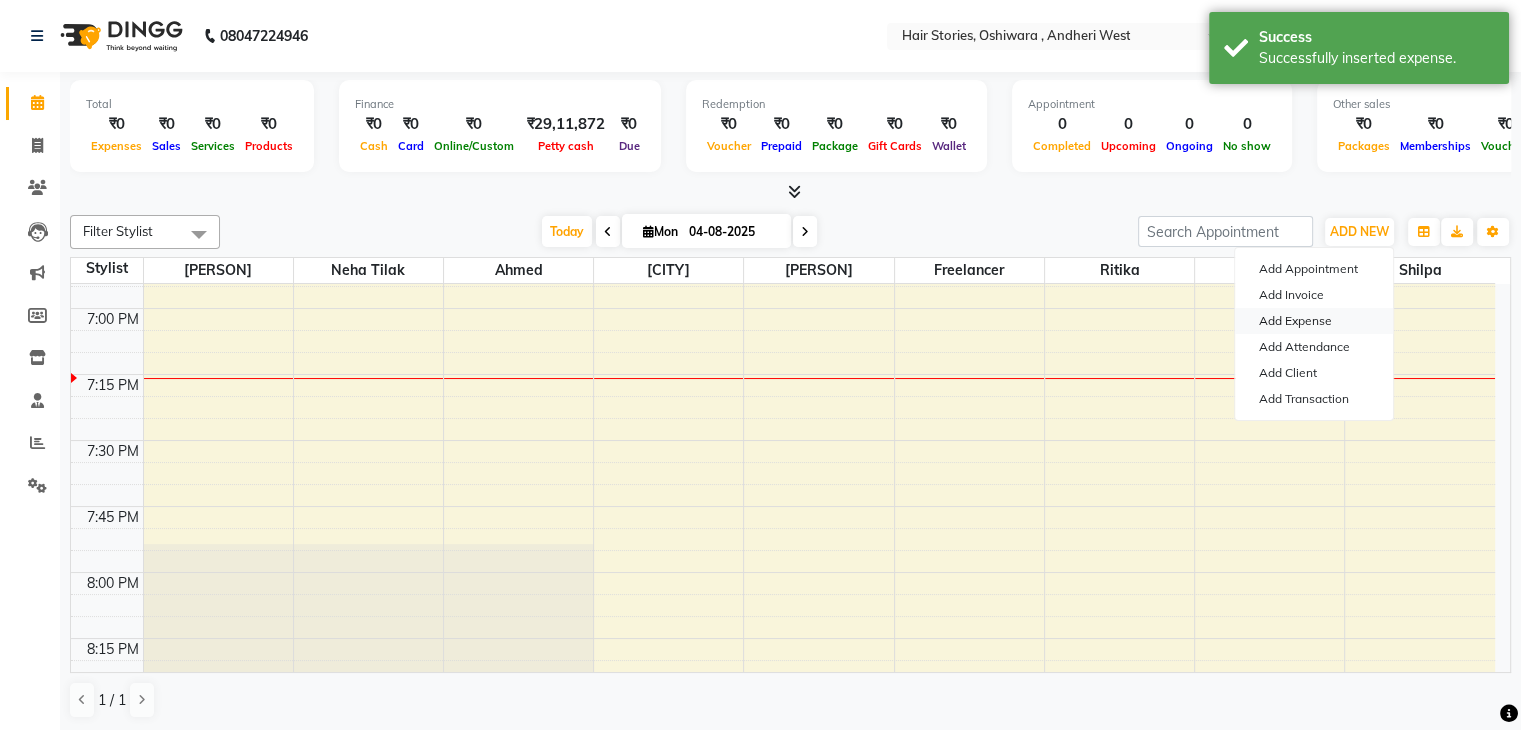 click on "Add Expense" at bounding box center (1314, 321) 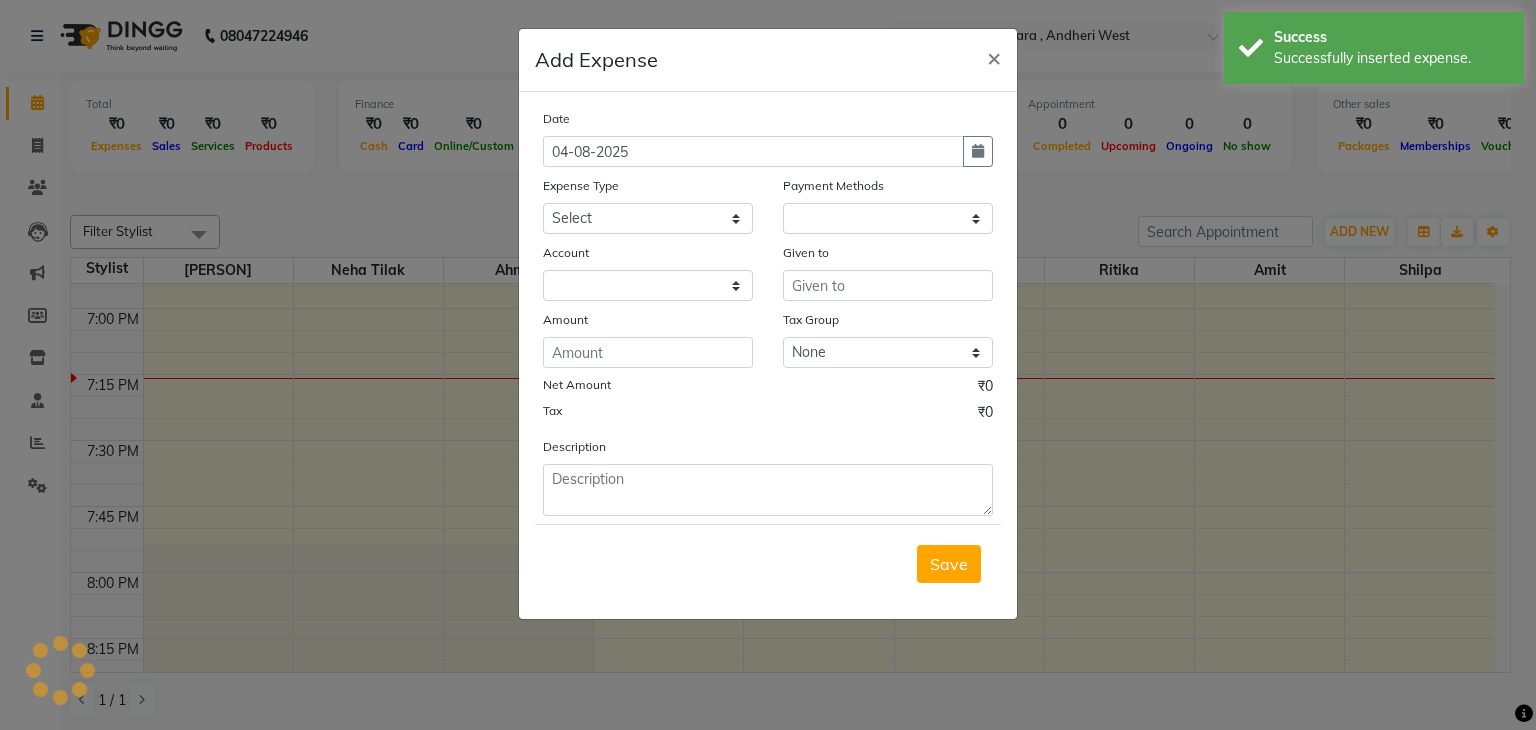 select on "1" 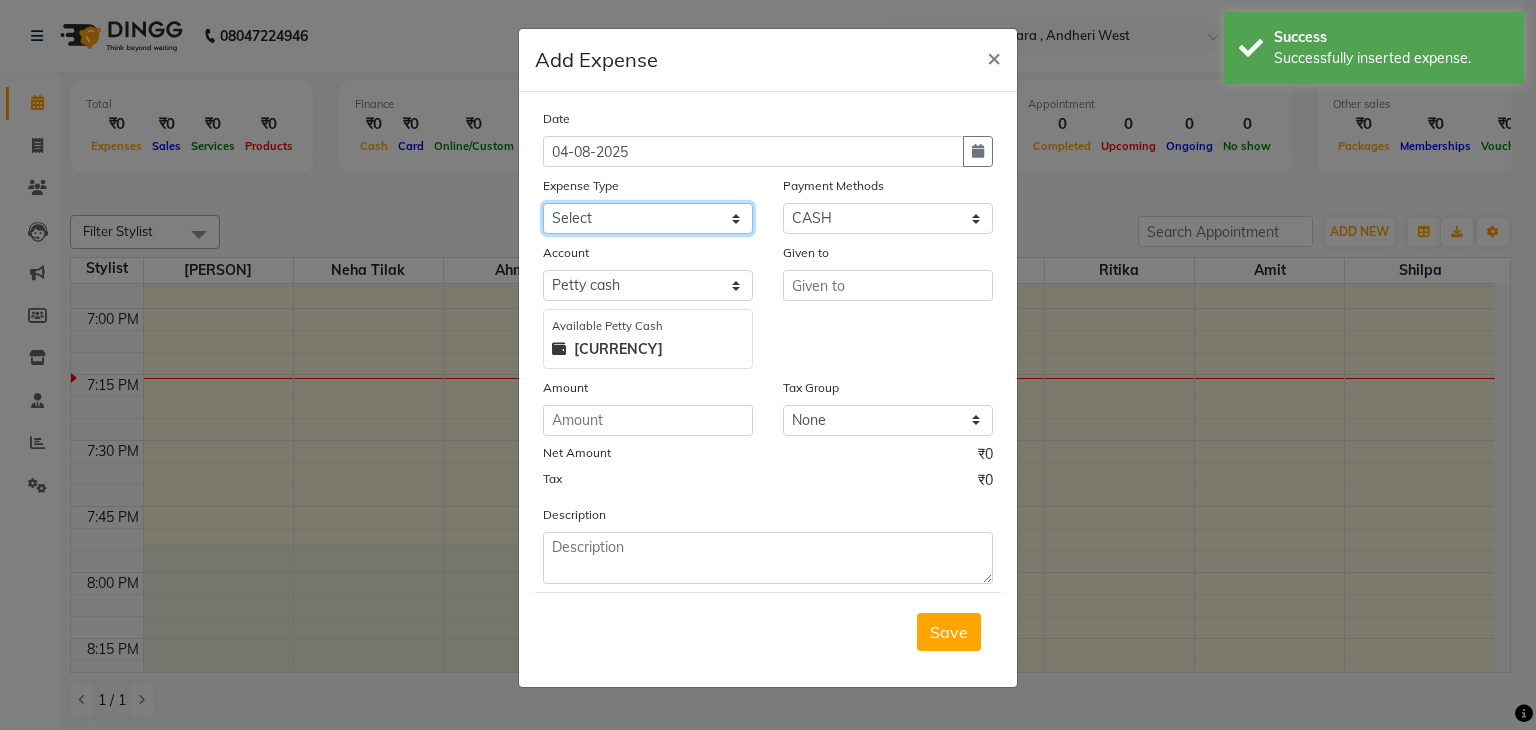 click on "Select Advance Salary Amits Expense Bank charges Car maintenance  Cash transfer to bank Cash transfer to hub Chartered Accountant Fees Client Snacks Clinical charges Credit Card Payment Diwali Expenses Electricity EMI Equipment Fuel Gaurd Govt fee Incentive Insurance Interest International purchase Laundary Lawyer Fees Loan Repayment Maintenance Marketing Medicine Miscellaneous MRA Other Pantry Petrol Product Rent Salary Staff Snacks Tax Tea & Refreshment Travelling Utilities WeFast" 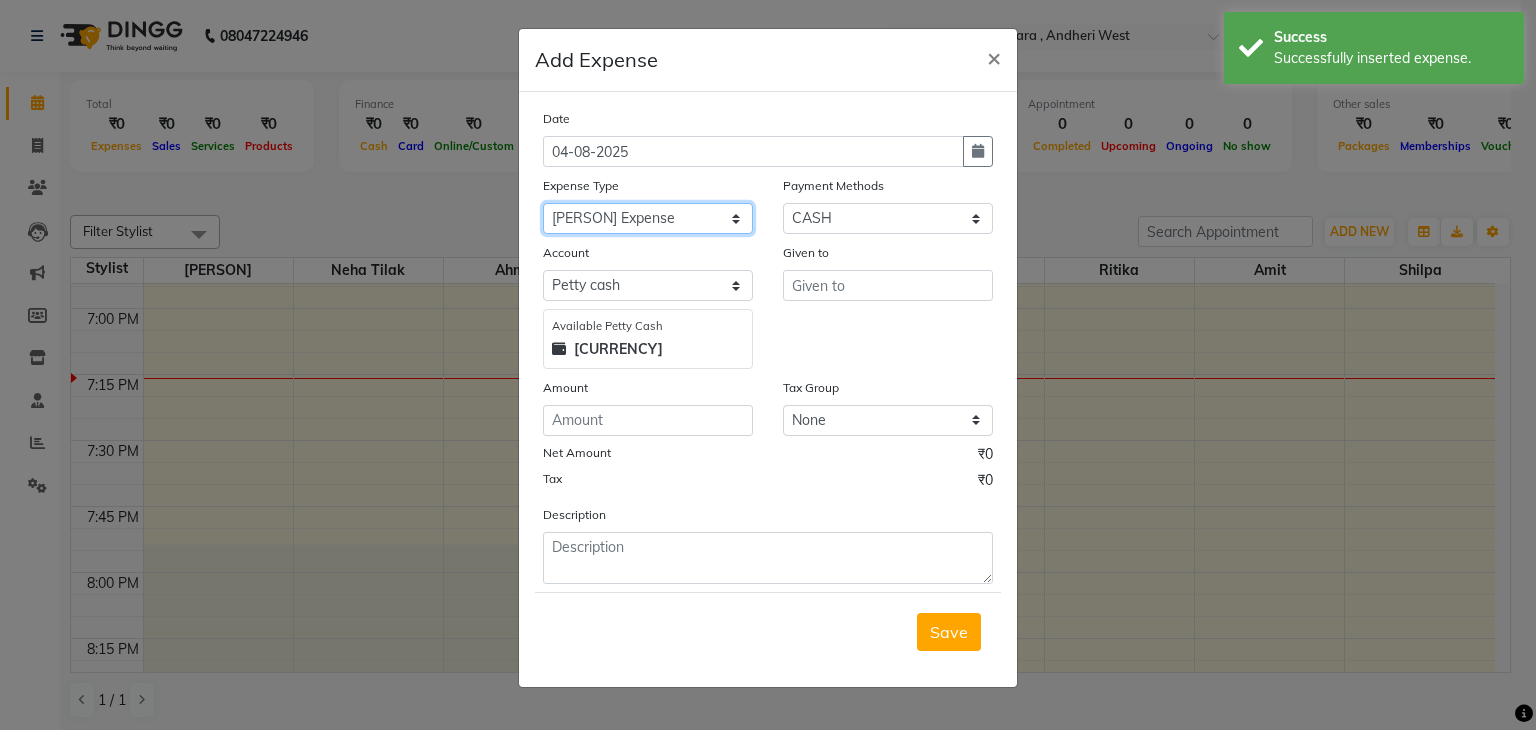 click on "Select Advance Salary Amits Expense Bank charges Car maintenance  Cash transfer to bank Cash transfer to hub Chartered Accountant Fees Client Snacks Clinical charges Credit Card Payment Diwali Expenses Electricity EMI Equipment Fuel Gaurd Govt fee Incentive Insurance Interest International purchase Laundary Lawyer Fees Loan Repayment Maintenance Marketing Medicine Miscellaneous MRA Other Pantry Petrol Product Rent Salary Staff Snacks Tax Tea & Refreshment Travelling Utilities WeFast" 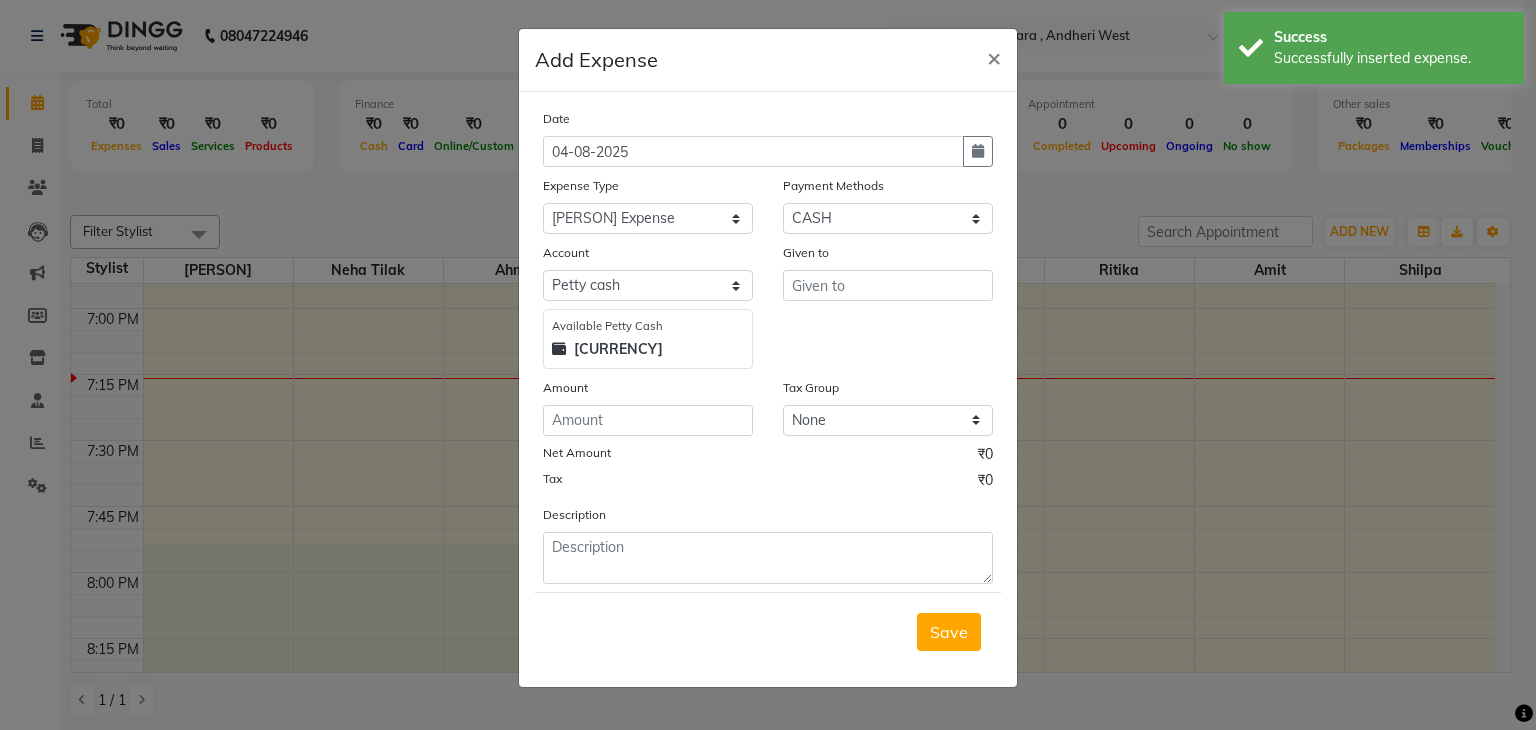 click on "Date 04-08-2025 Expense Type Select Advance Salary Amits Expense Bank charges Car maintenance  Cash transfer to bank Cash transfer to hub Chartered Accountant Fees Client Snacks Clinical charges Credit Card Payment Diwali Expenses Electricity EMI Equipment Fuel Gaurd Govt fee Incentive Insurance Interest International purchase Laundary Lawyer Fees Loan Repayment Maintenance Marketing Medicine Miscellaneous MRA Other Pantry Petrol Product Rent Salary Staff Snacks Tax Tea & Refreshment Travelling Utilities WeFast Payment Methods Select PhonePe NearBuy Package Master Card BharatPay Card CARD PayTM Prepaid Voucher GPay ONLINE CASH Bank Cheque Wallet Account Select Default account Petty cash Available Petty Cash ₹29,11,872.00 Given to Amount Tax Group None GST Net Amount ₹0 Tax ₹0 Description" 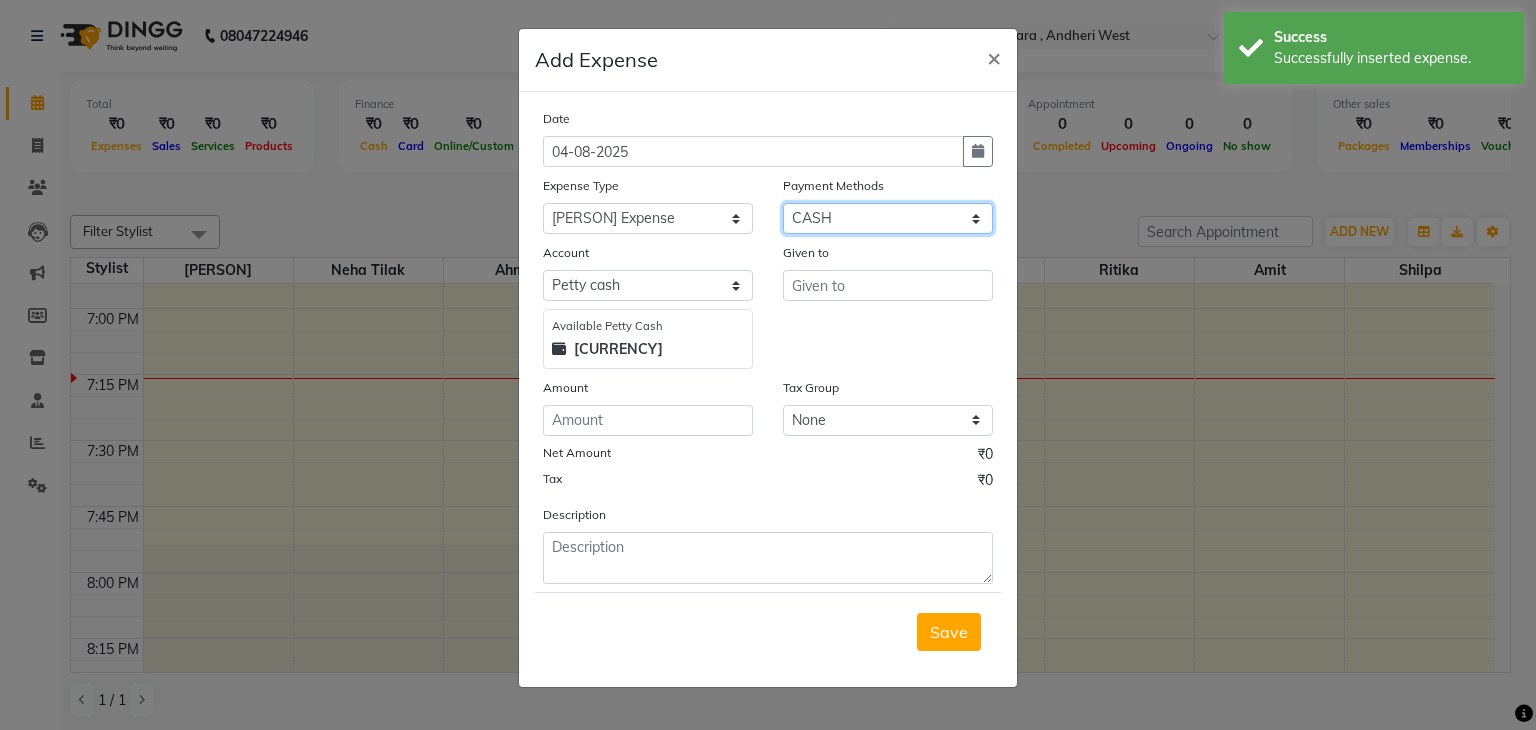 click on "Select PhonePe NearBuy Package Master Card BharatPay Card CARD PayTM Prepaid Voucher GPay ONLINE CASH Bank Cheque Wallet" 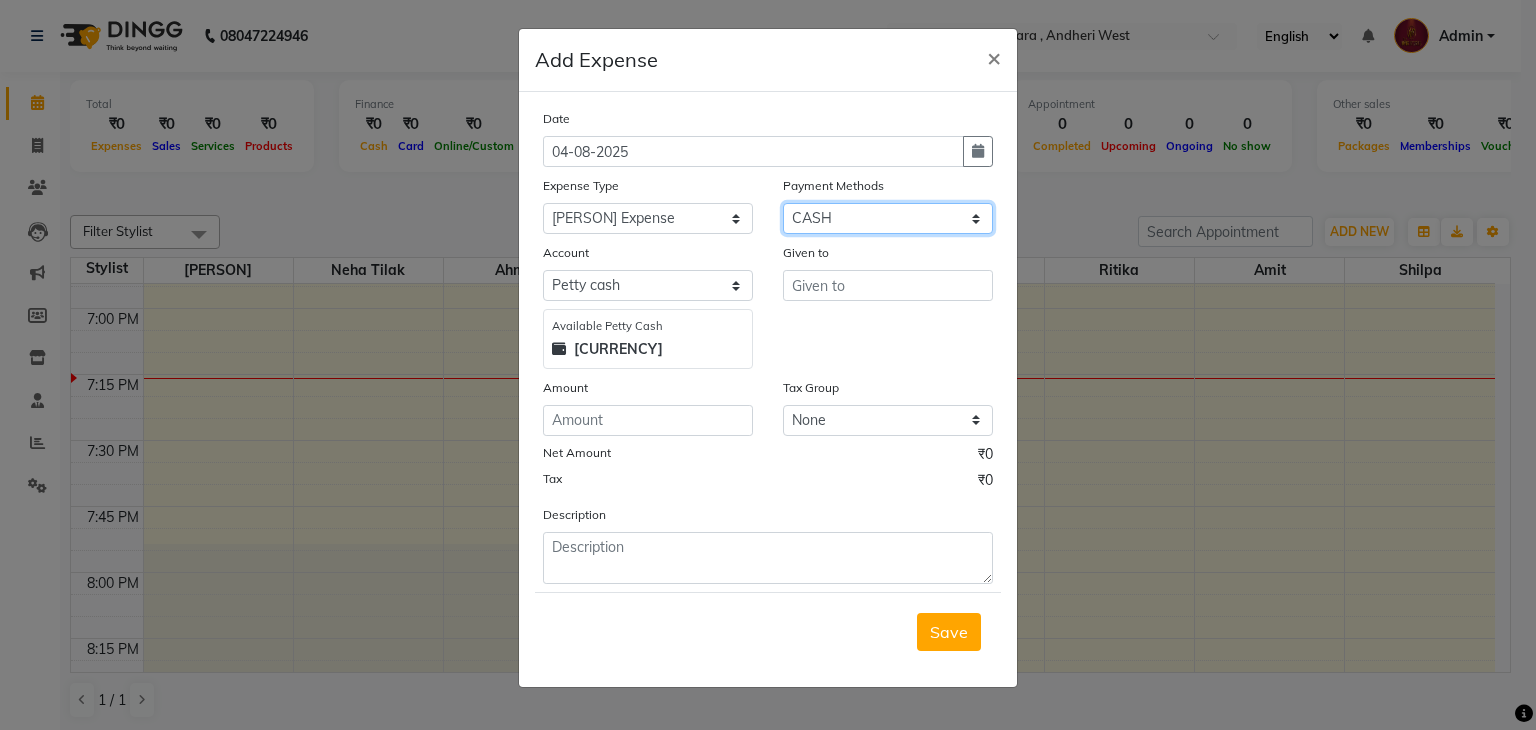select on "5" 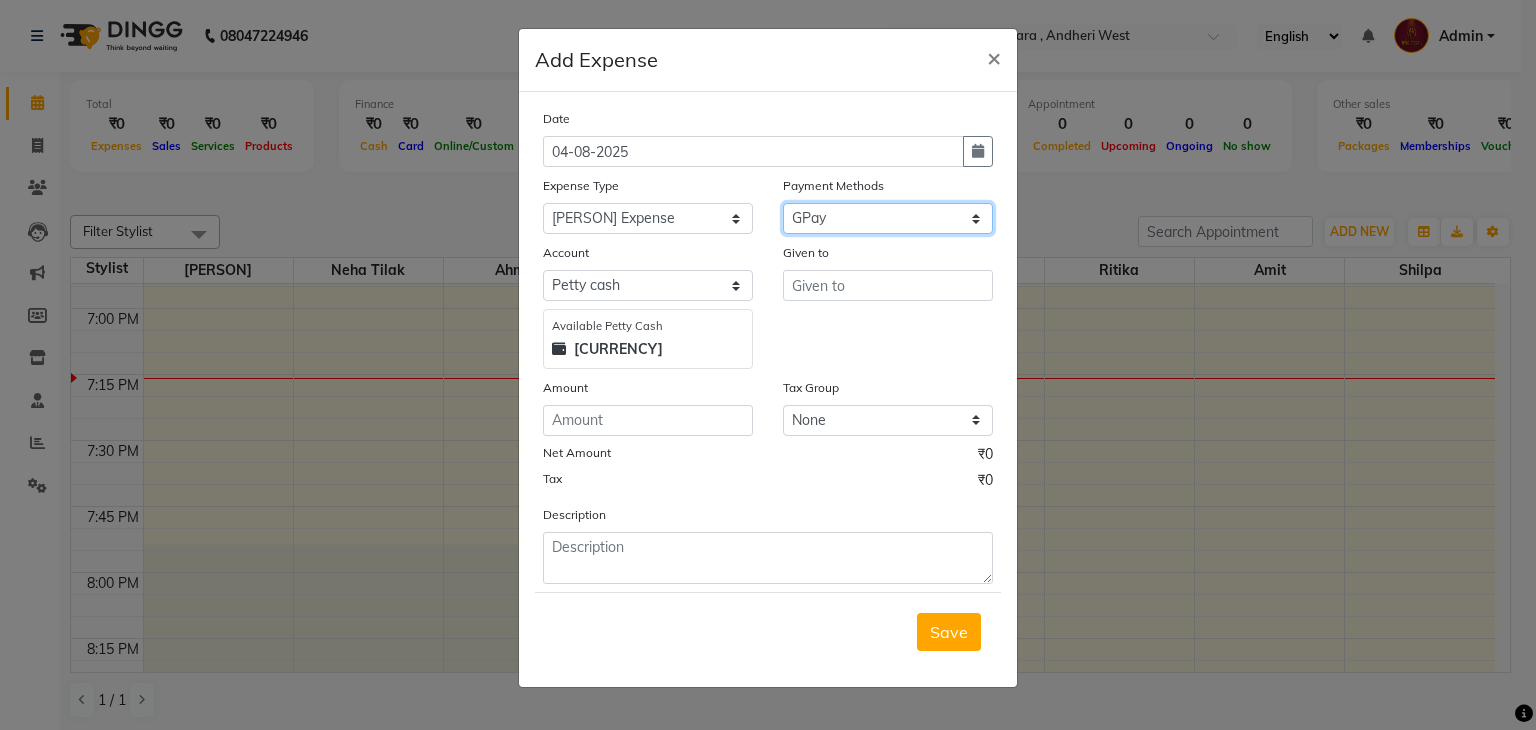 click on "Select PhonePe NearBuy Package Master Card BharatPay Card CARD PayTM Prepaid Voucher GPay ONLINE CASH Bank Cheque Wallet" 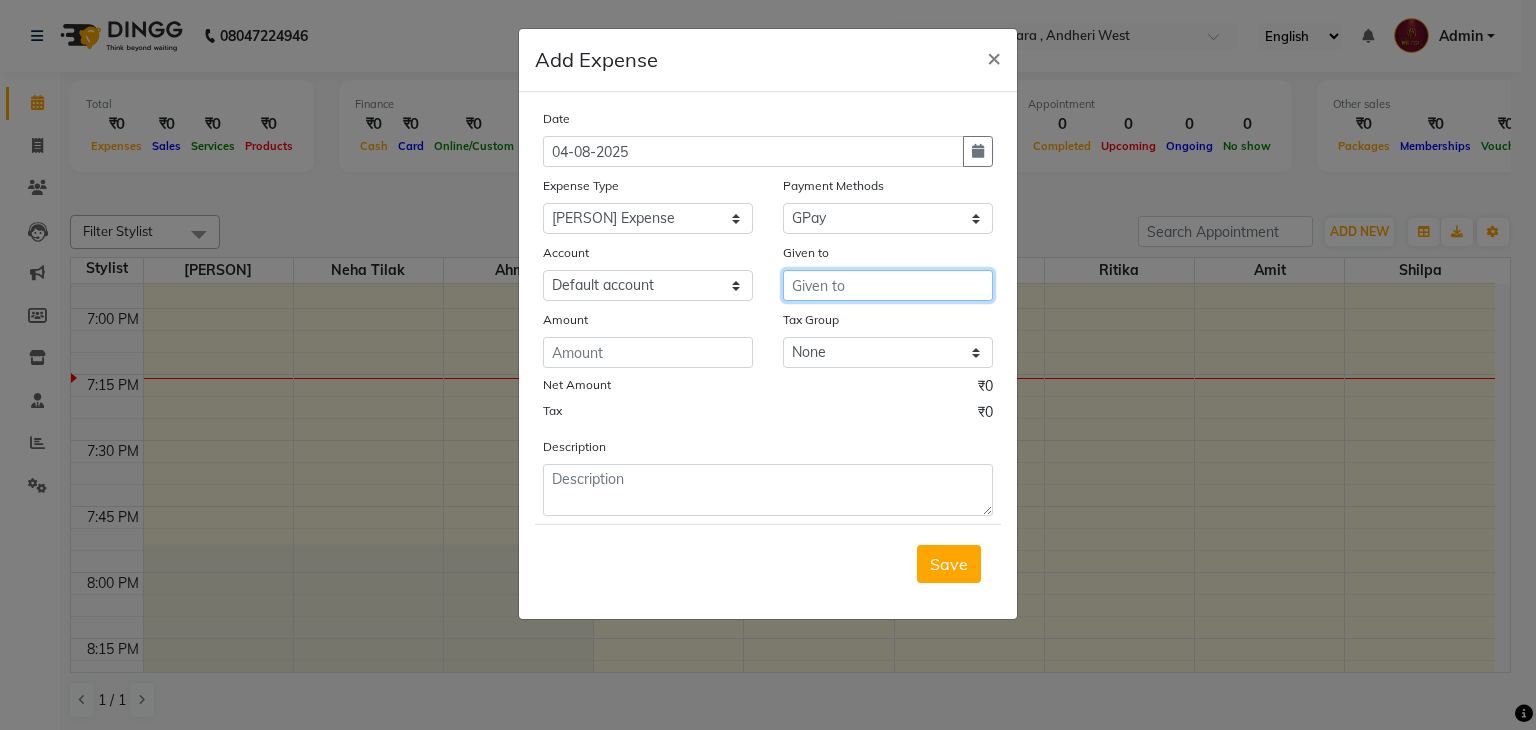 click at bounding box center (888, 285) 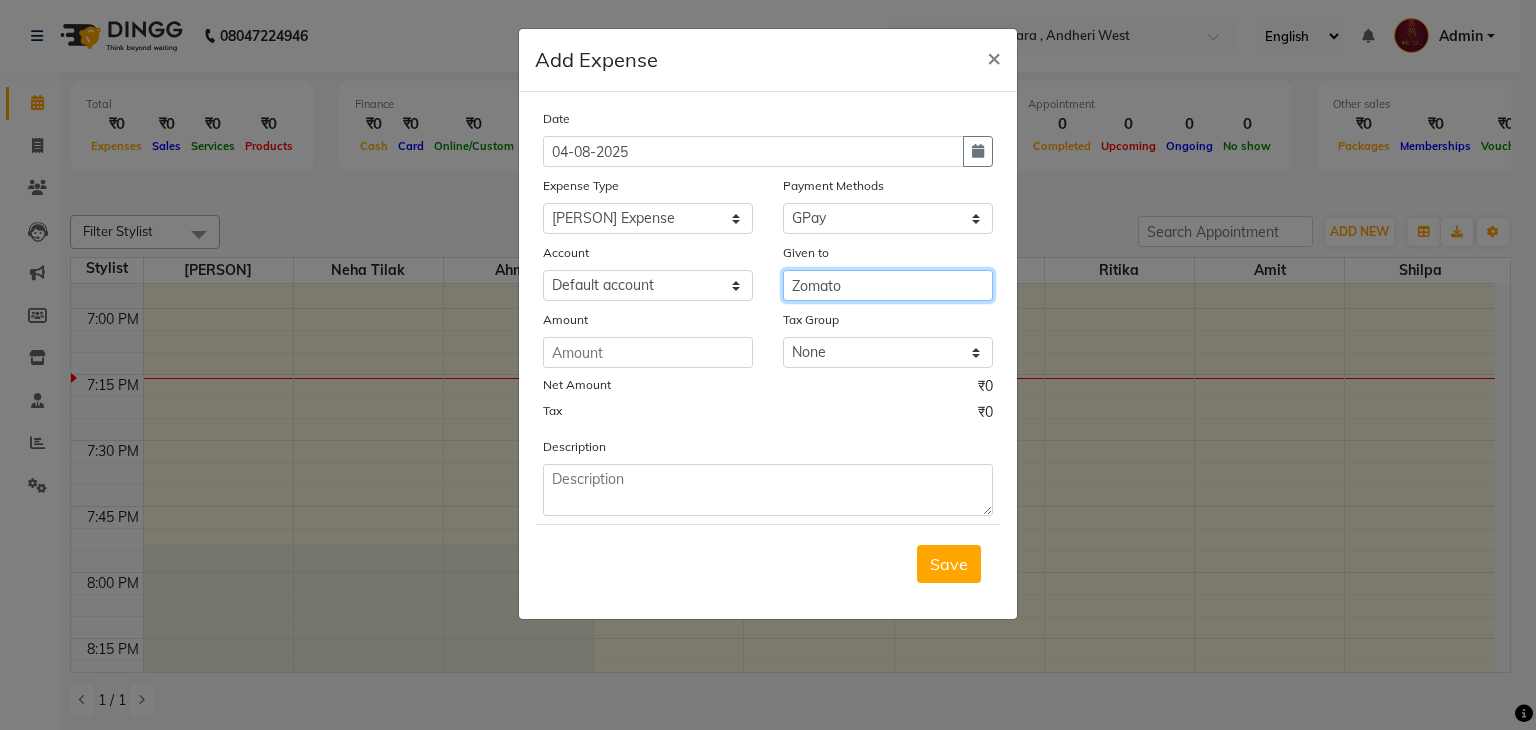 type on "Zomato" 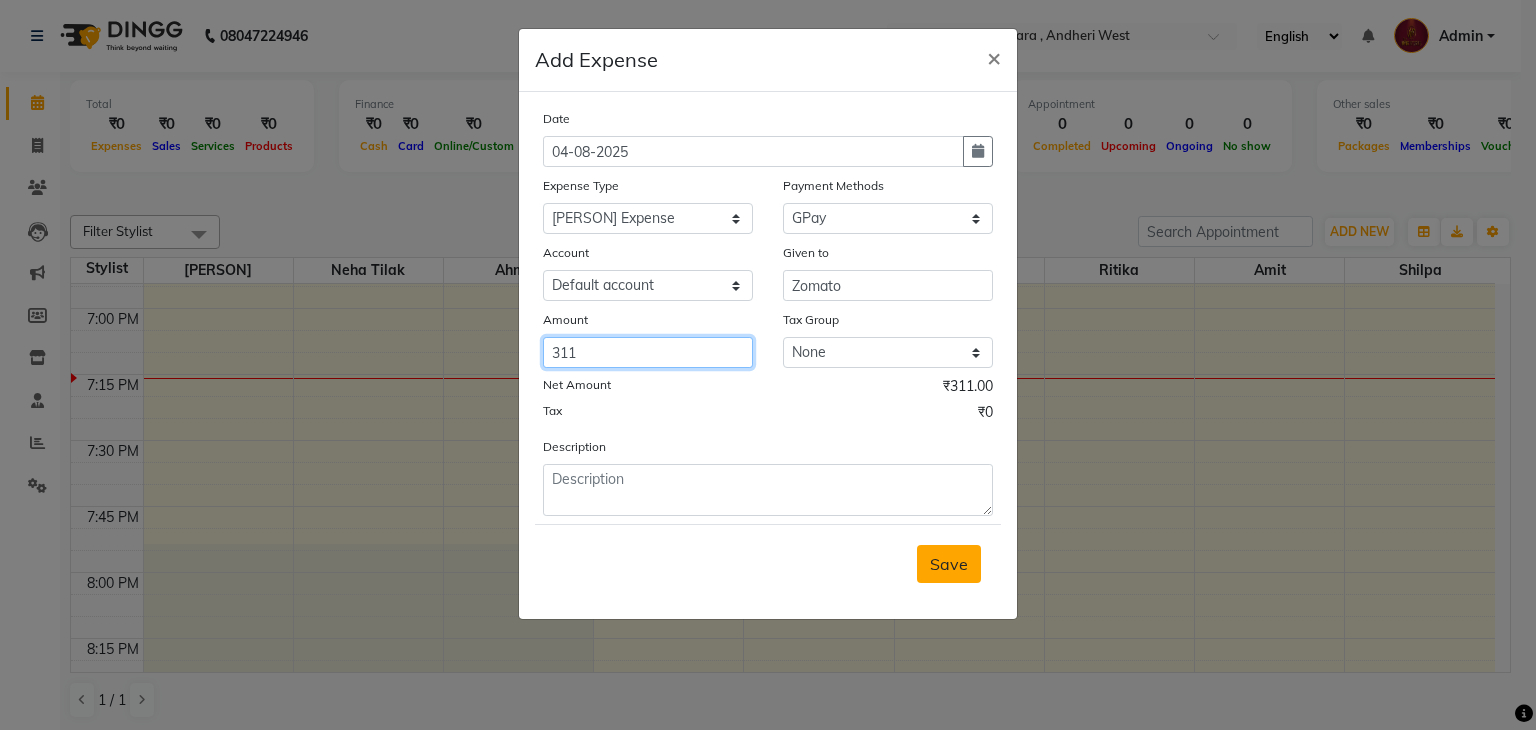 type on "311" 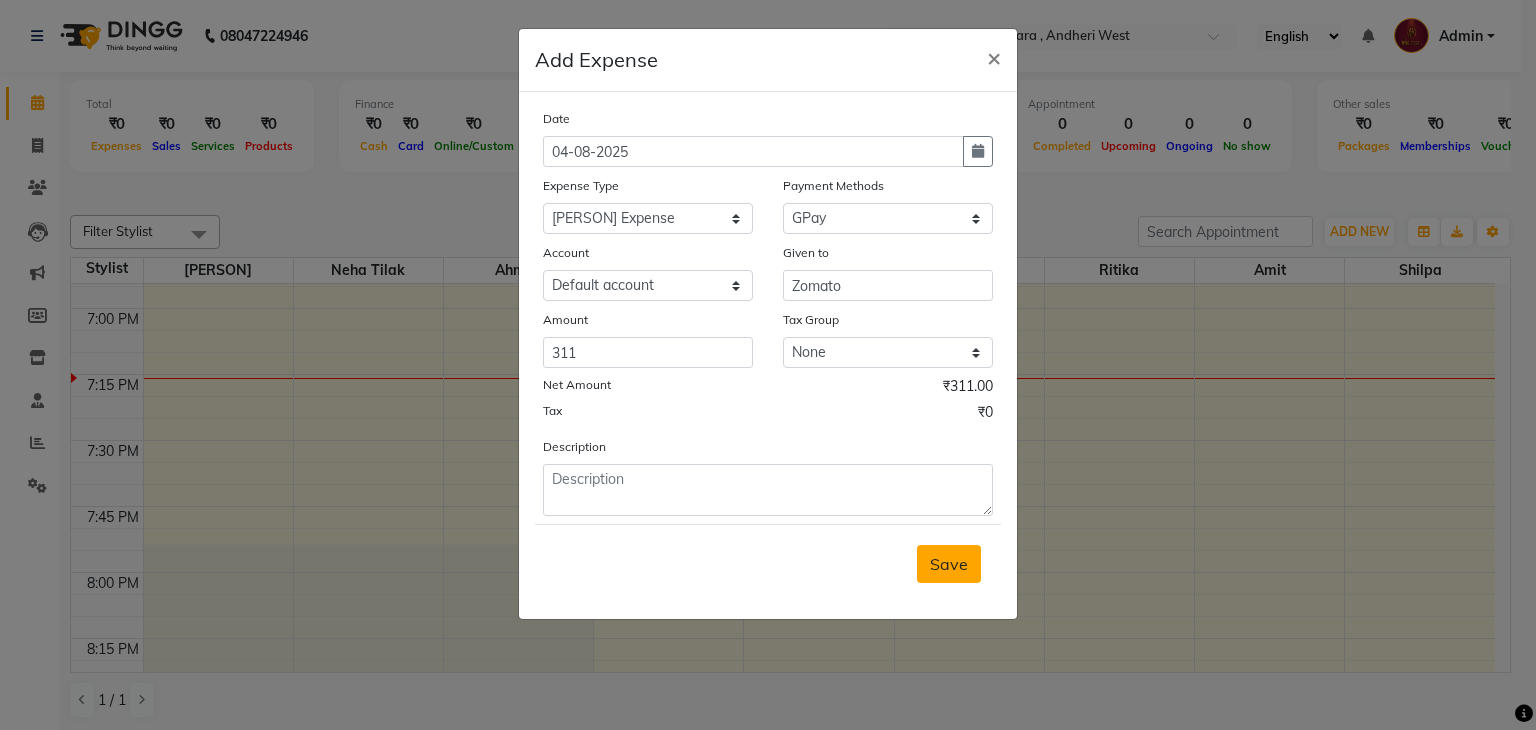 click on "Save" at bounding box center (949, 564) 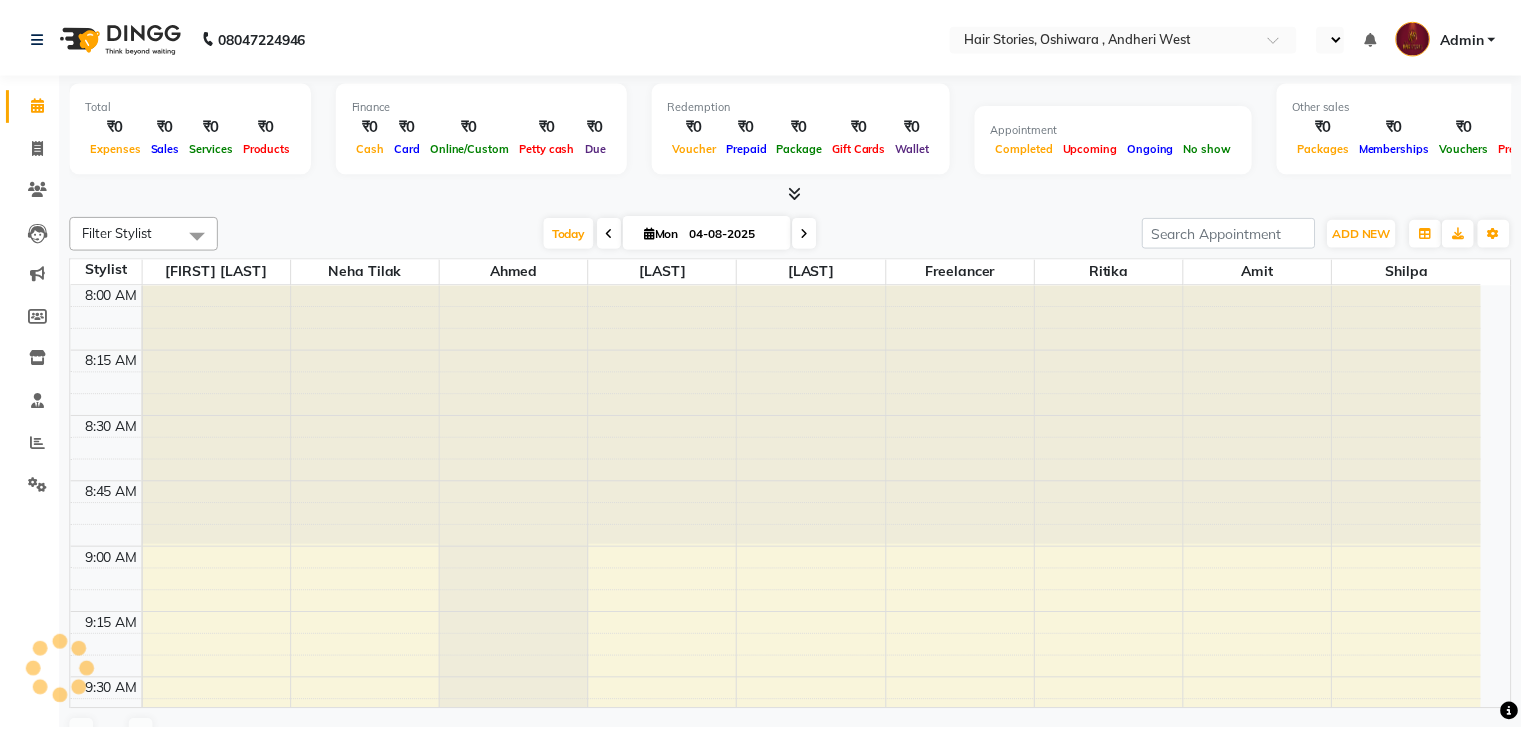 scroll, scrollTop: 0, scrollLeft: 0, axis: both 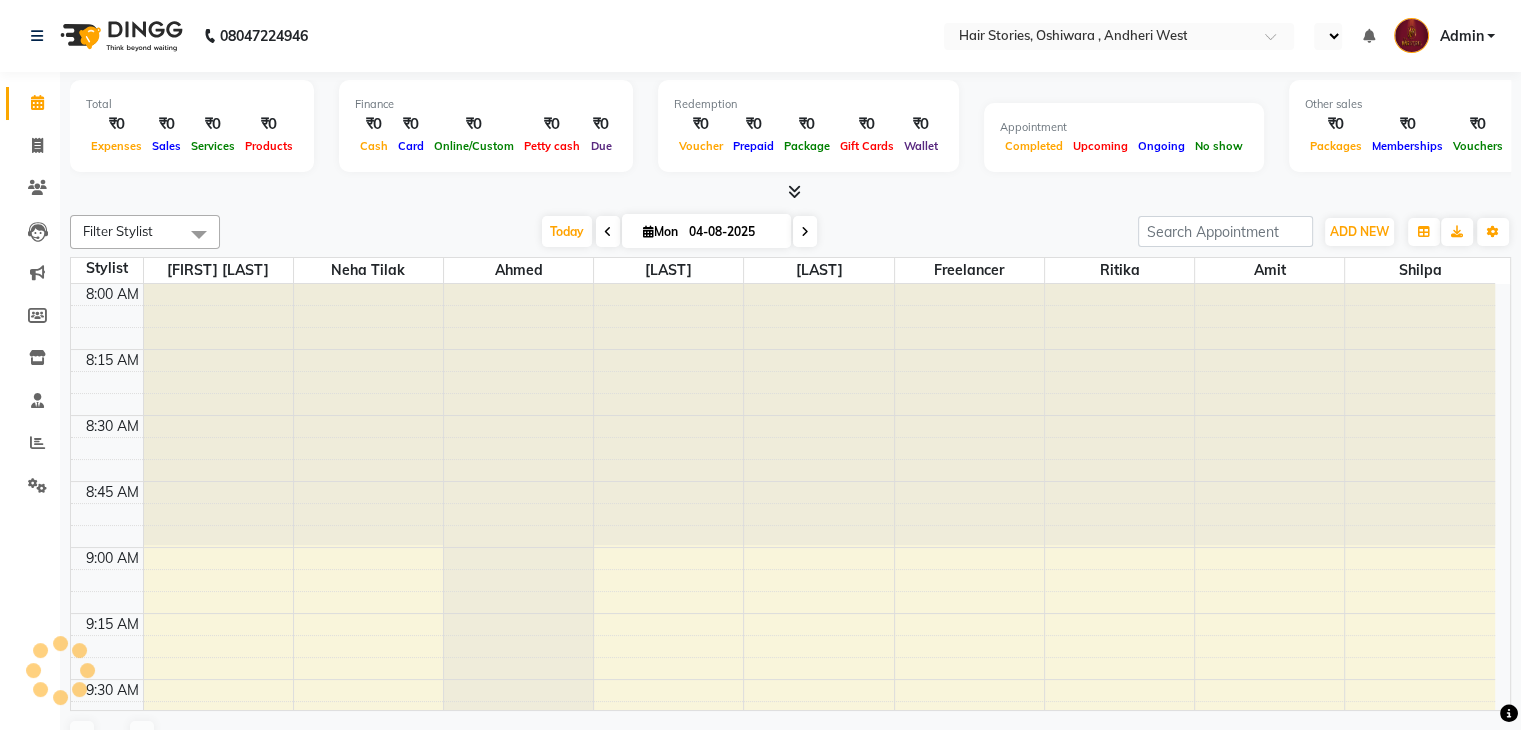 select on "en" 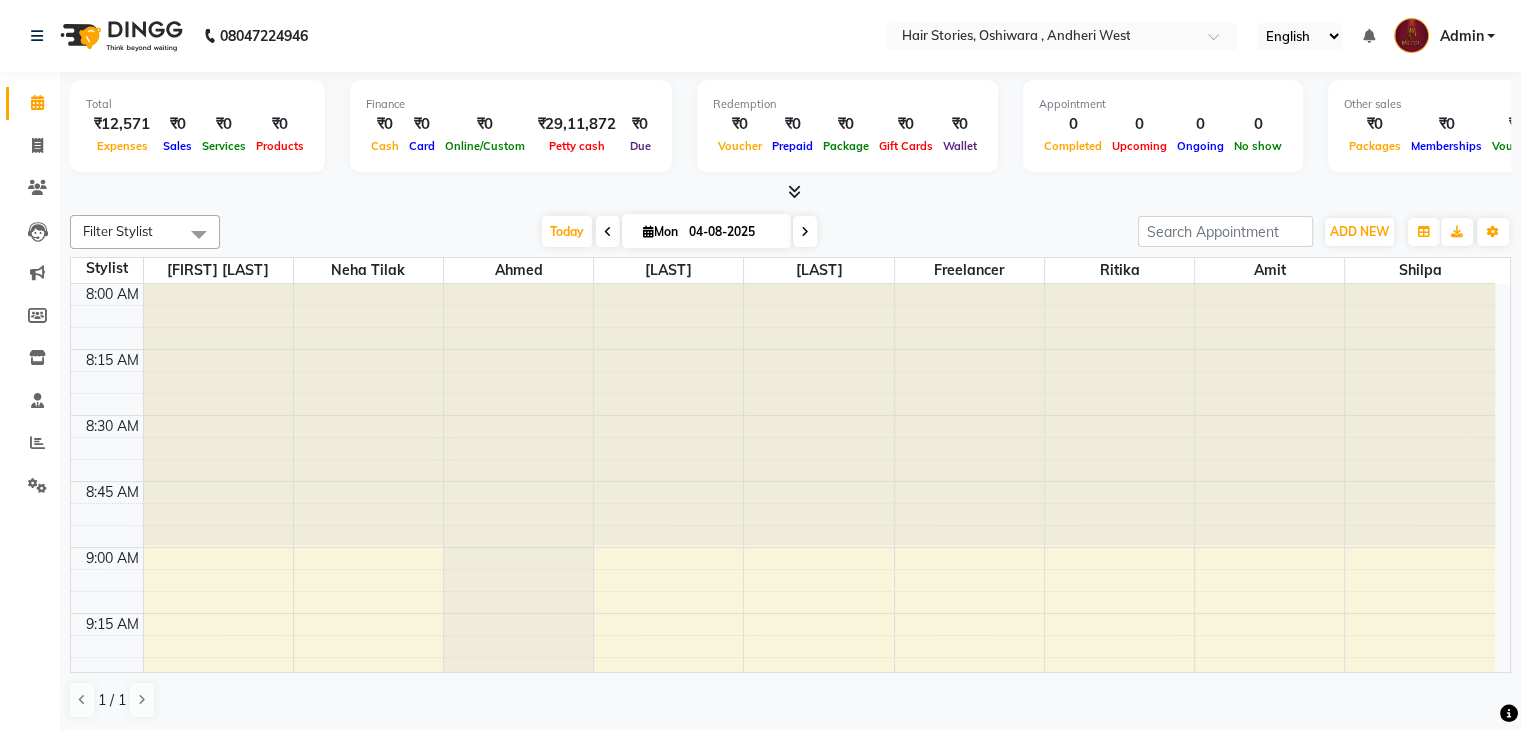 click at bounding box center (794, 191) 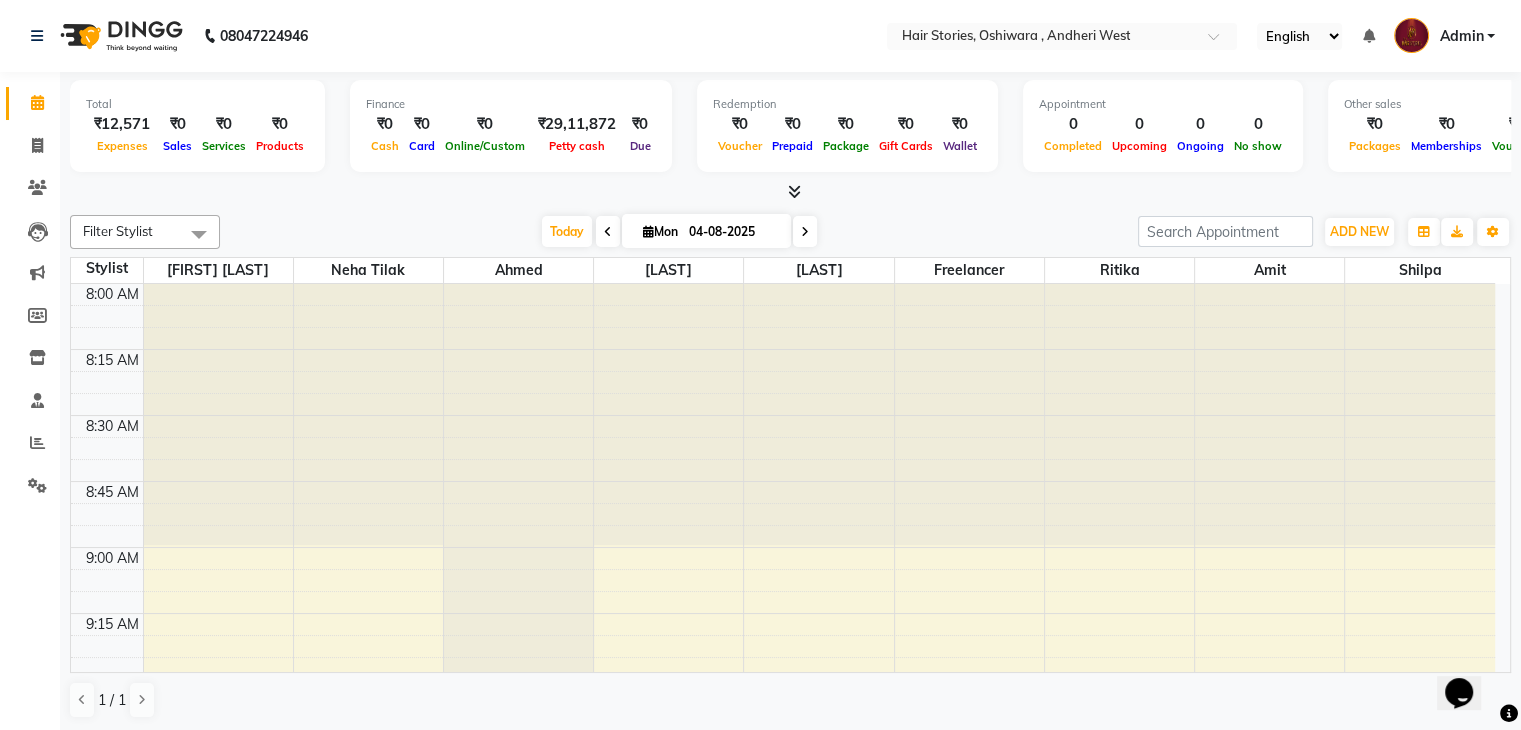 scroll, scrollTop: 0, scrollLeft: 0, axis: both 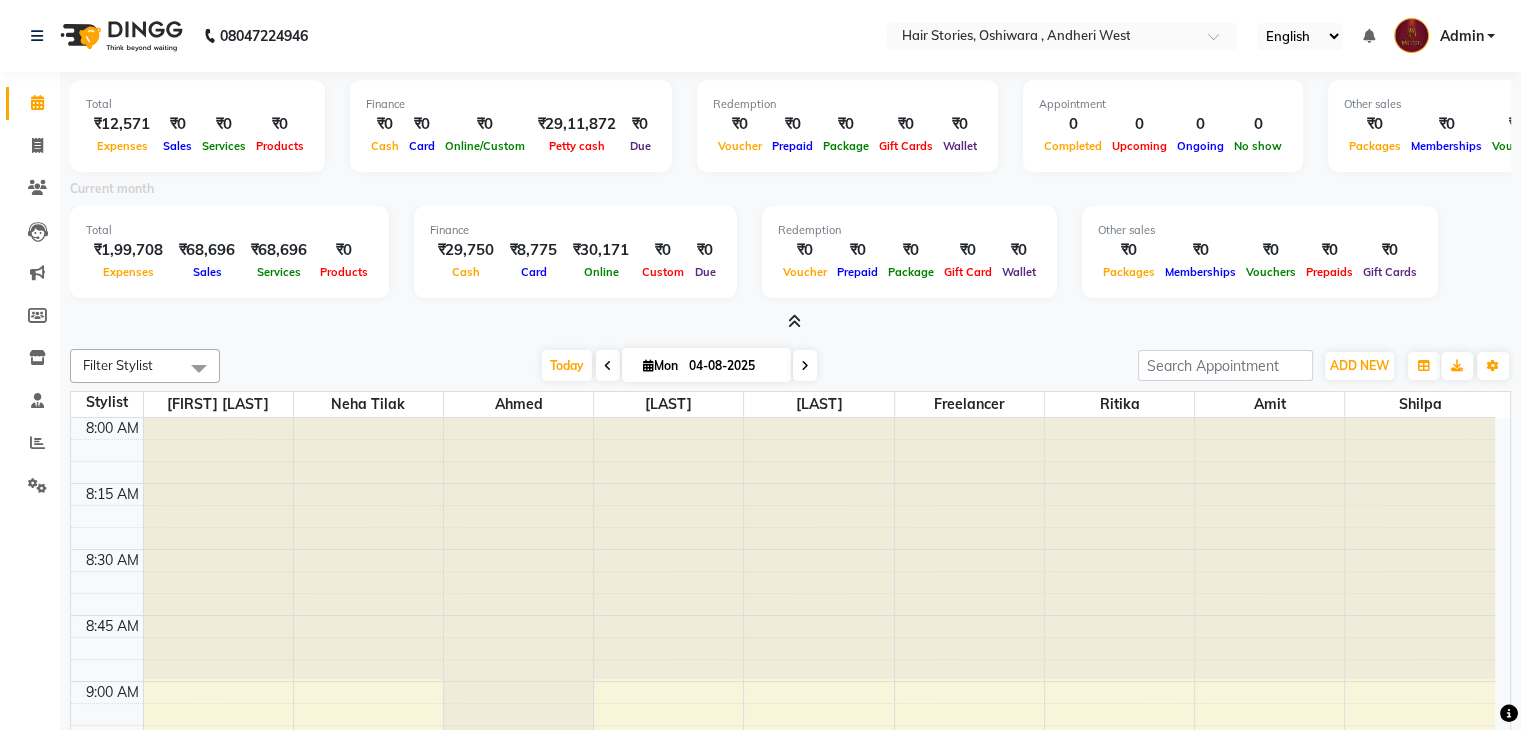 click at bounding box center [794, 321] 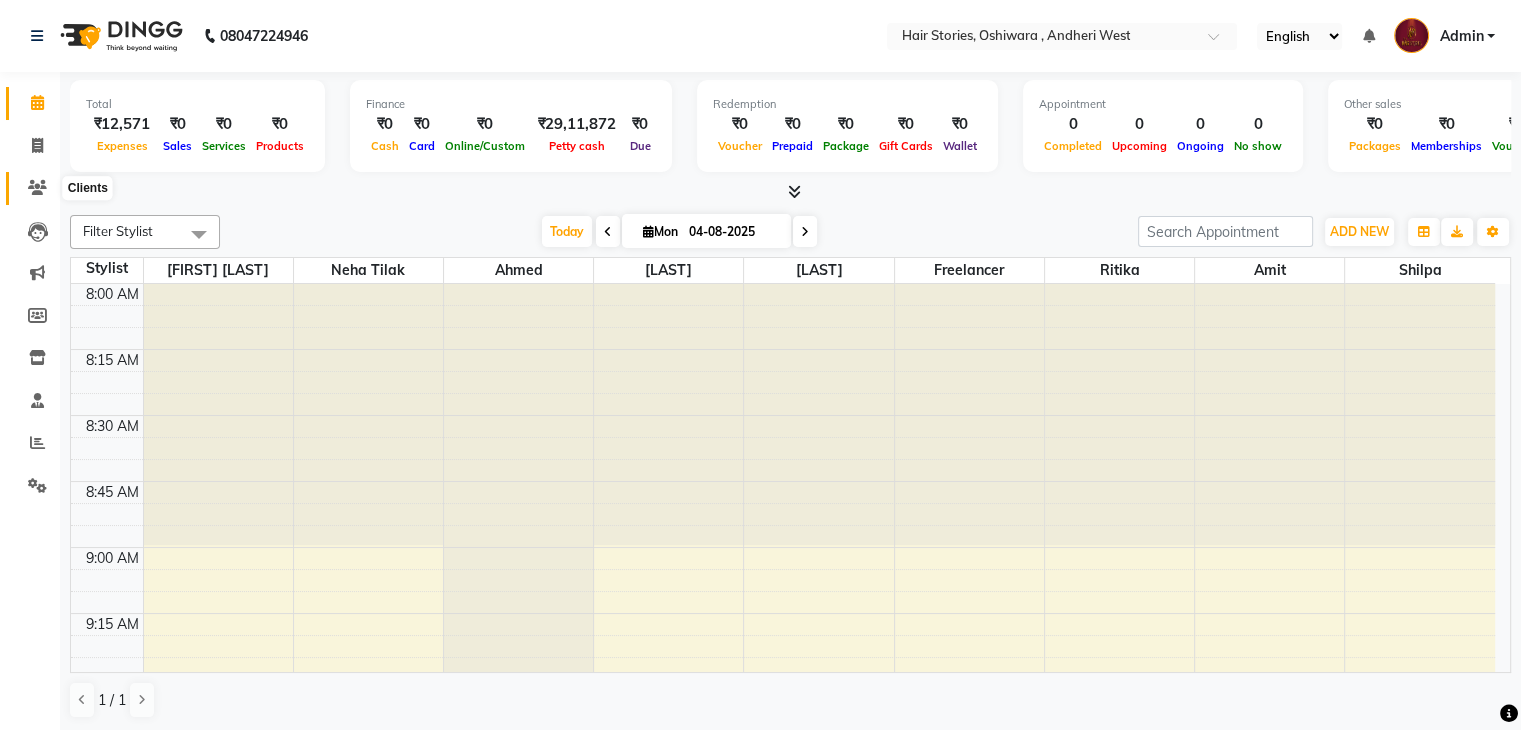 click 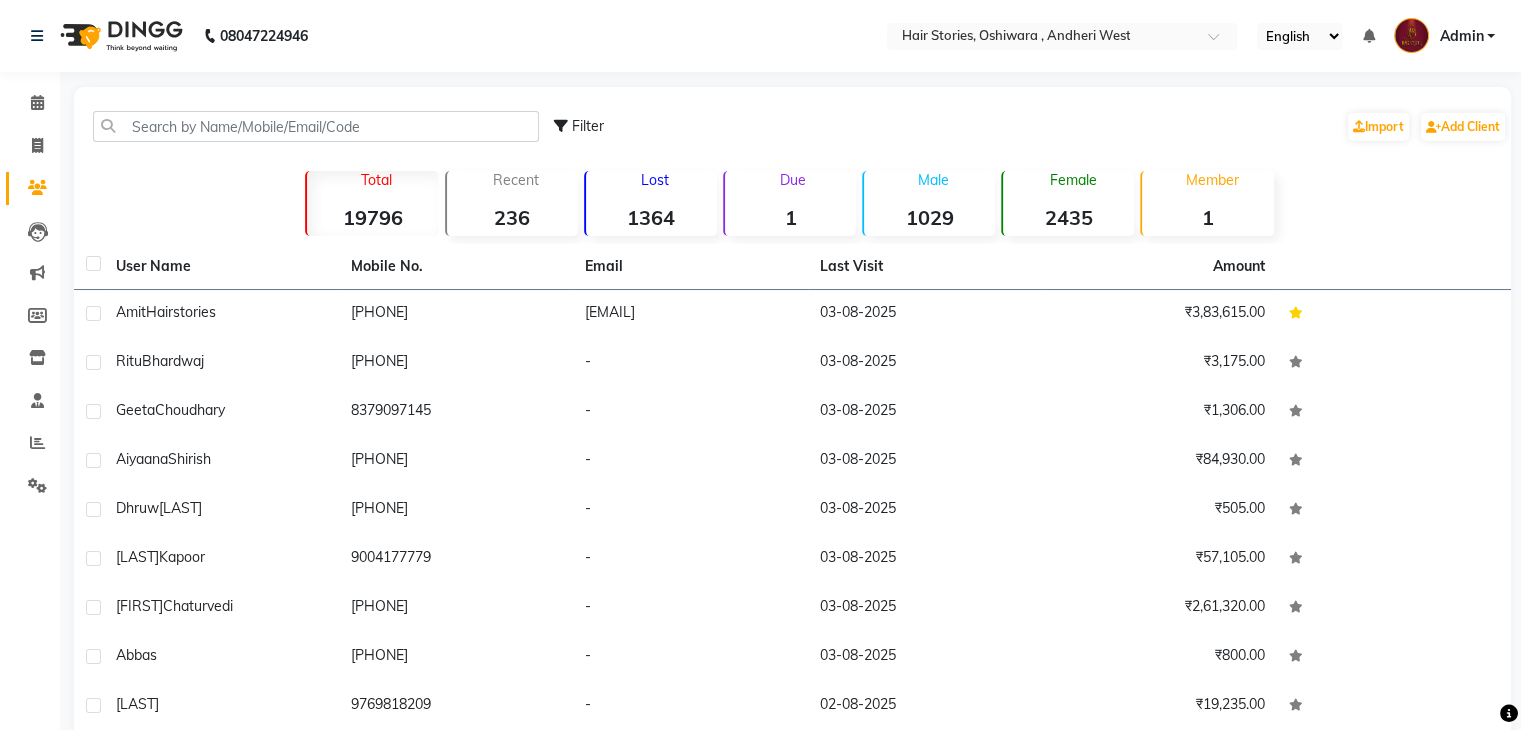 click on "Filter  Import   Add Client" 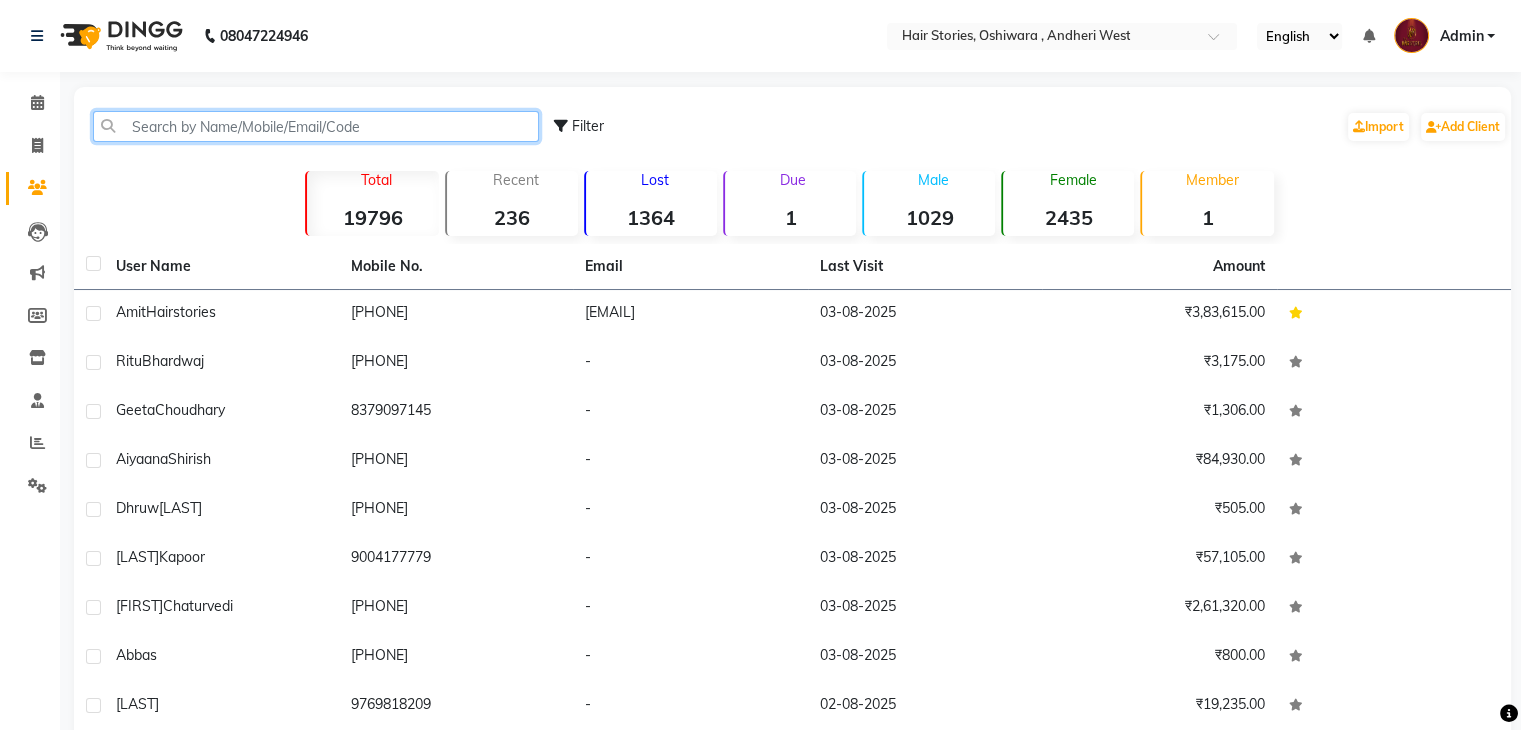 click 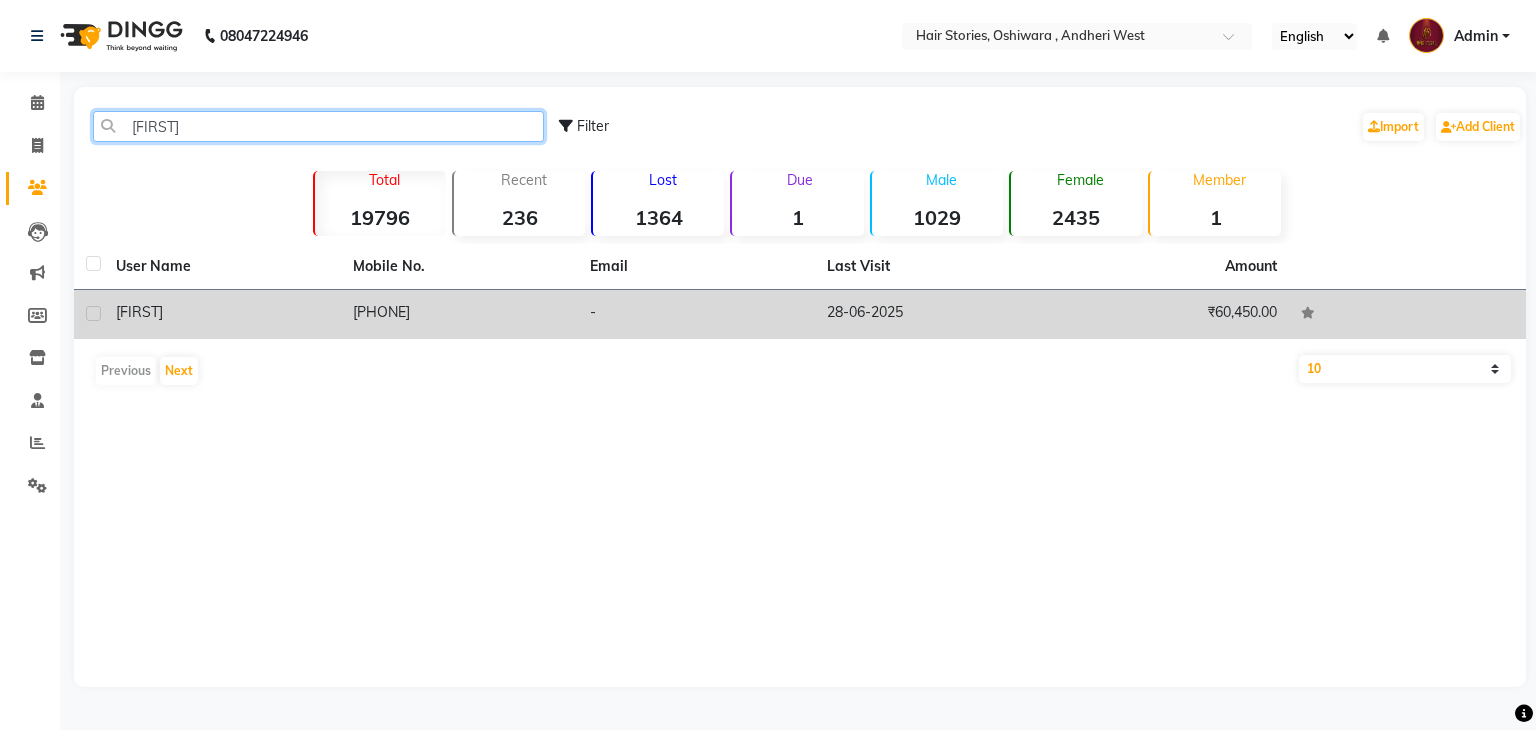 type on "[FIRST]" 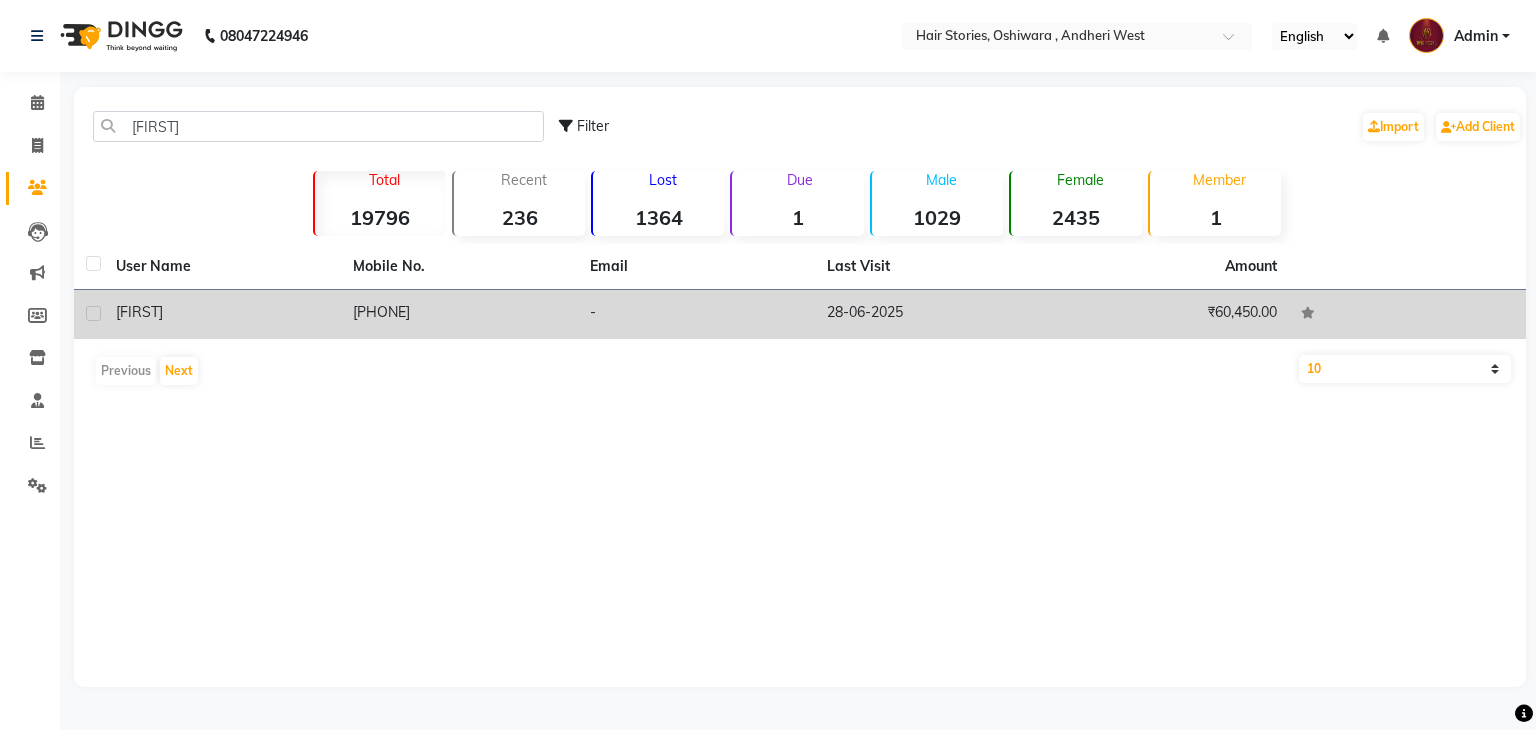 click on "[FIRST]" 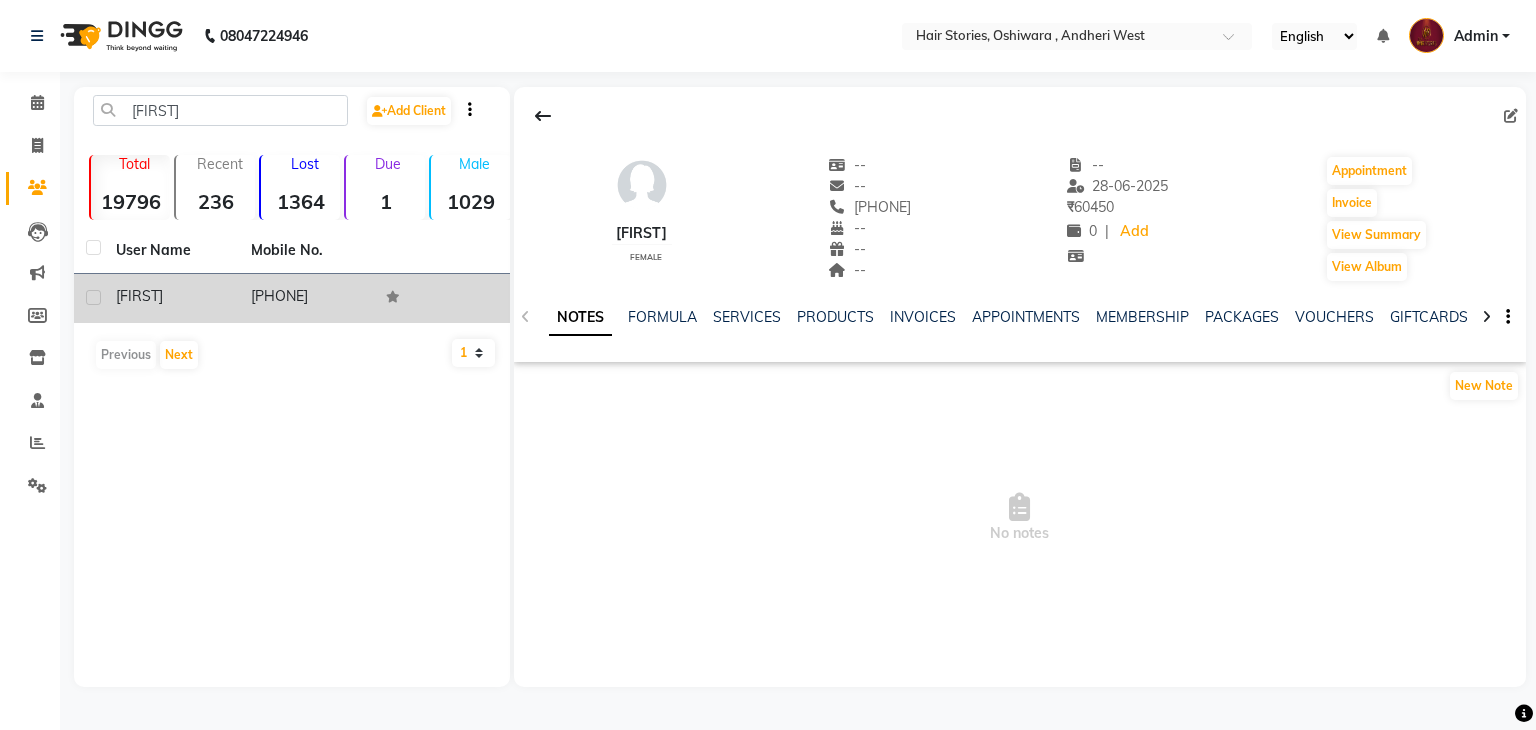 click on "[FIRST]" 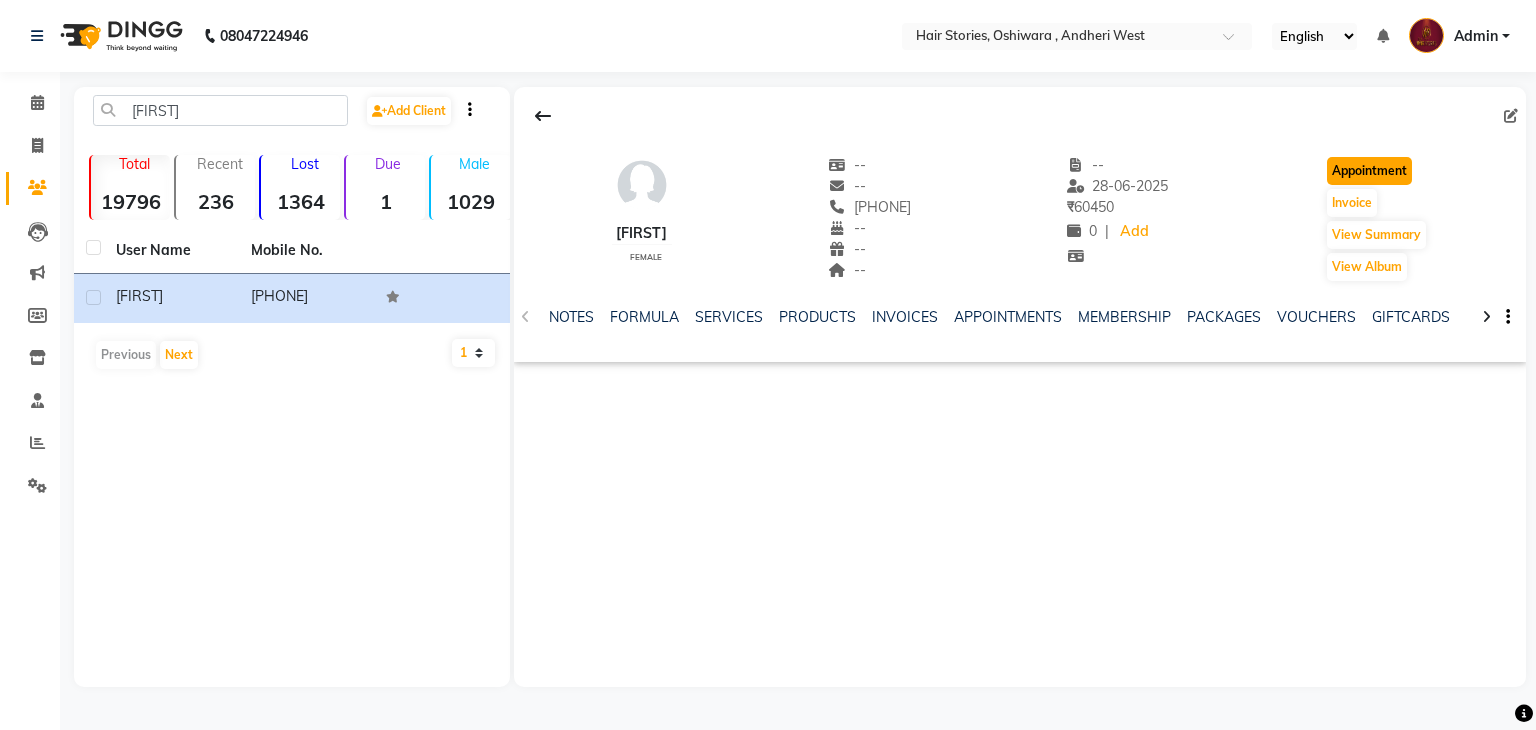 click on "Appointment" 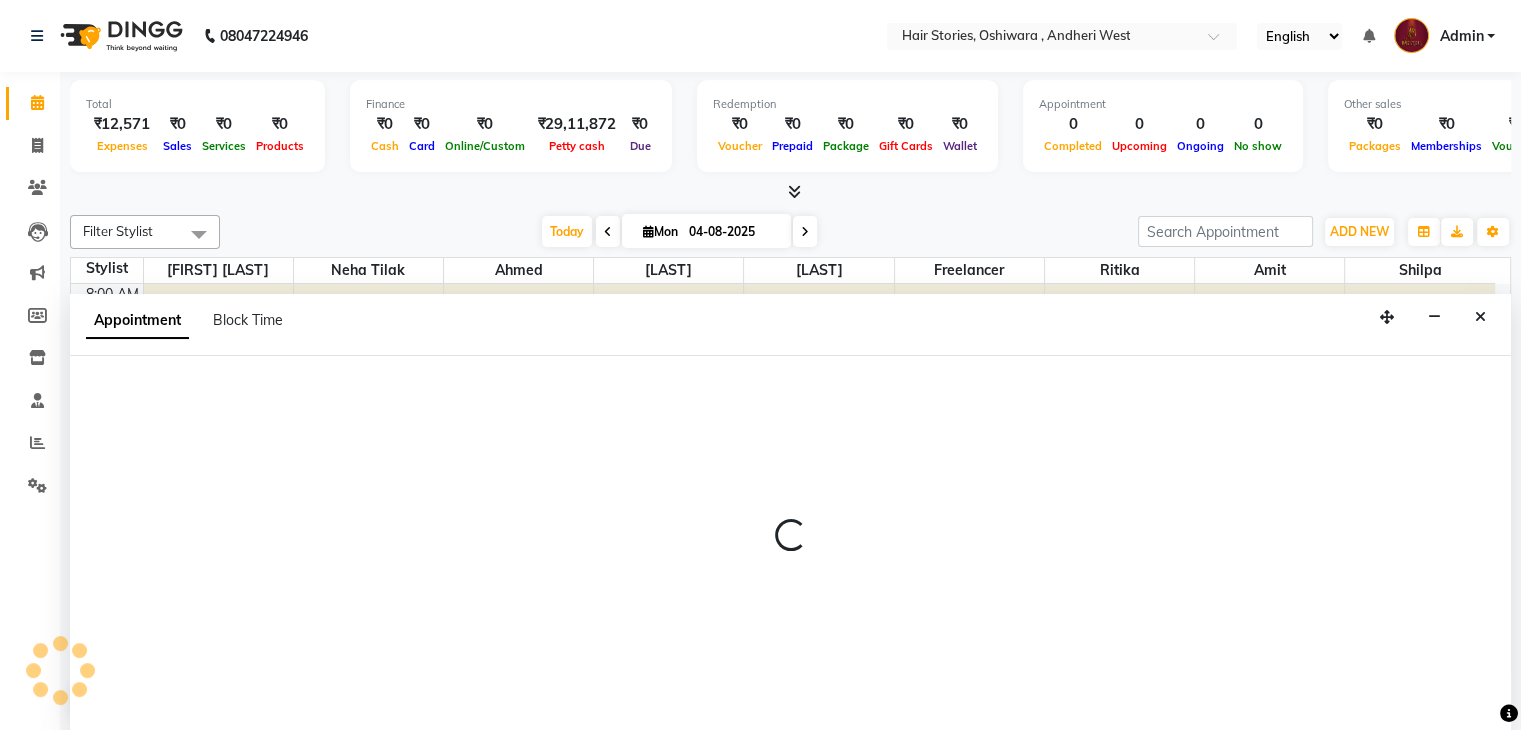 scroll, scrollTop: 1, scrollLeft: 0, axis: vertical 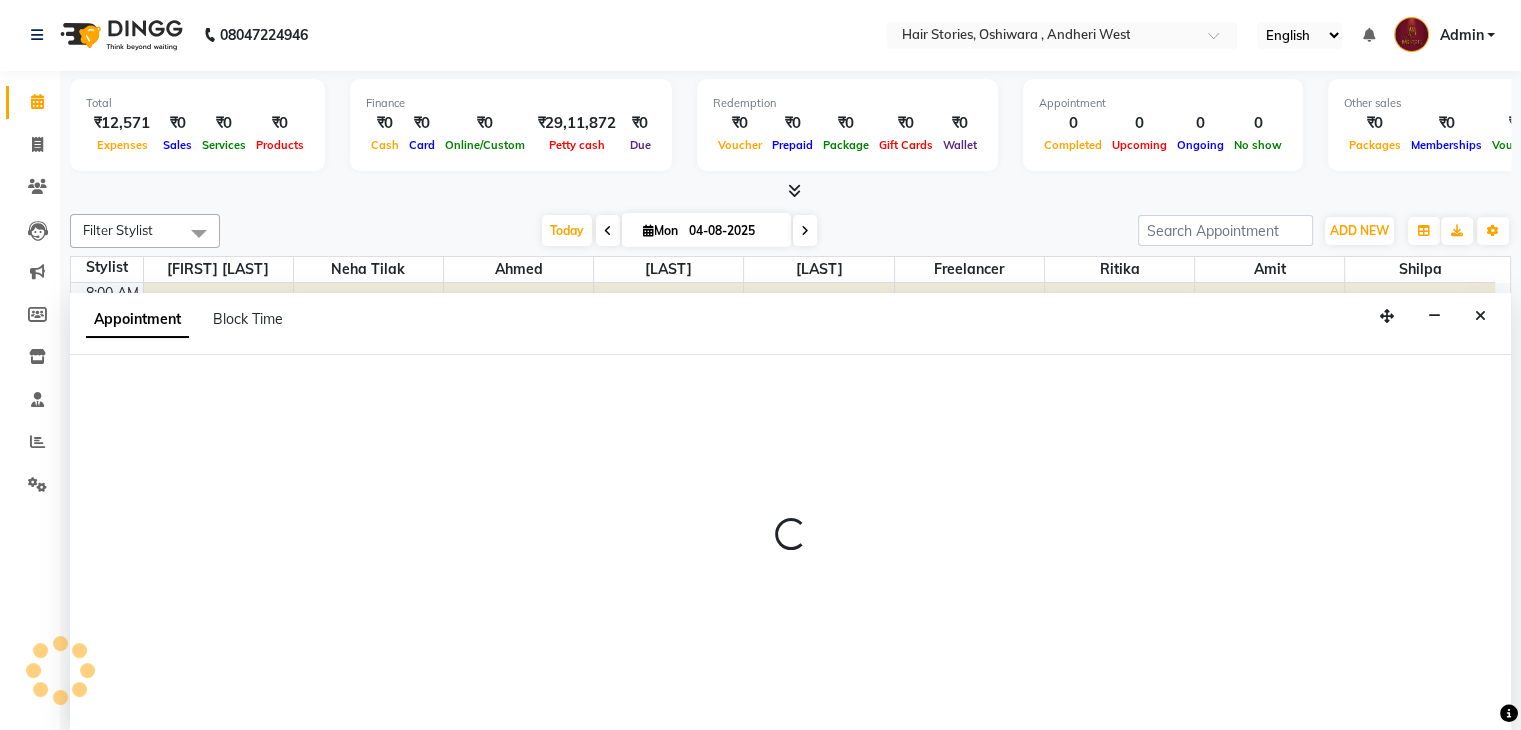 select on "540" 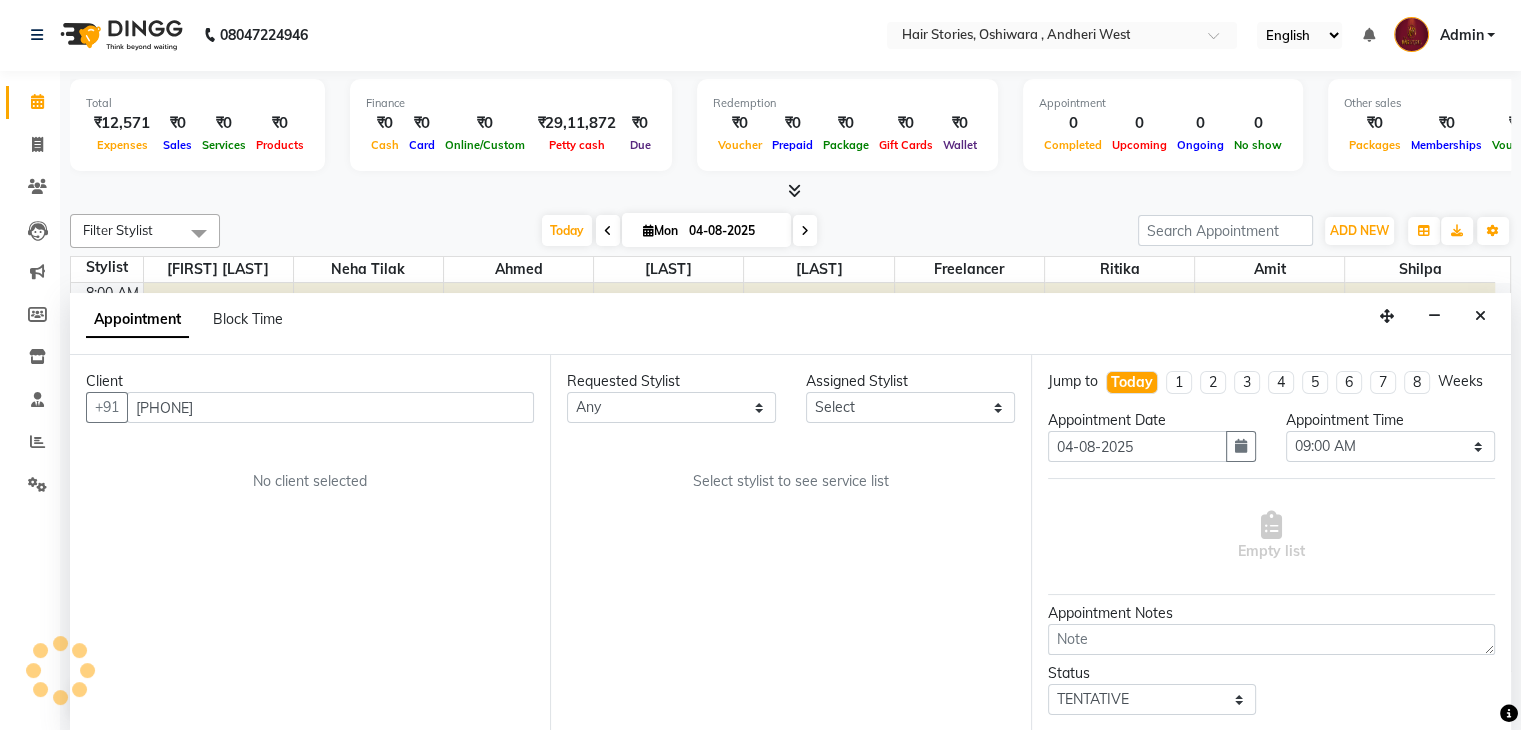 scroll, scrollTop: 2879, scrollLeft: 0, axis: vertical 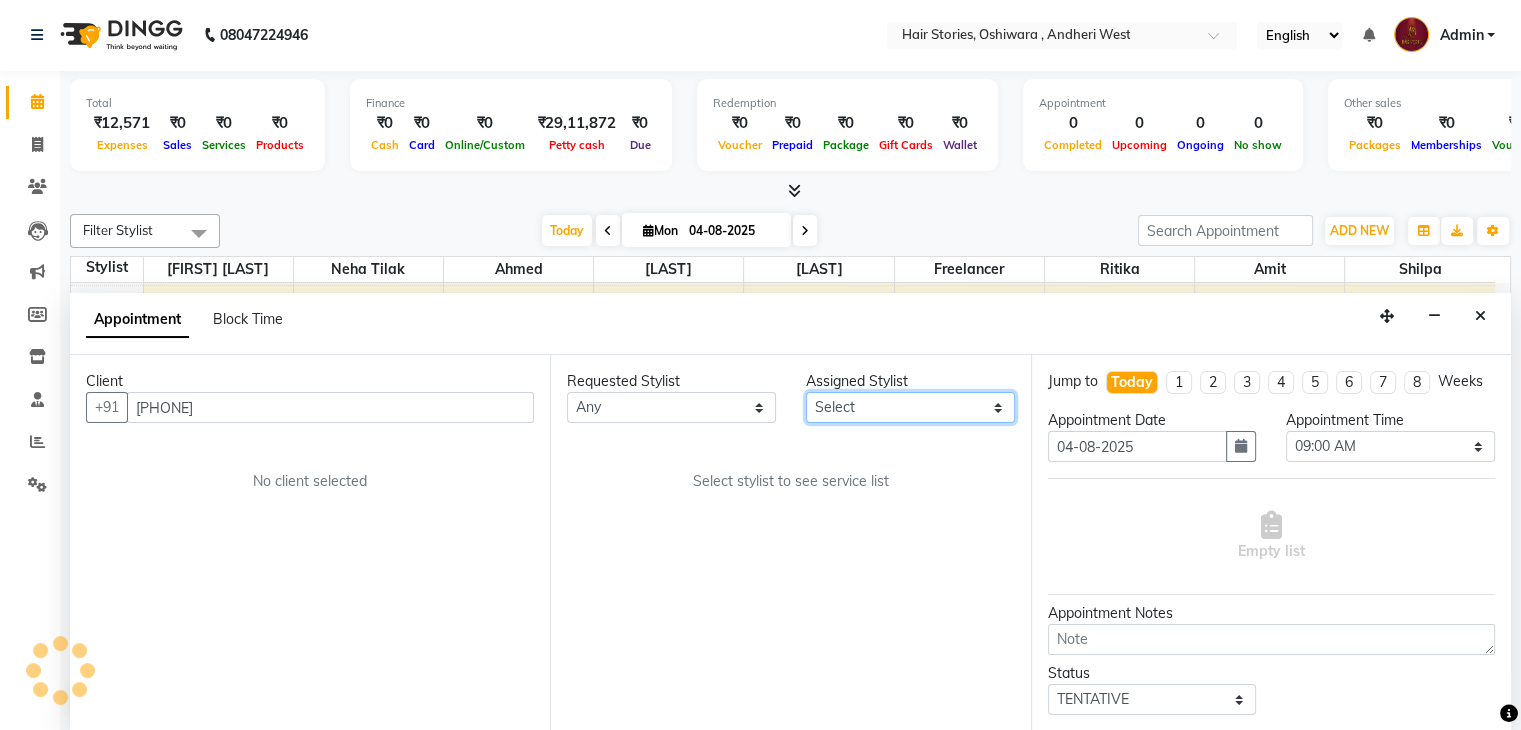 click on "Select Ahmed Amit Amit Savla Freelancer Habiba Neha Tilak Ritika Shilpa Shiraz" at bounding box center (910, 407) 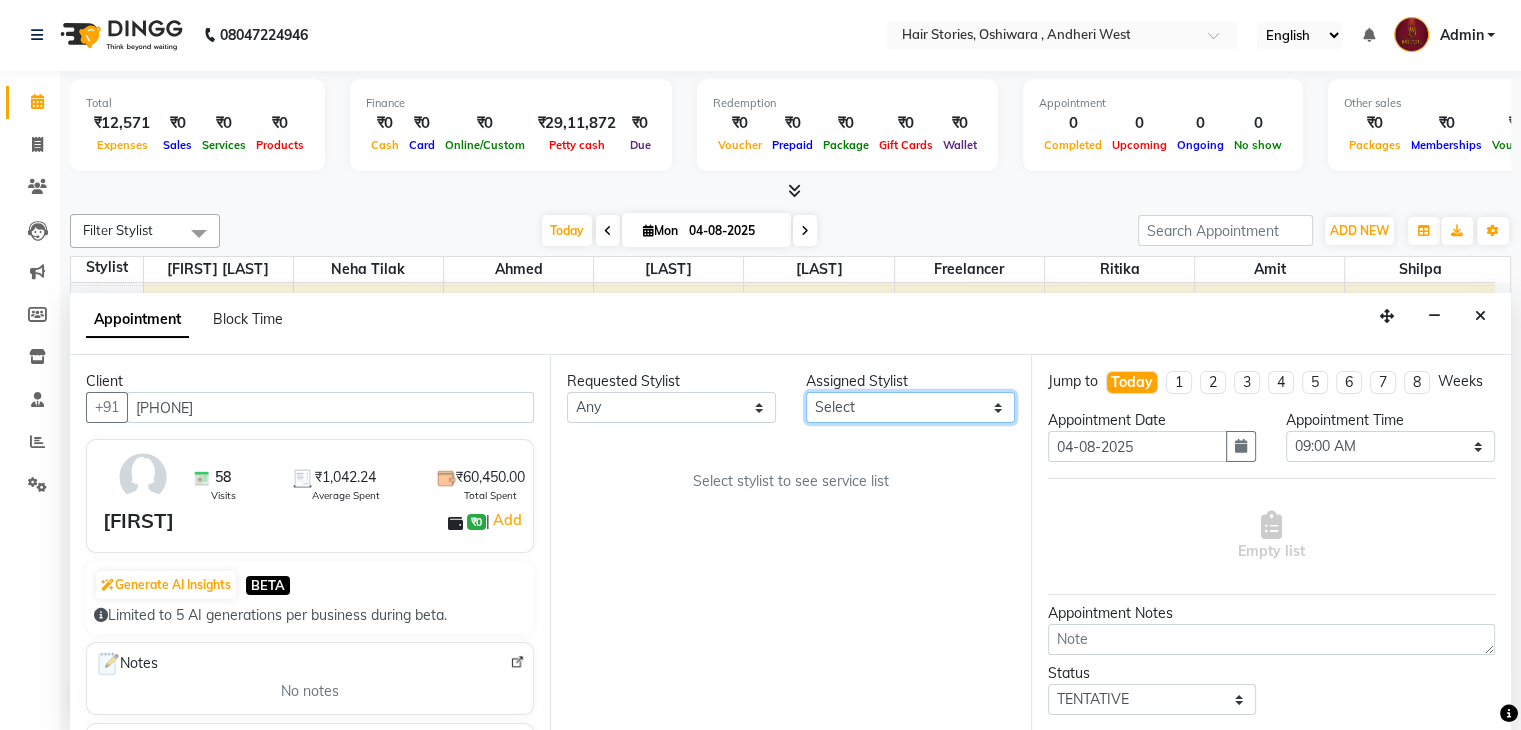 select on "47604" 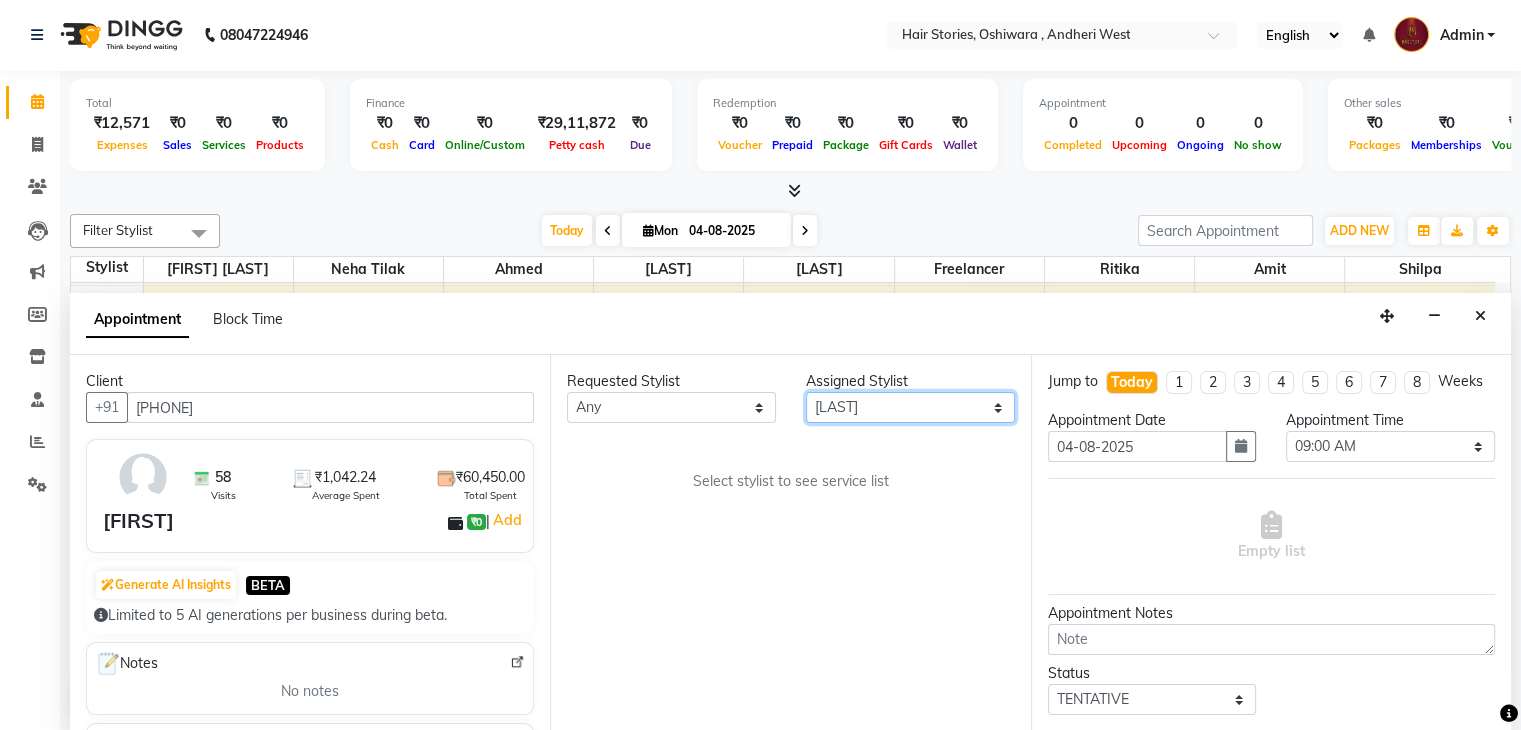 click on "Select Ahmed Amit Amit Savla Freelancer Habiba Neha Tilak Ritika Shilpa Shiraz" at bounding box center [910, 407] 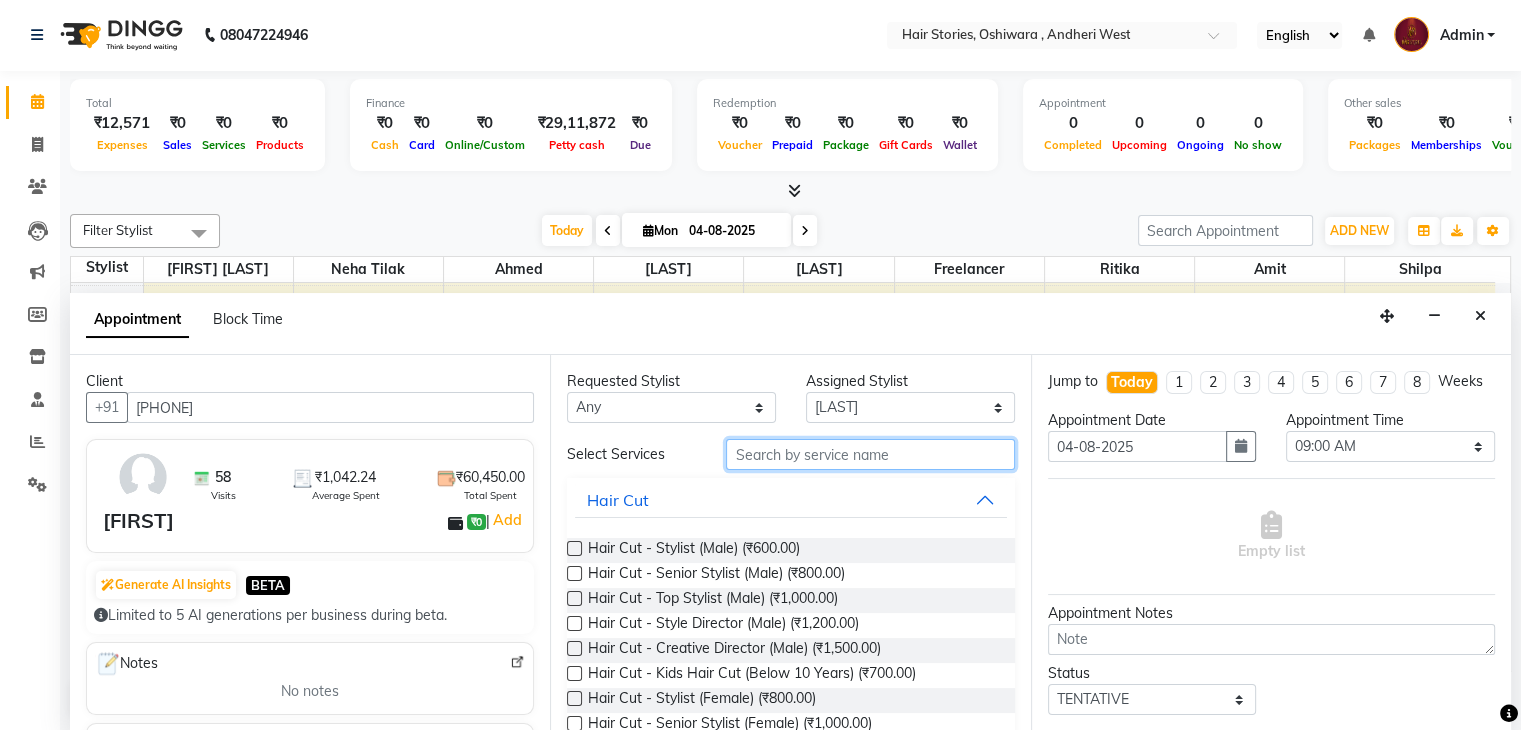 click at bounding box center (870, 454) 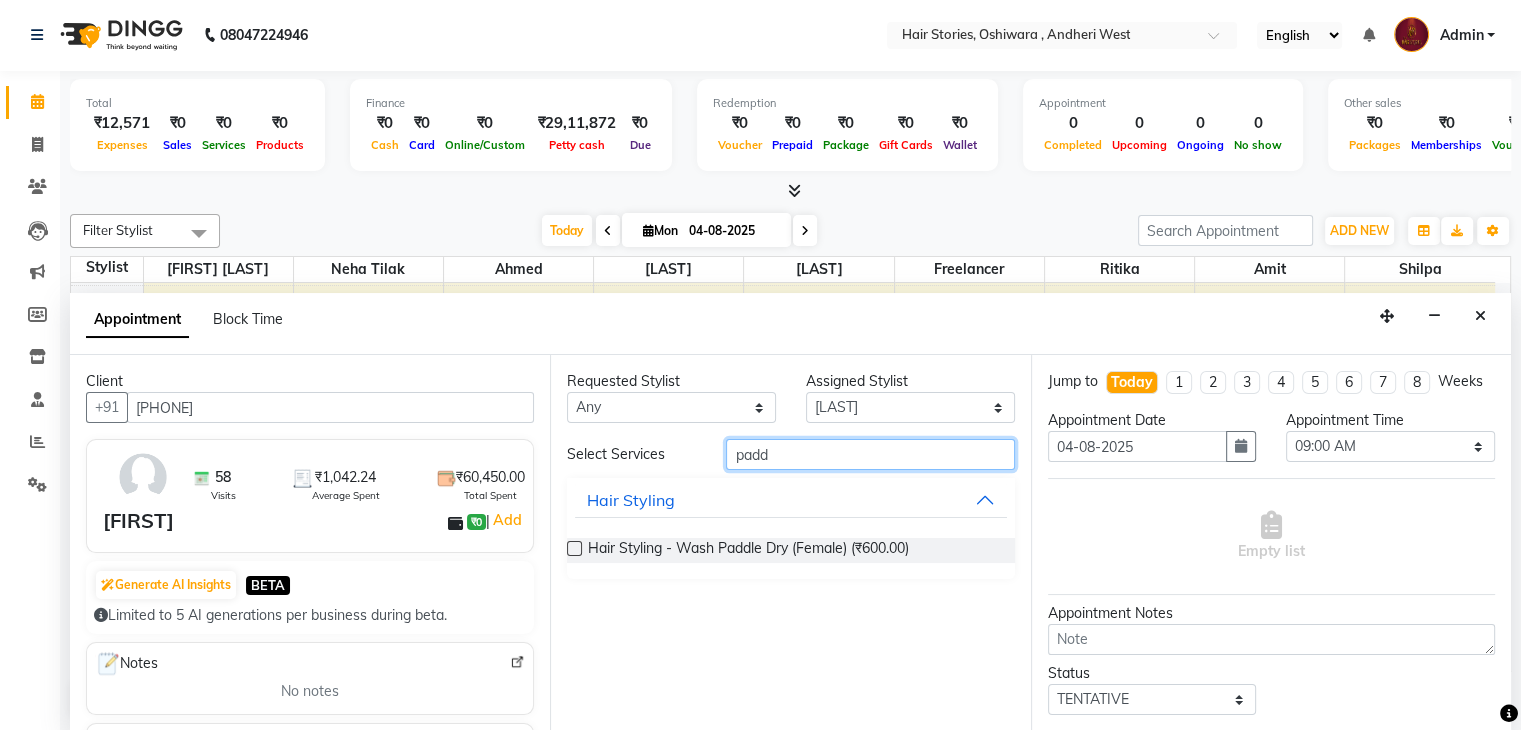 type on "padd" 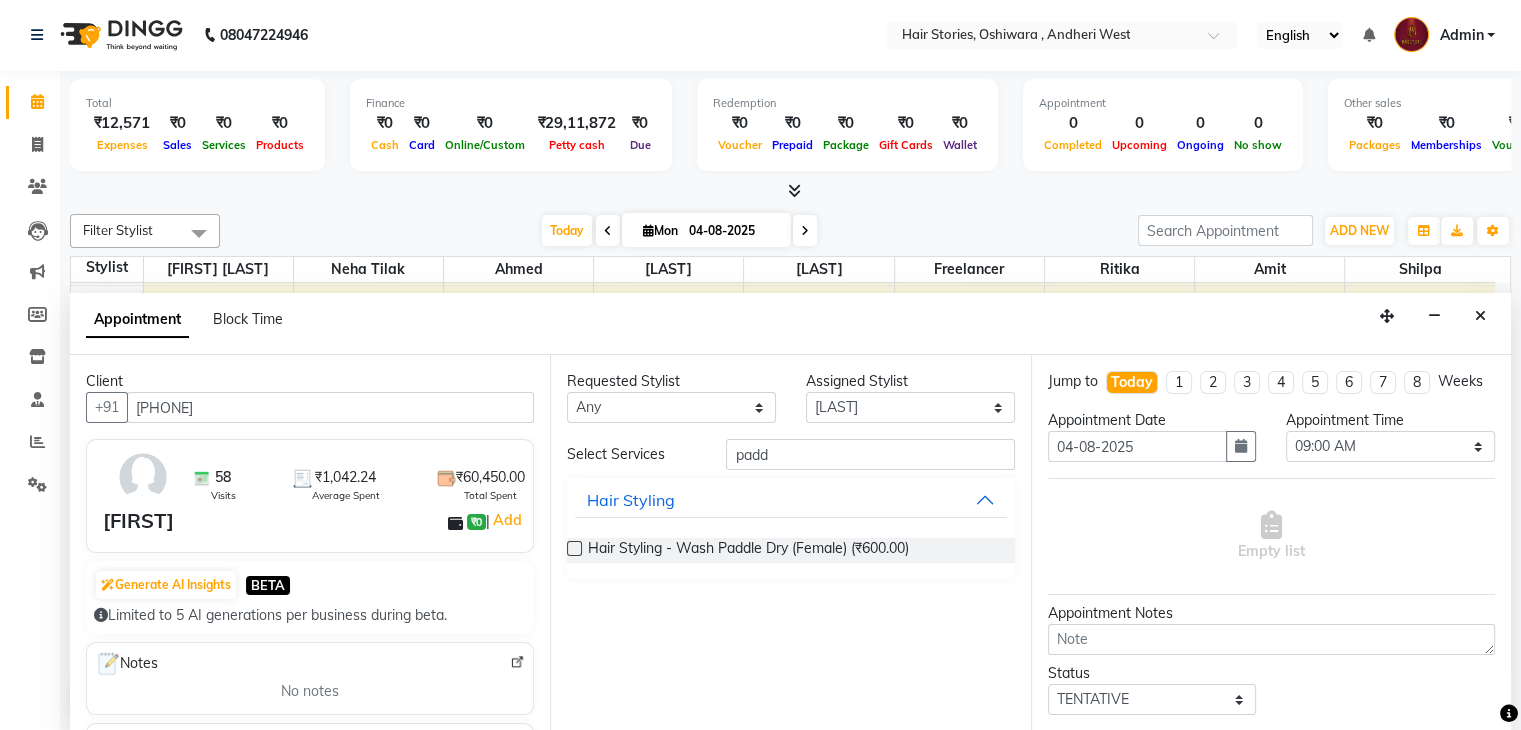 click at bounding box center (574, 548) 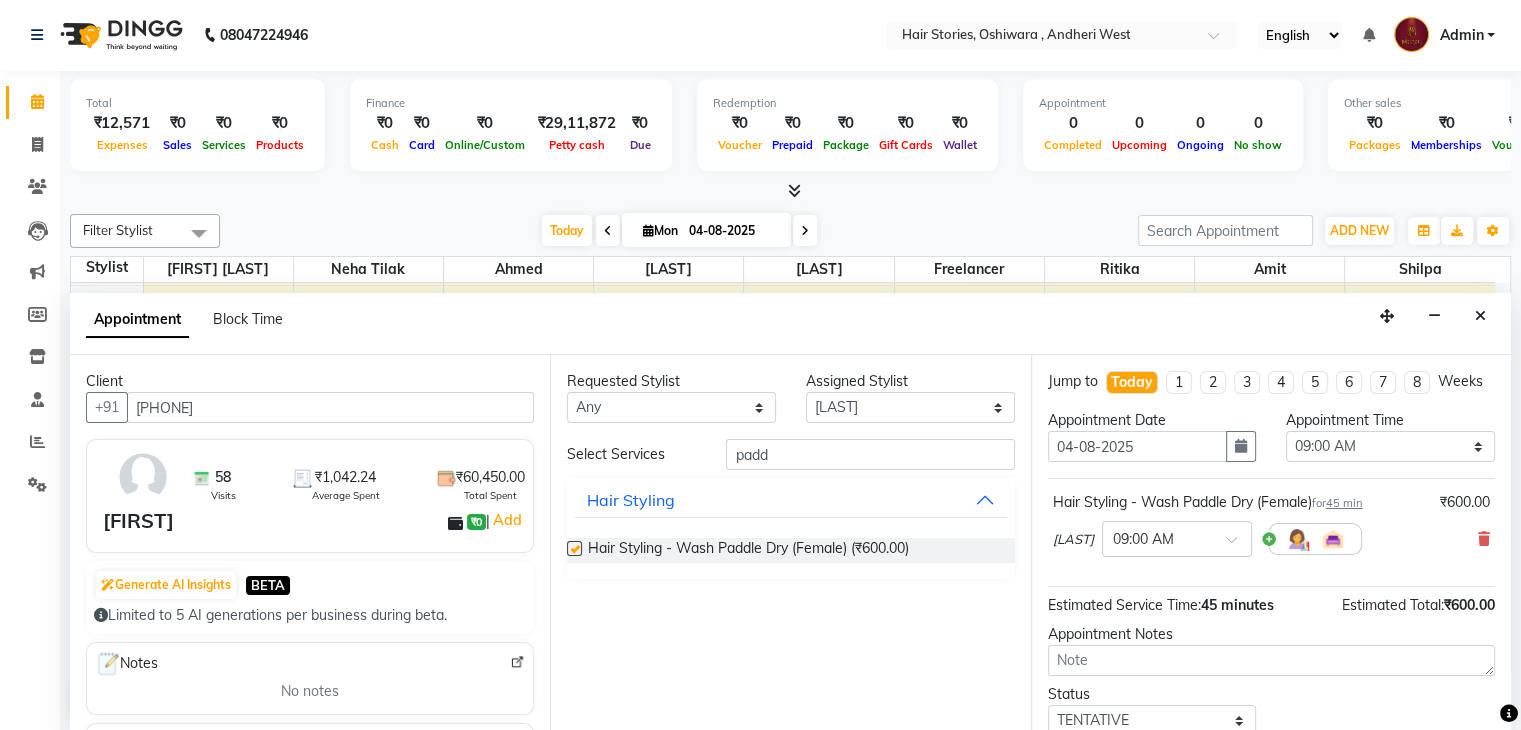 checkbox on "false" 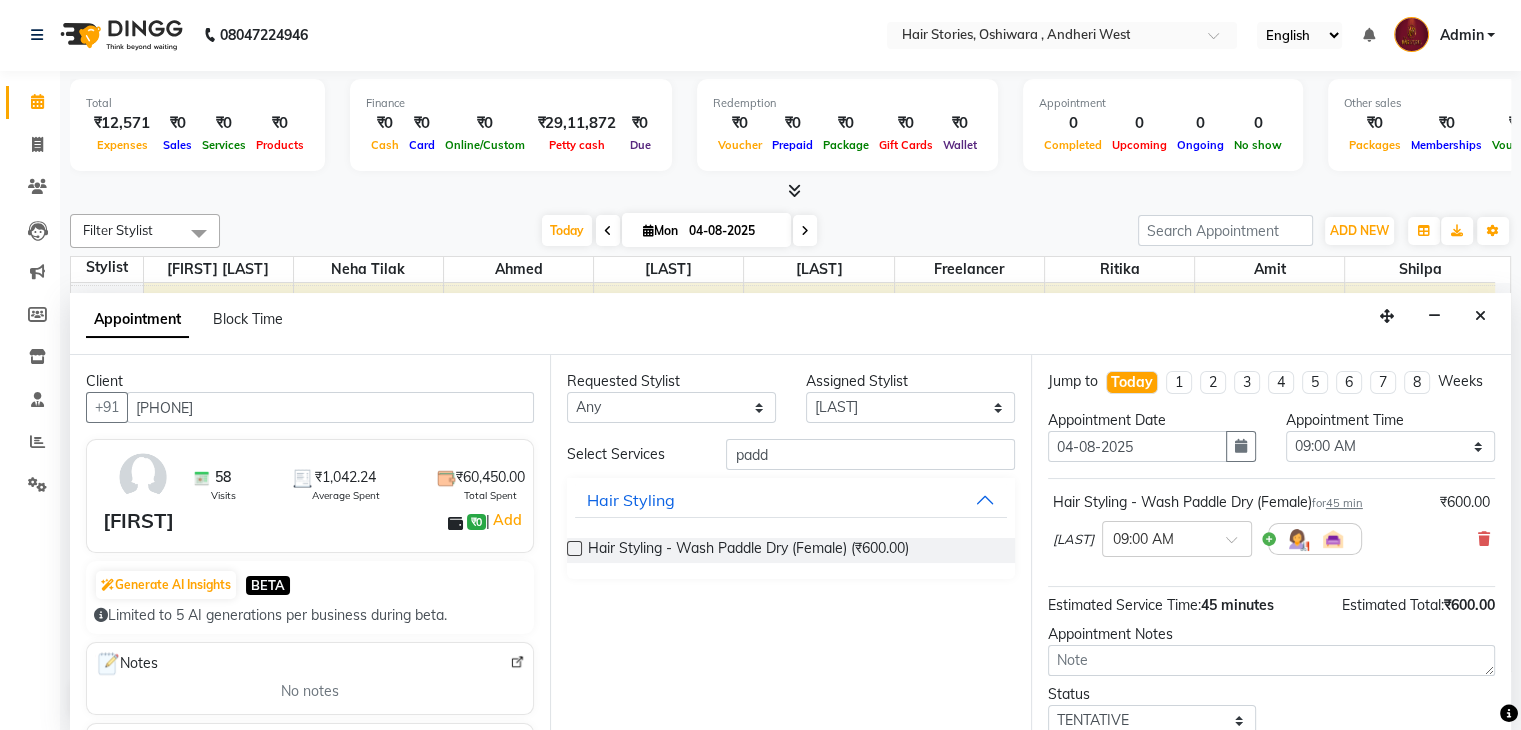 scroll, scrollTop: 149, scrollLeft: 0, axis: vertical 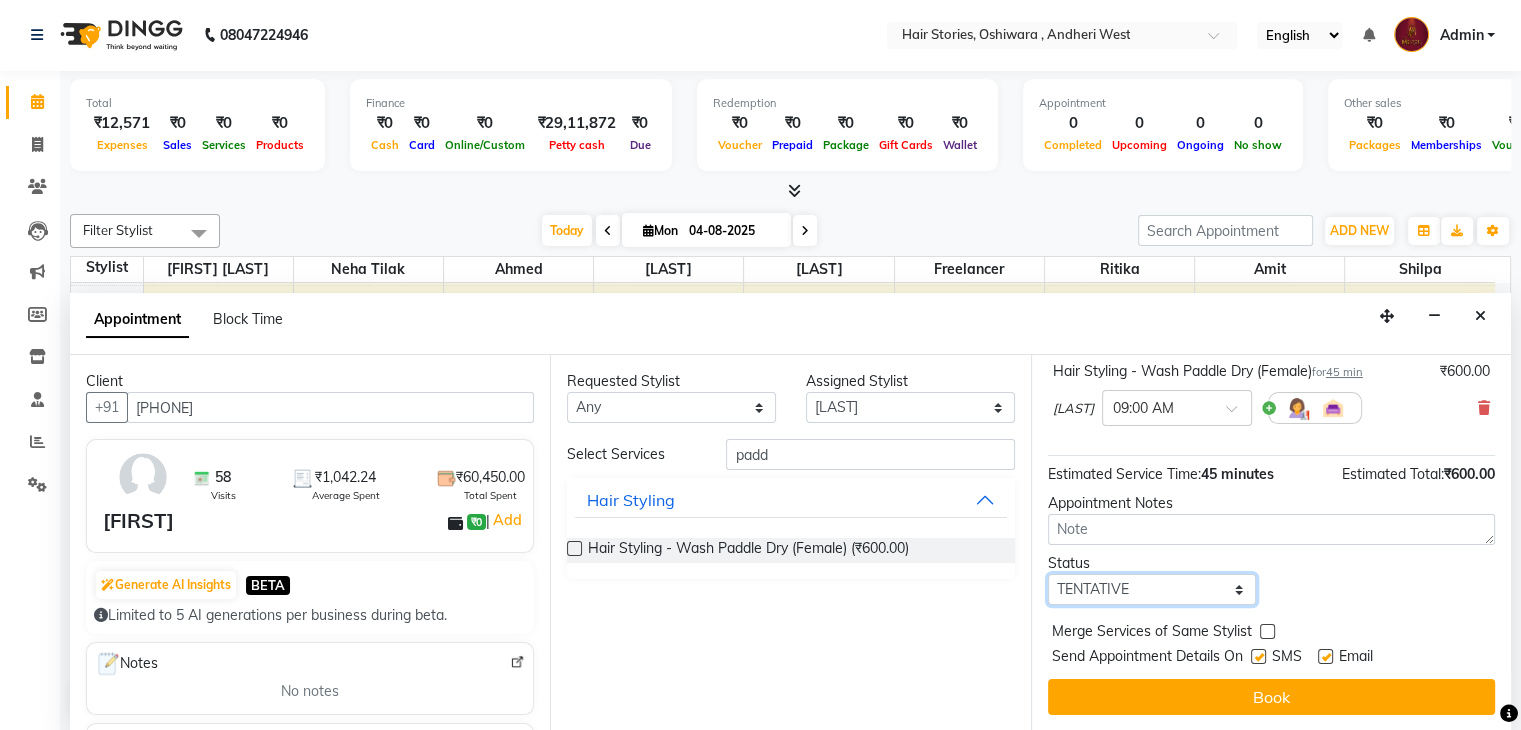 click on "Select TENTATIVE CONFIRM CHECK-IN UPCOMING" at bounding box center [1152, 589] 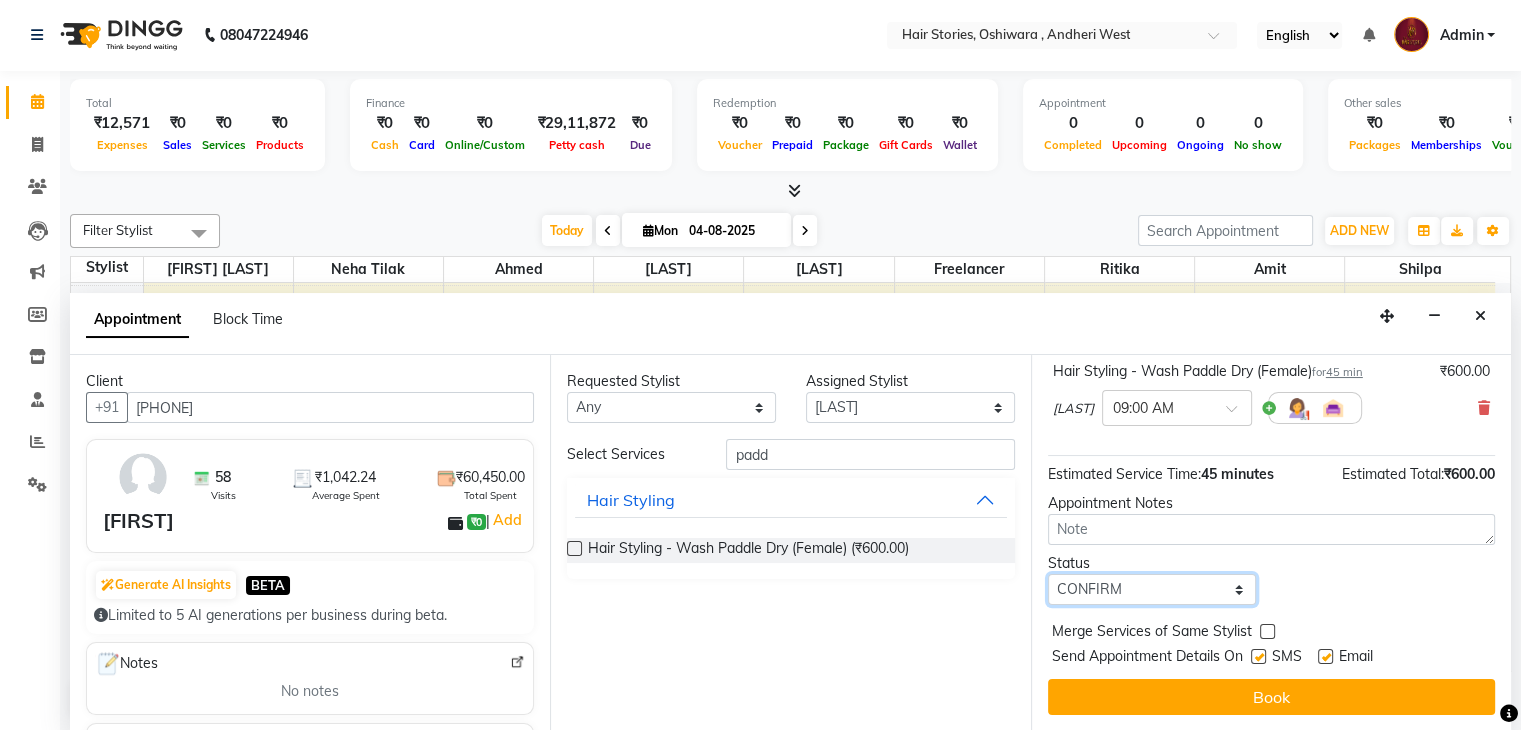 click on "Select TENTATIVE CONFIRM CHECK-IN UPCOMING" at bounding box center [1152, 589] 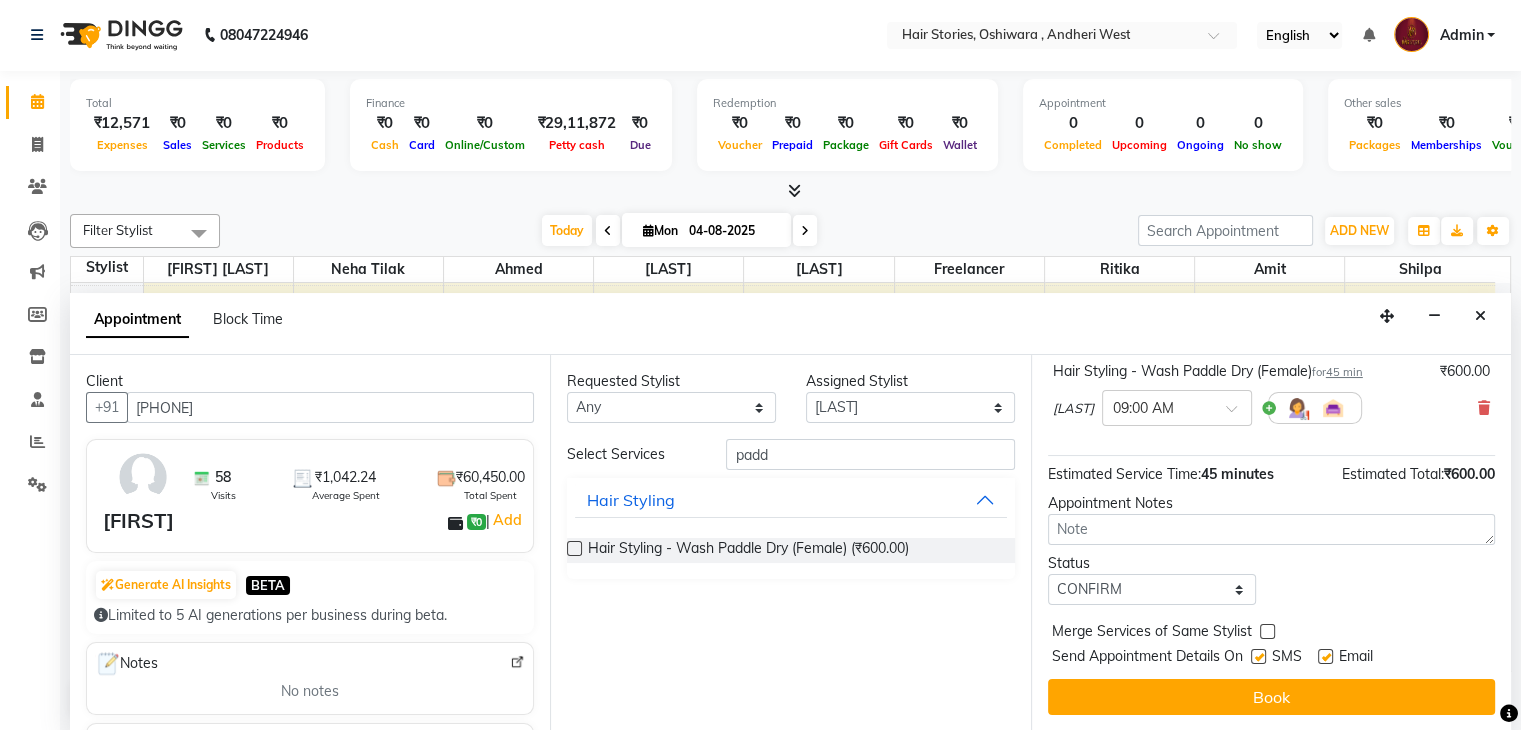 click at bounding box center [1258, 656] 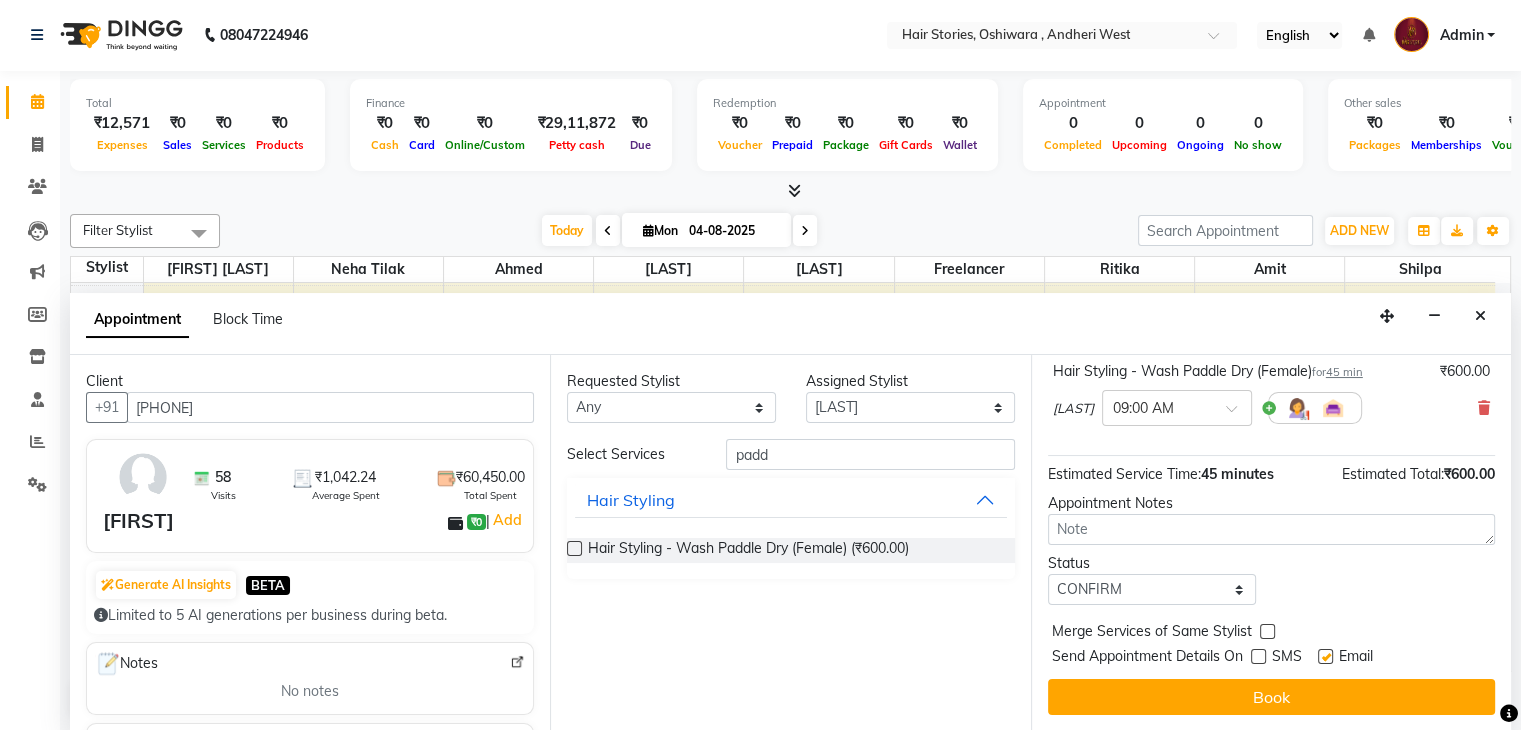 click at bounding box center (1325, 656) 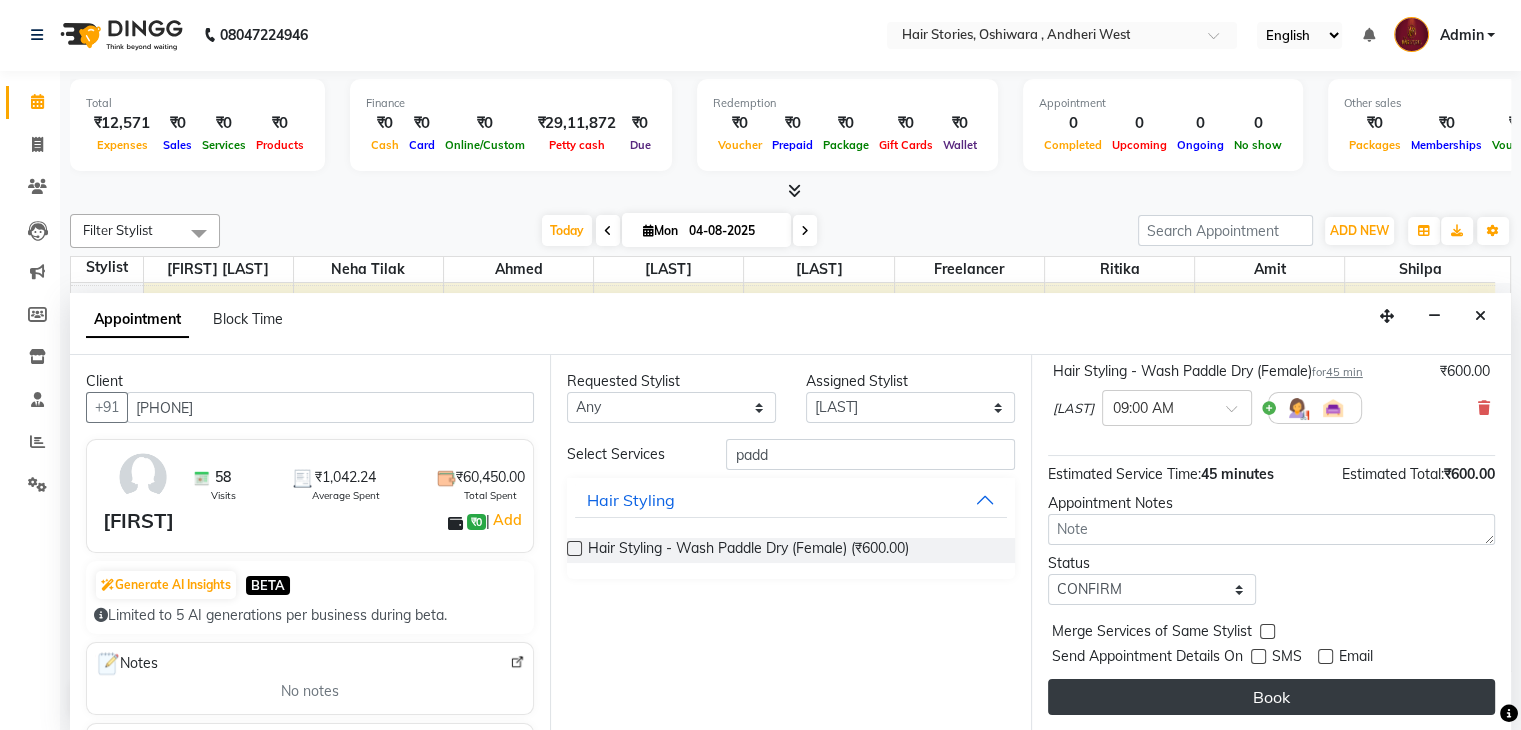 click on "Book" at bounding box center (1271, 697) 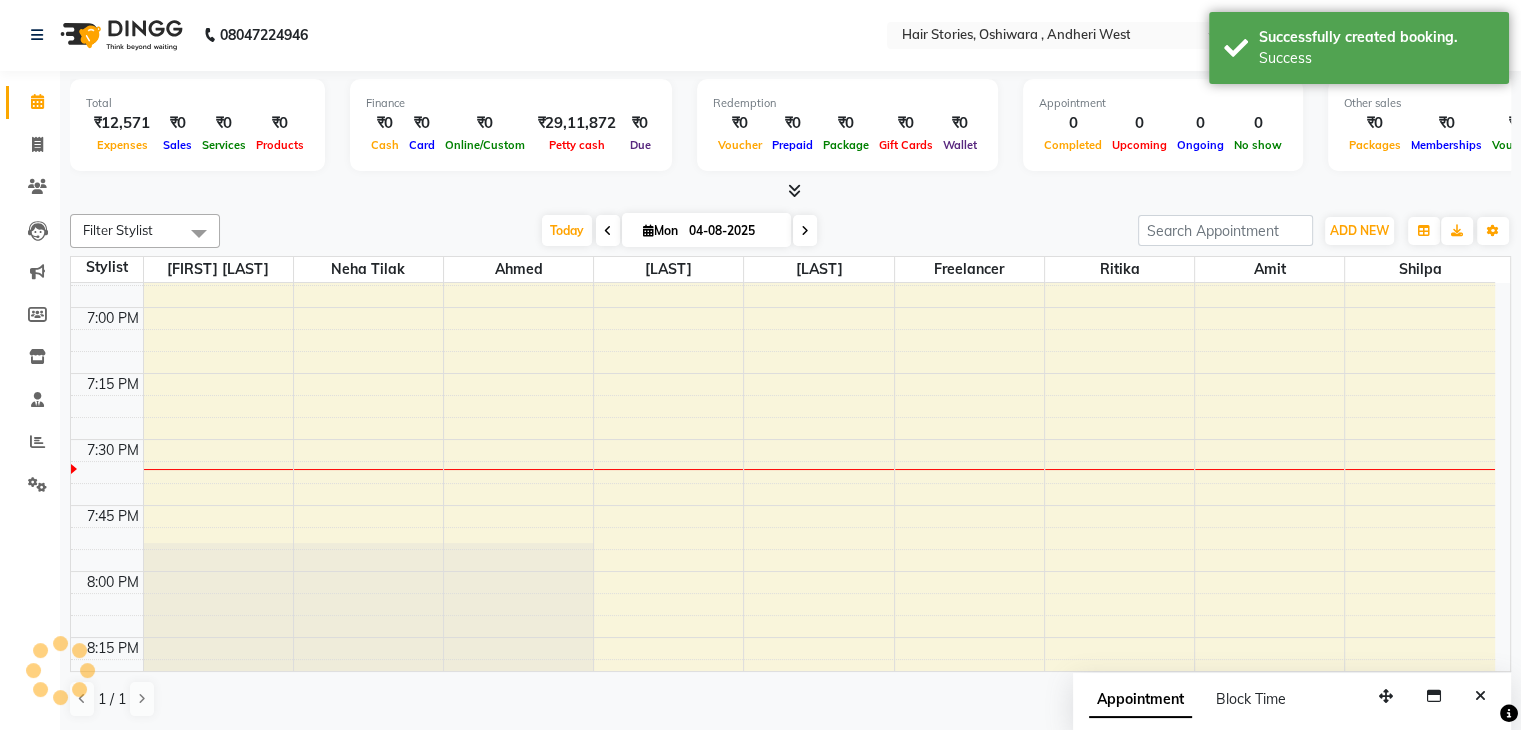 scroll, scrollTop: 0, scrollLeft: 0, axis: both 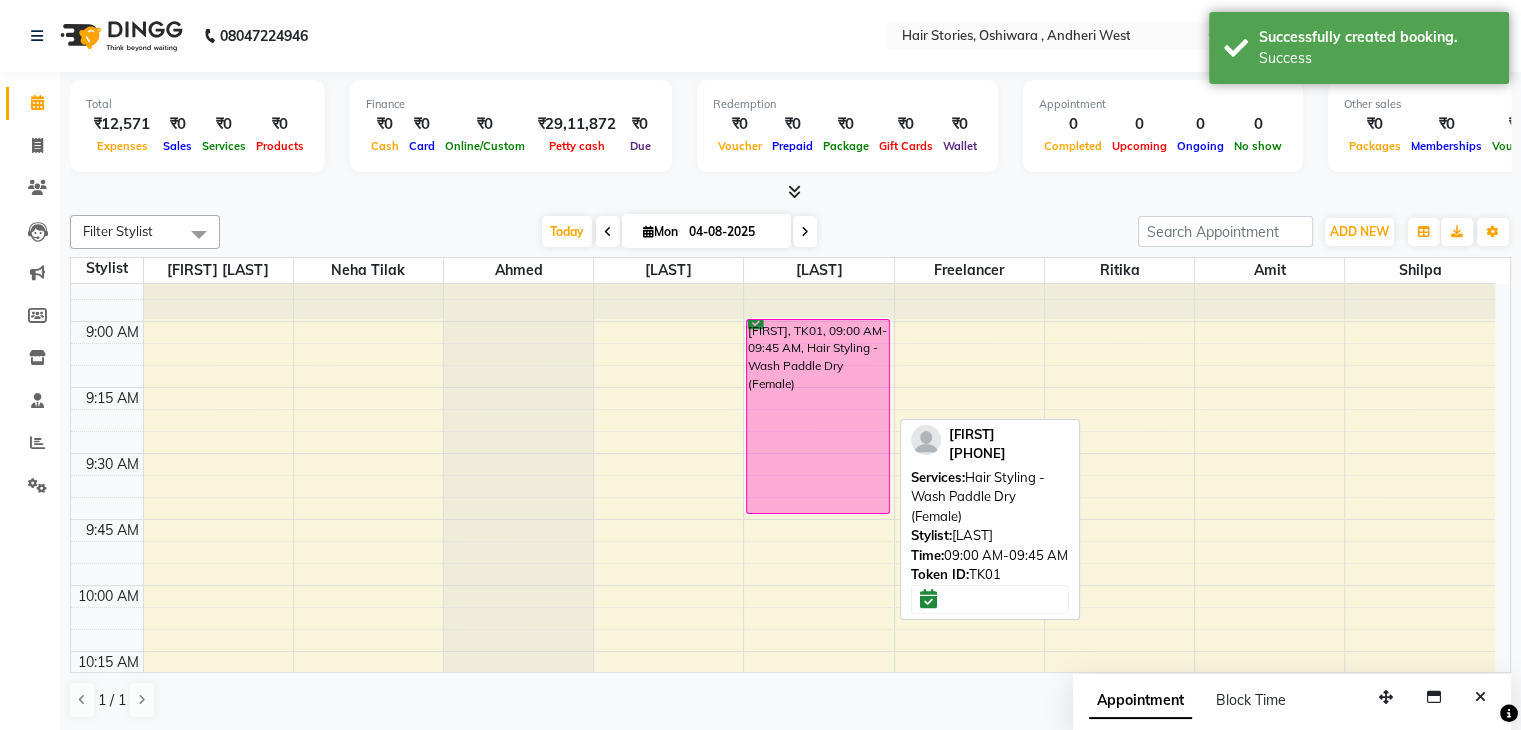click on "[FIRST], TK01, 09:00 AM-09:45 AM, Hair Styling - Wash Paddle Dry (Female)" at bounding box center (818, 416) 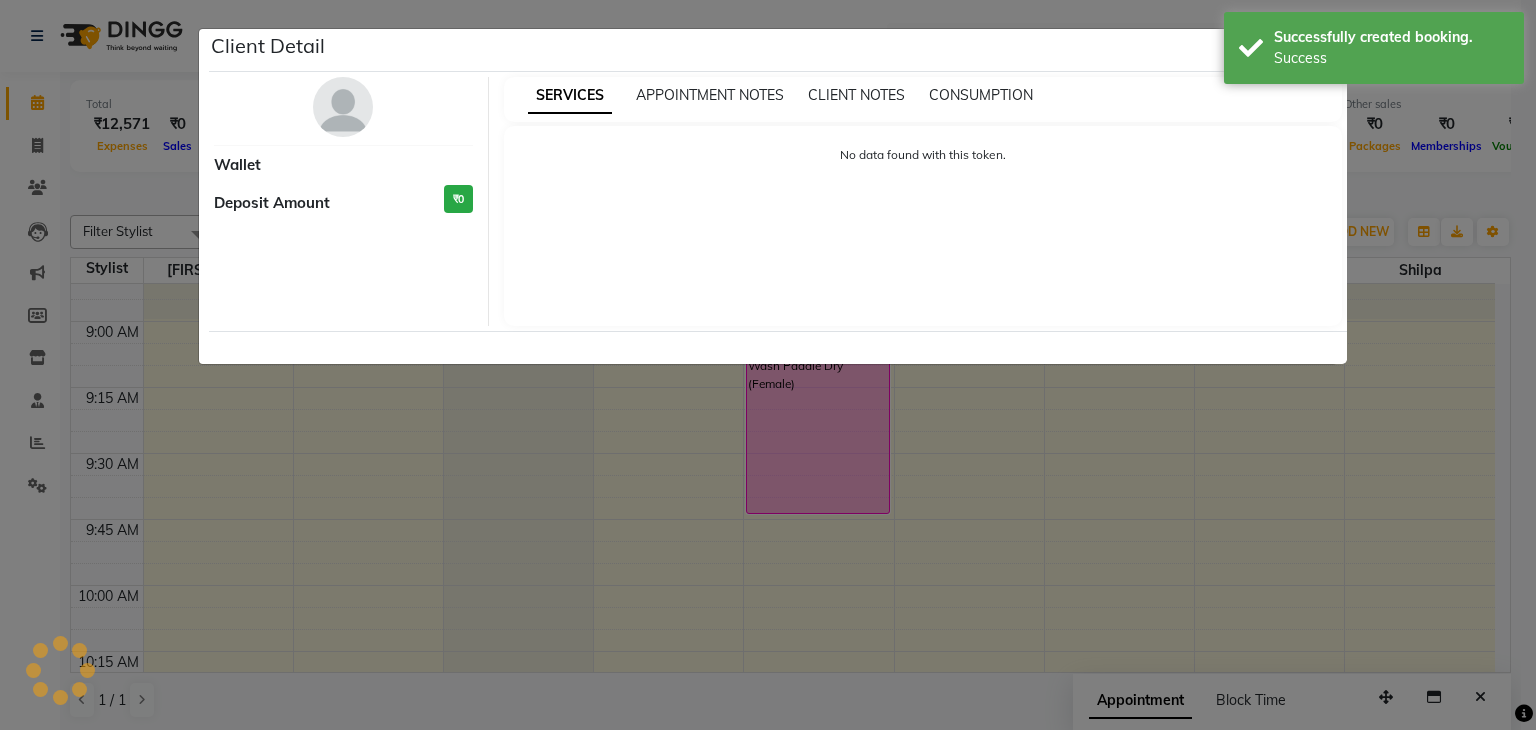 select on "6" 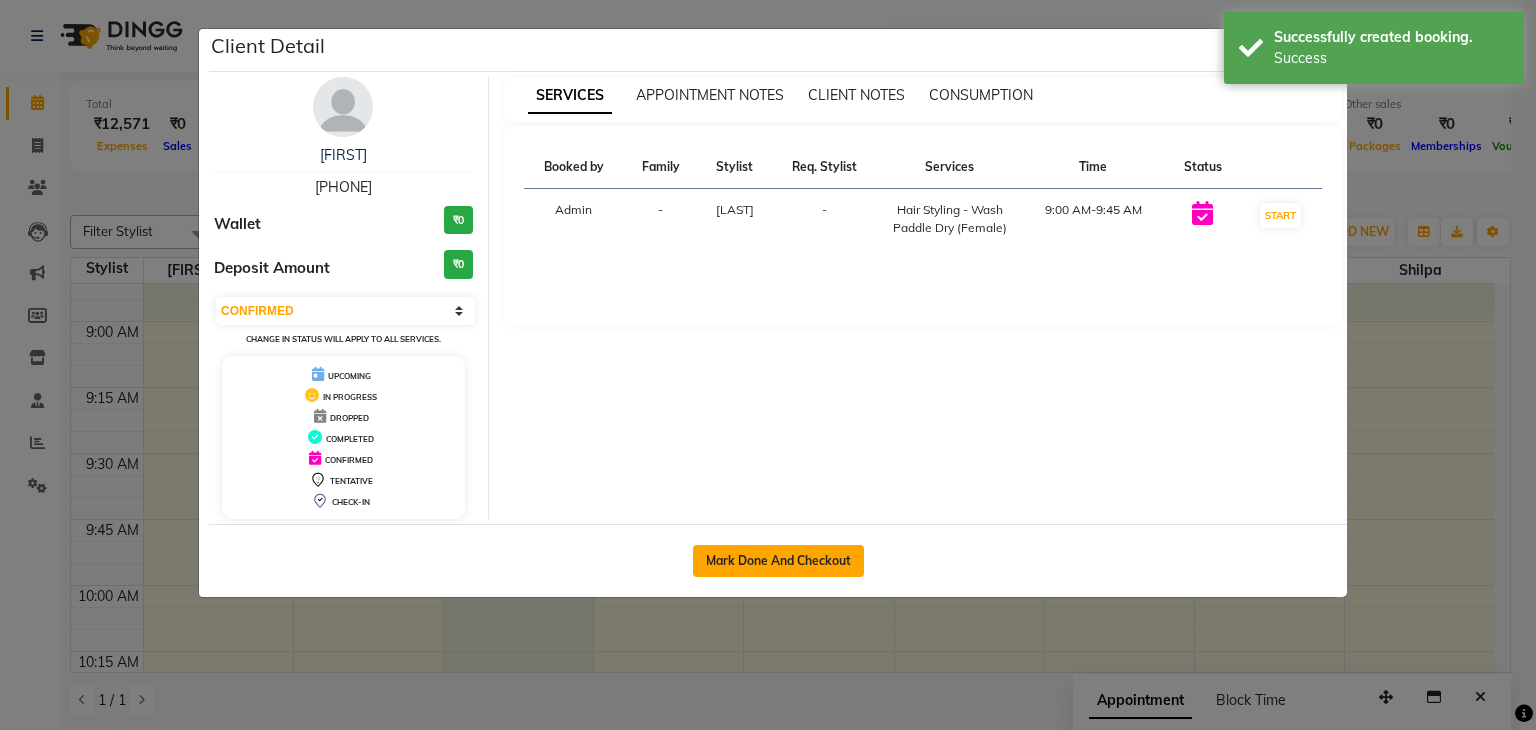 click on "Mark Done And Checkout" 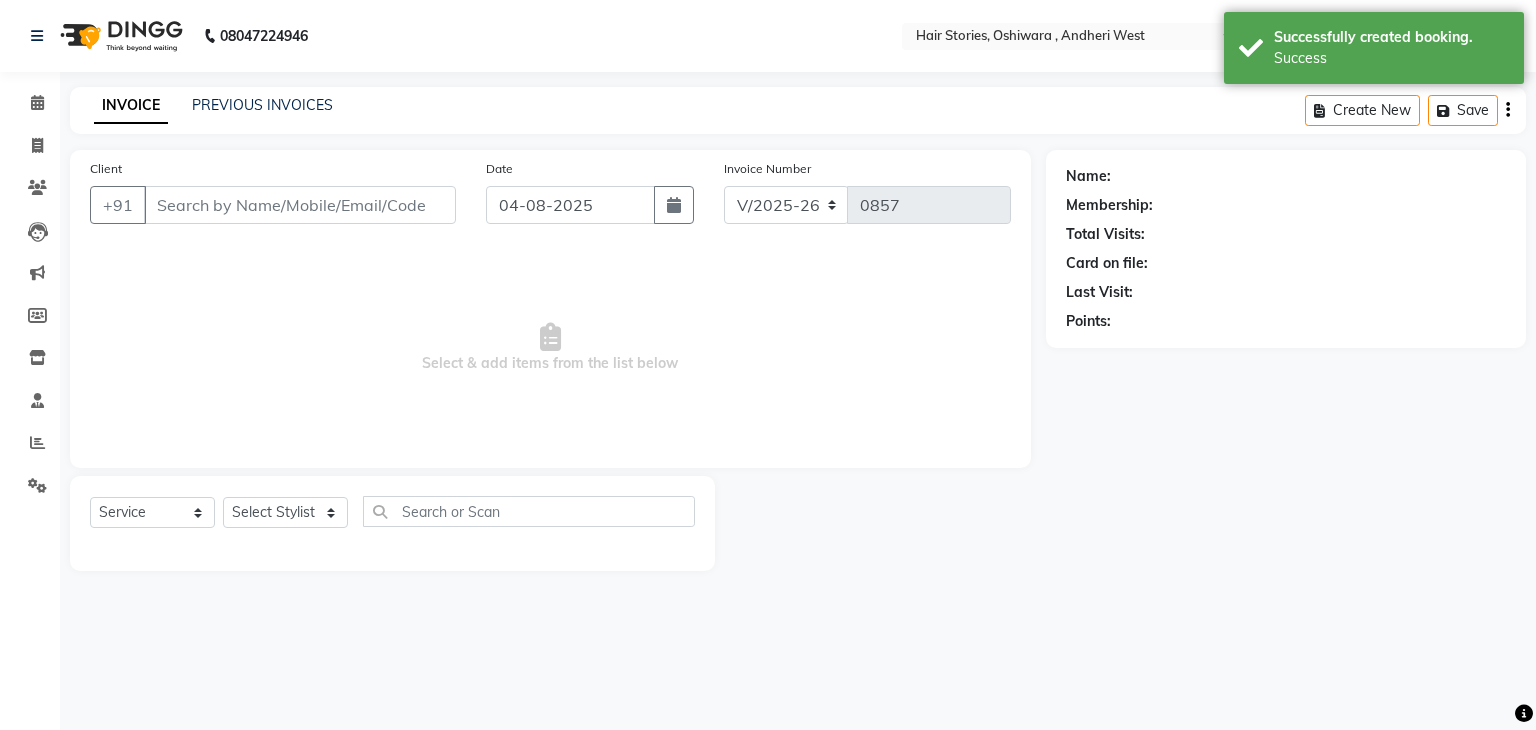 type on "[PHONE]" 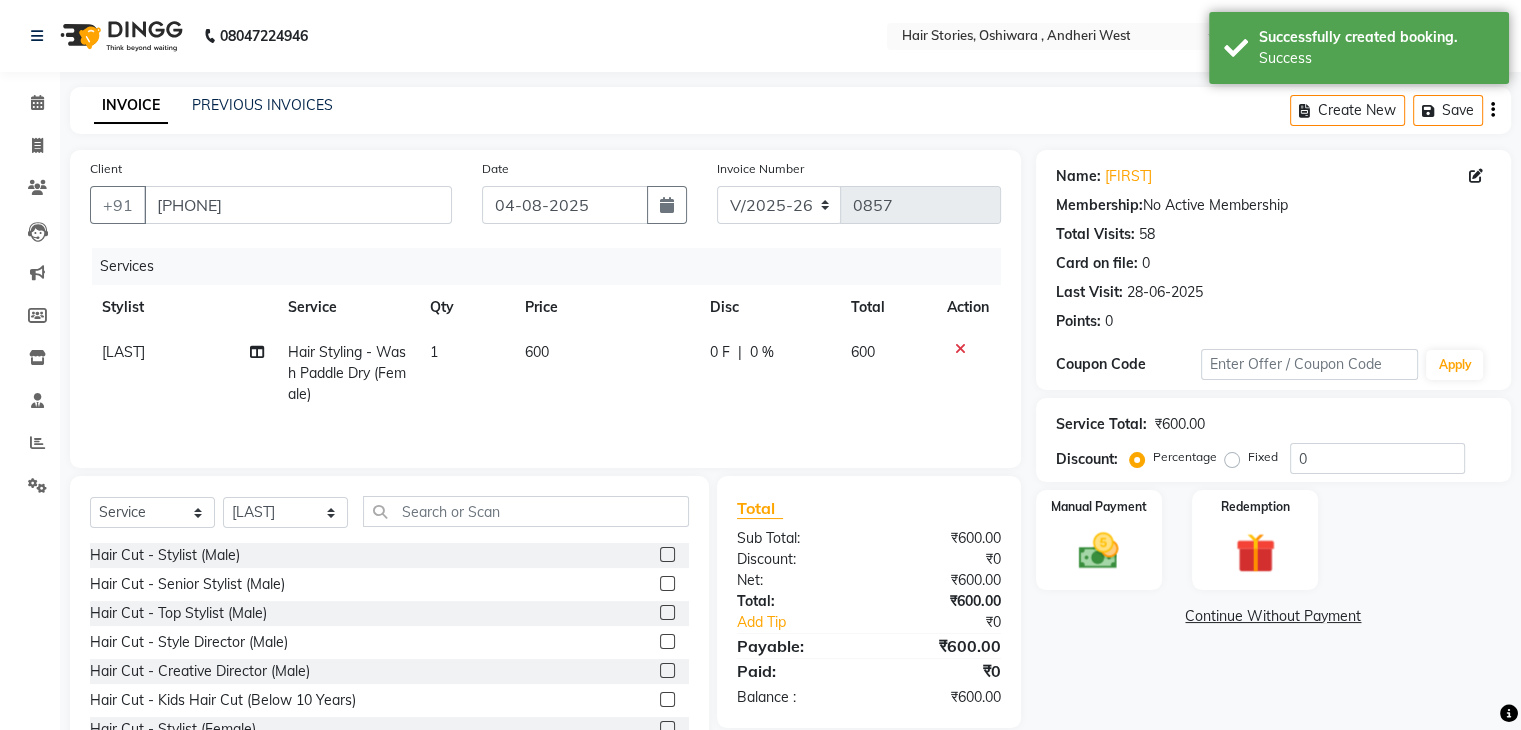 click on "600" 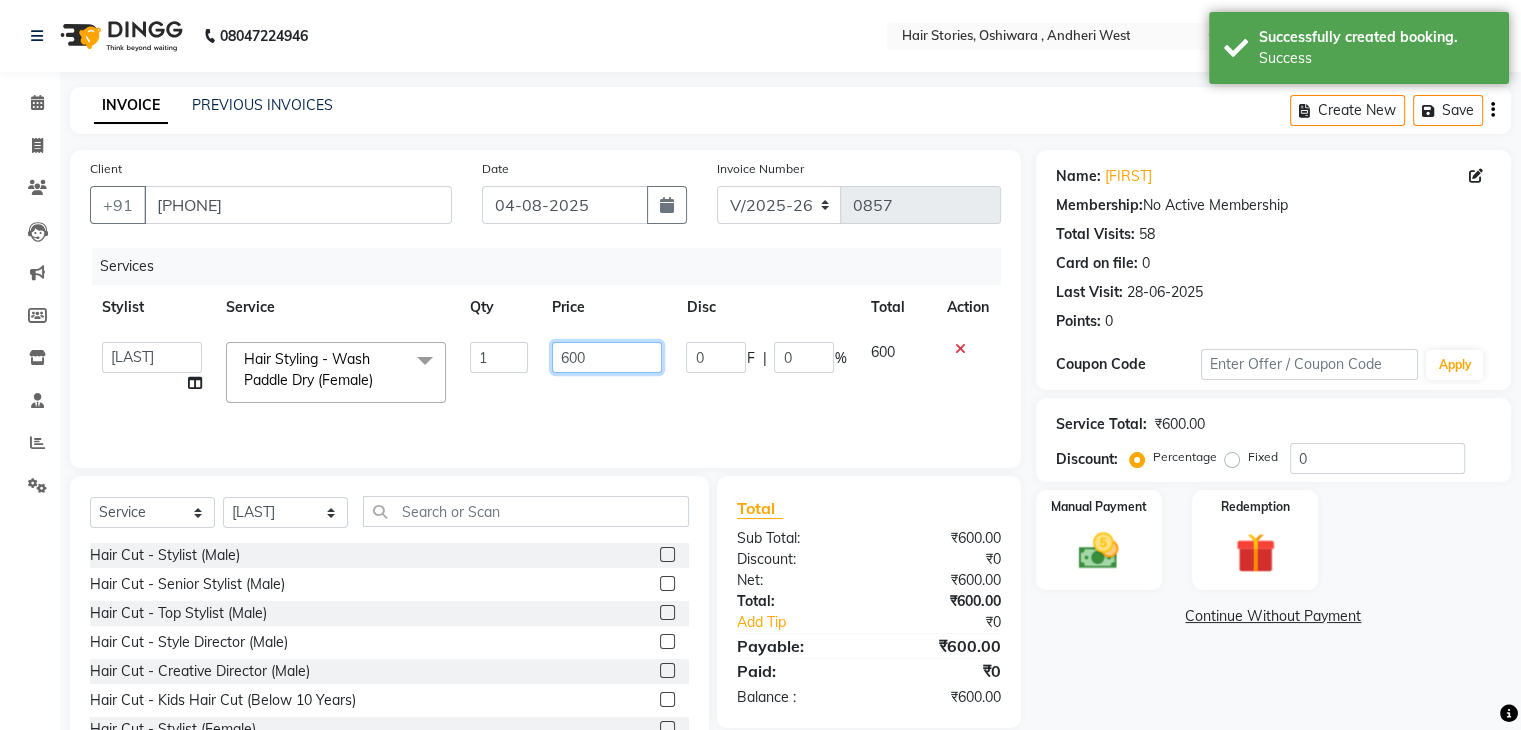drag, startPoint x: 596, startPoint y: 359, endPoint x: 517, endPoint y: 367, distance: 79.40403 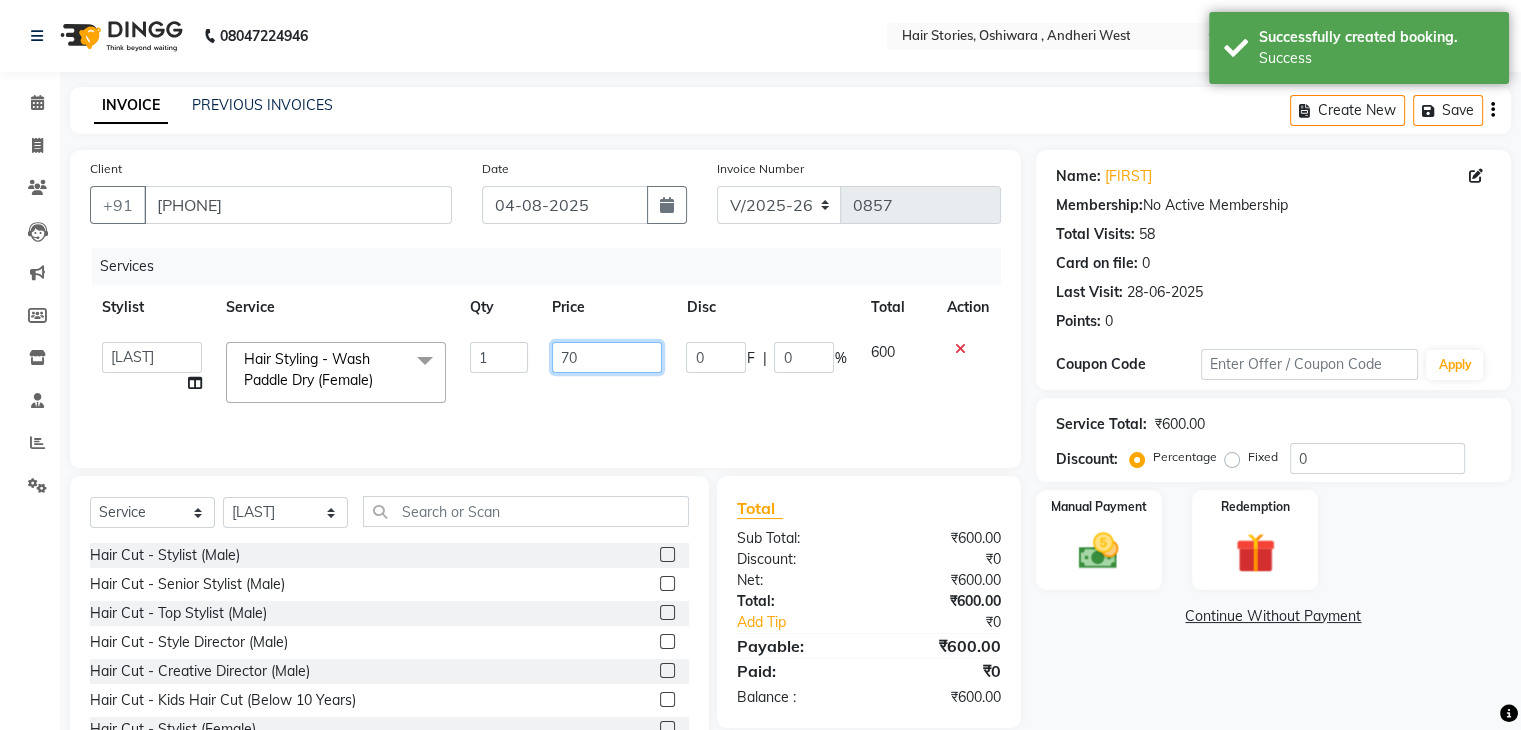 type on "700" 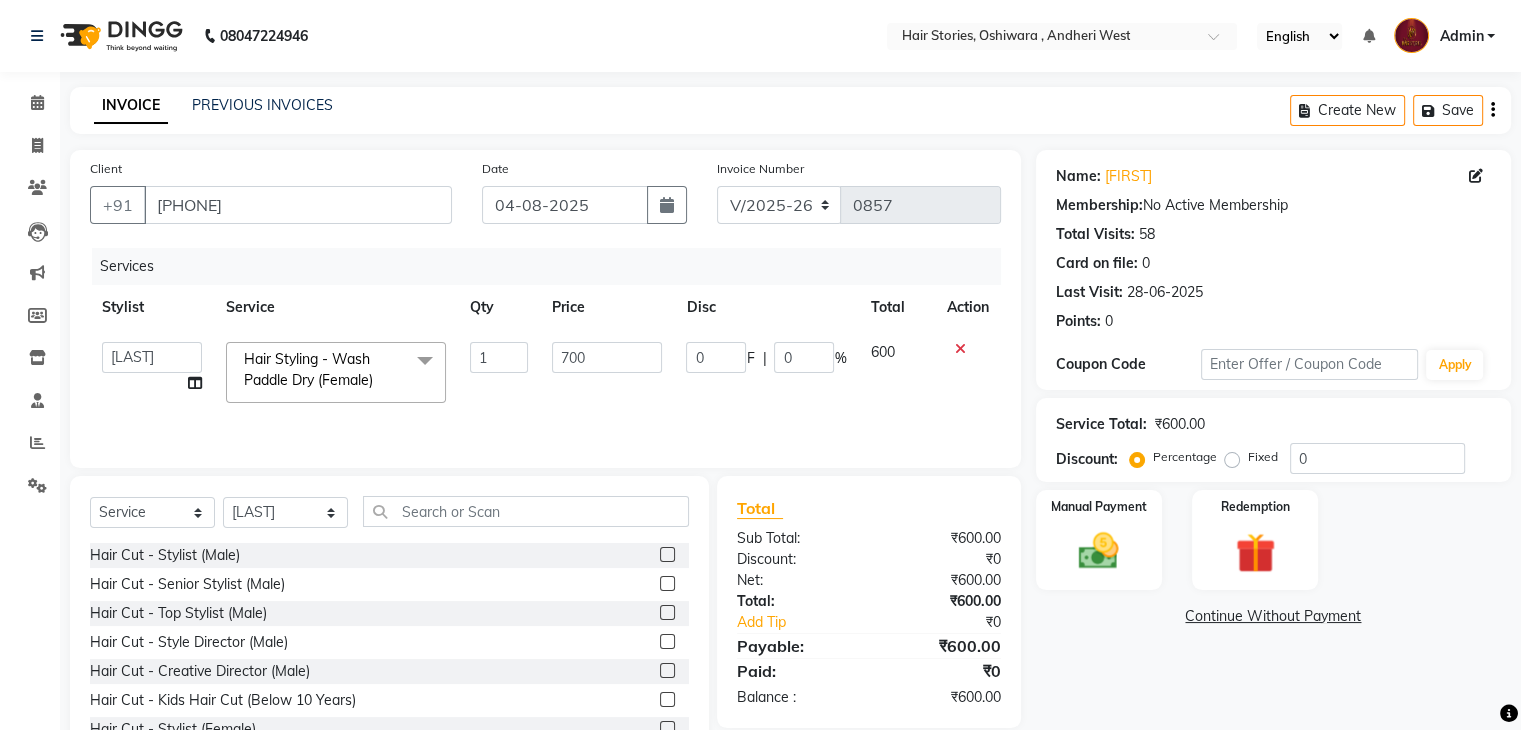 click on "Name: [FIRST]  Membership:  No Active Membership  Total Visits:  58 Card on file:  0 Last Visit:   28-06-2025 Points:   0  Coupon Code Apply Service Total:  ₹600.00  Discount:  Percentage   Fixed  0 Manual Payment Redemption  Continue Without Payment" 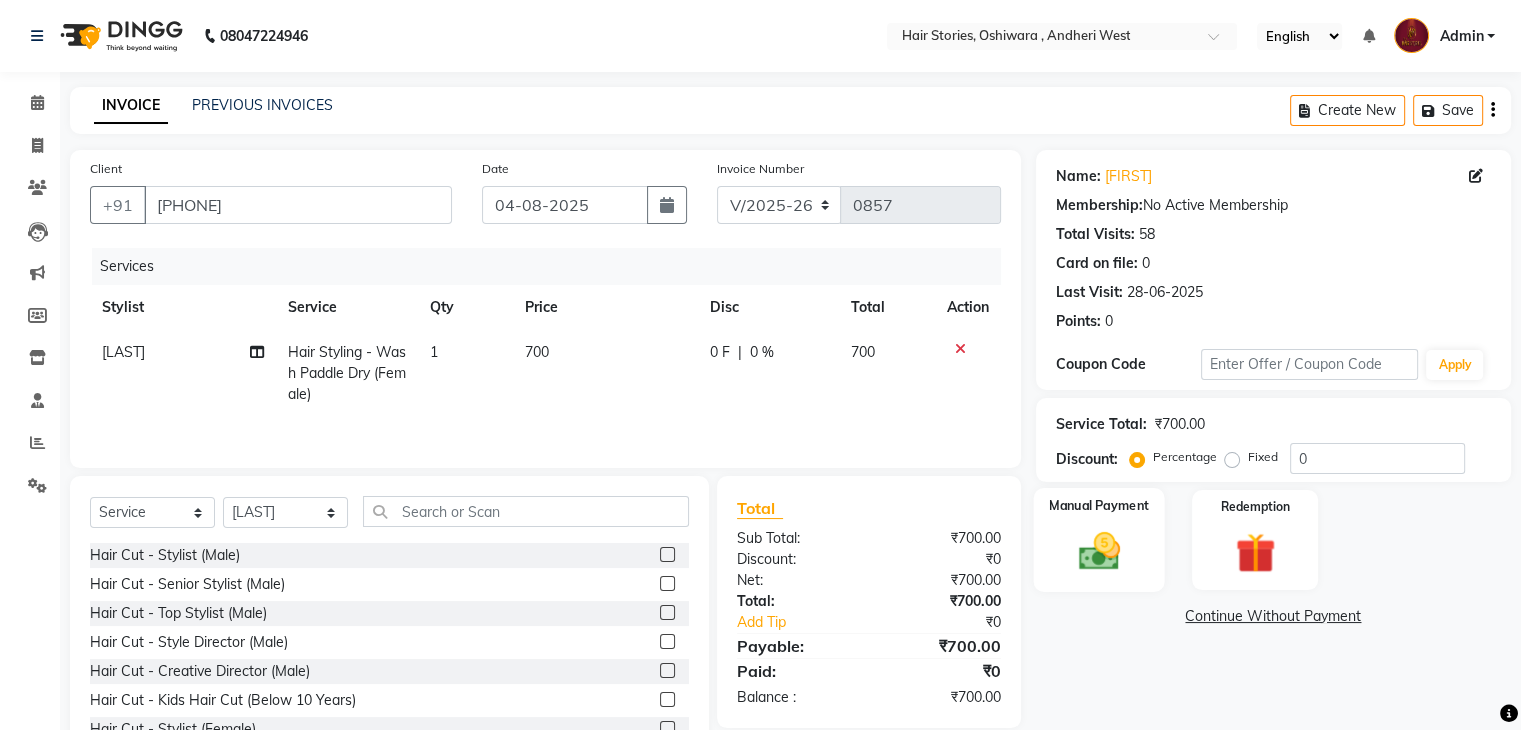 click on "Manual Payment" 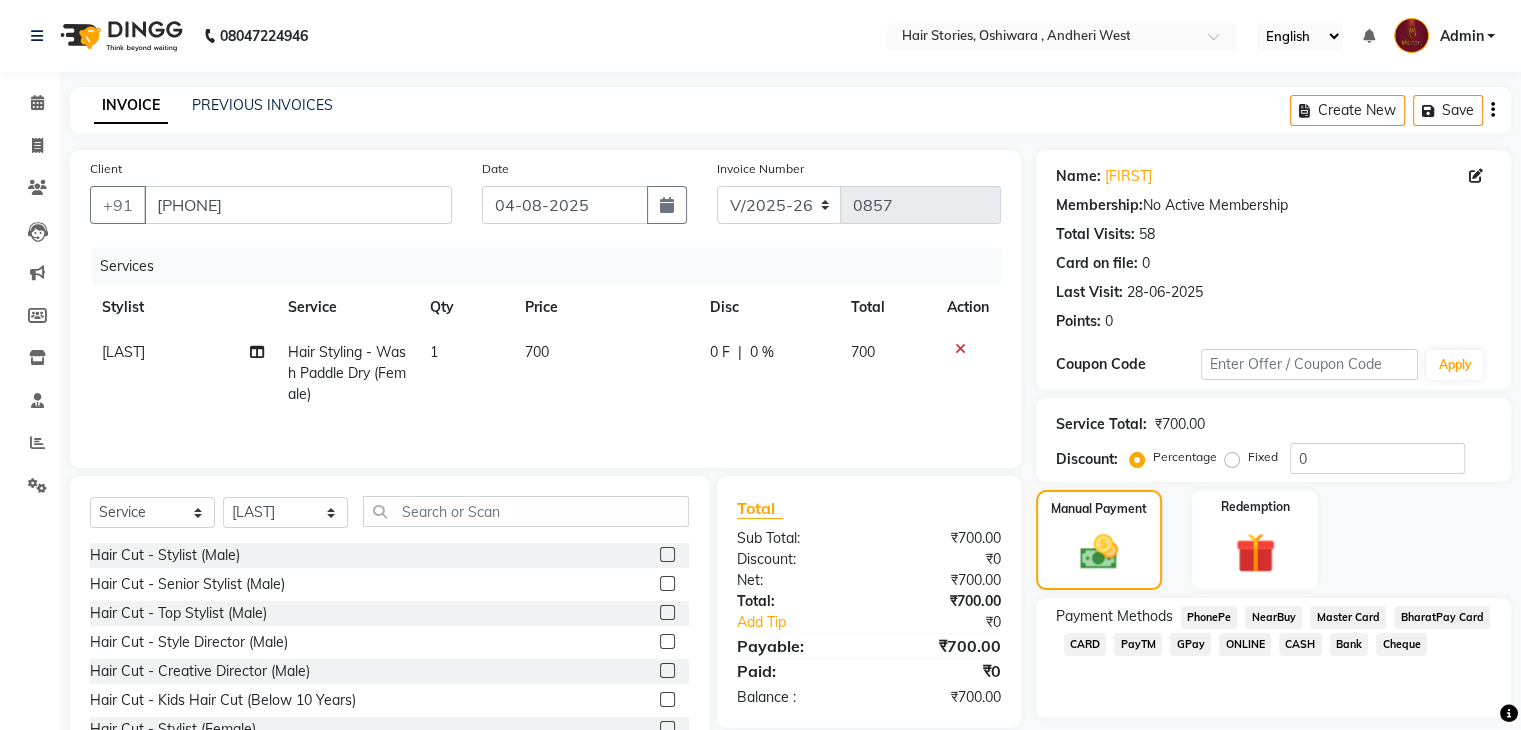 click on "GPay" 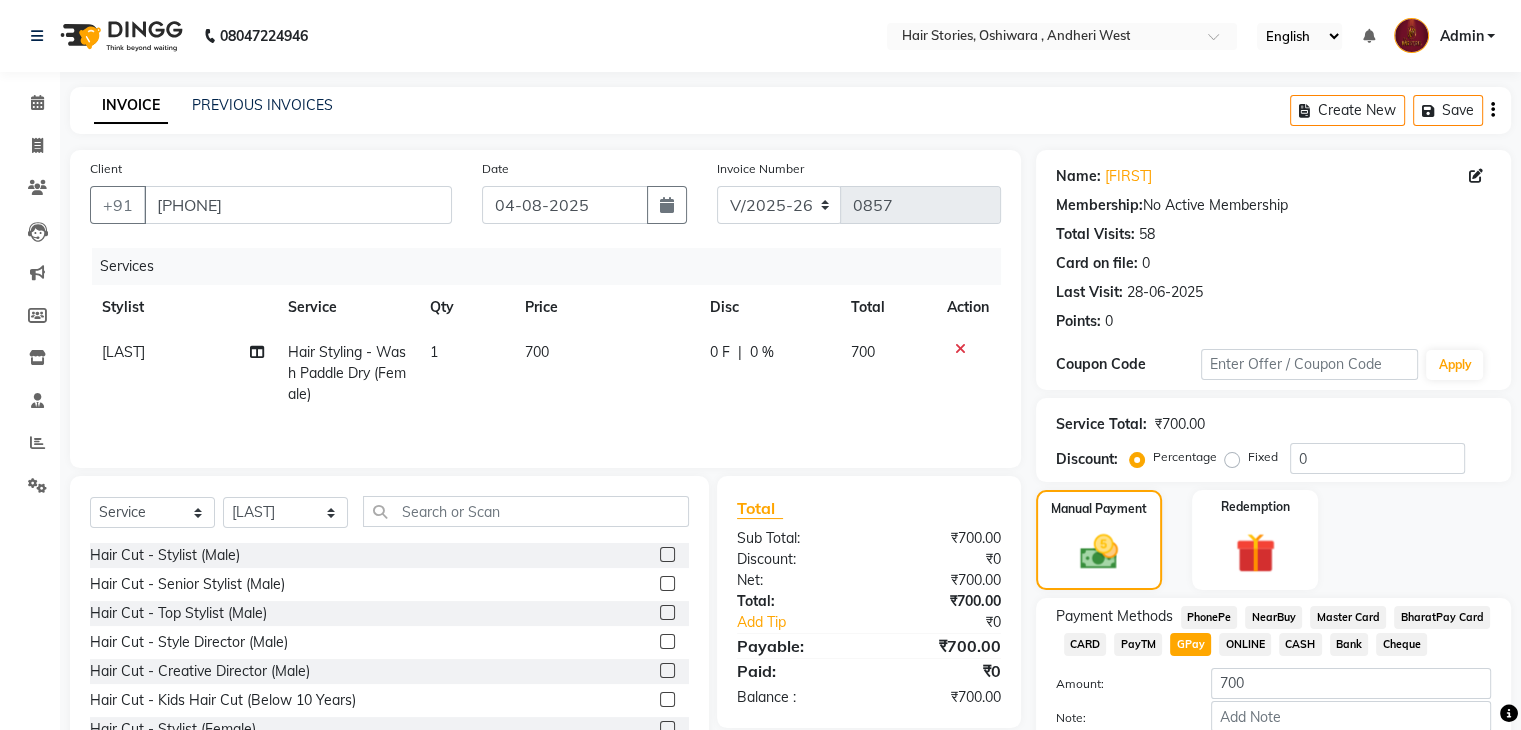 scroll, scrollTop: 117, scrollLeft: 0, axis: vertical 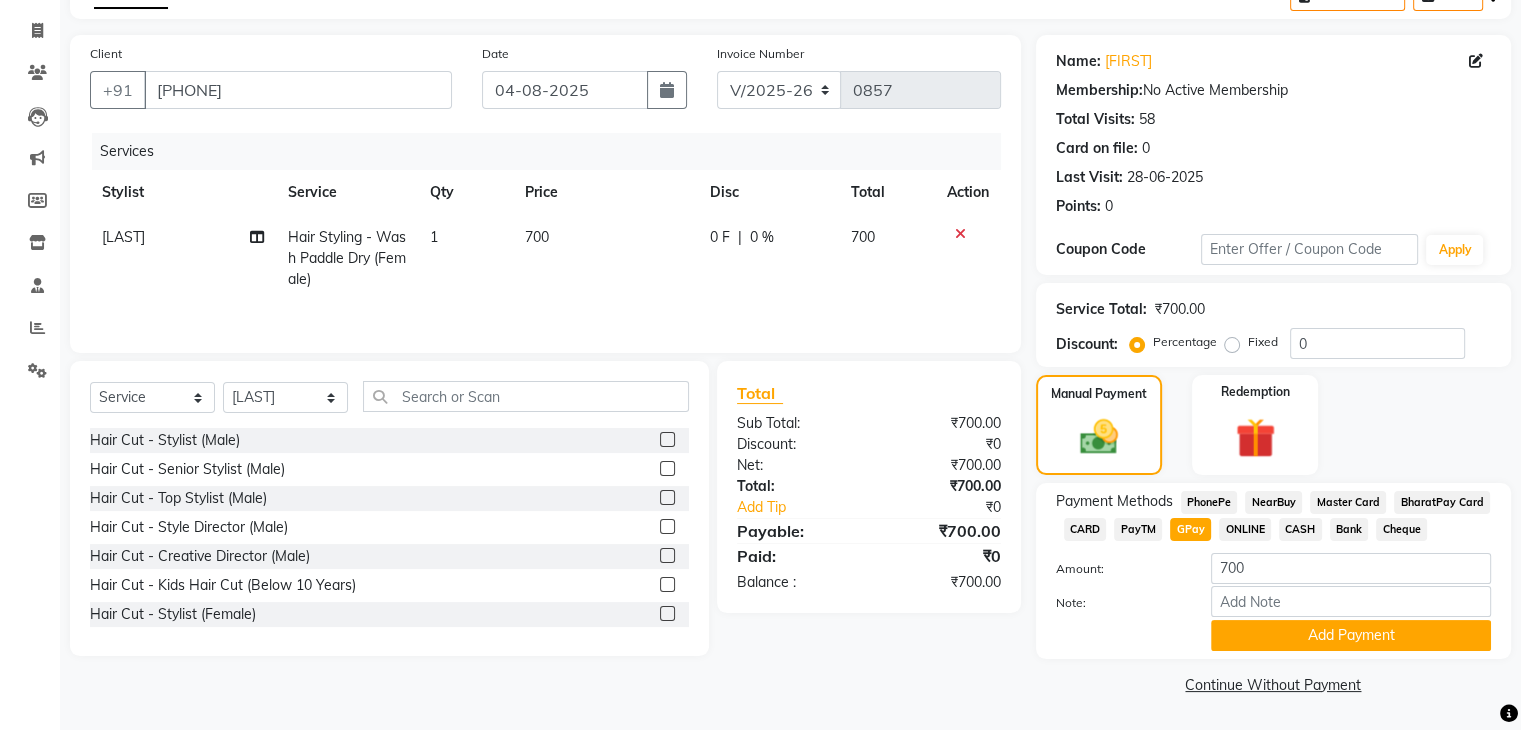 click on "CASH" 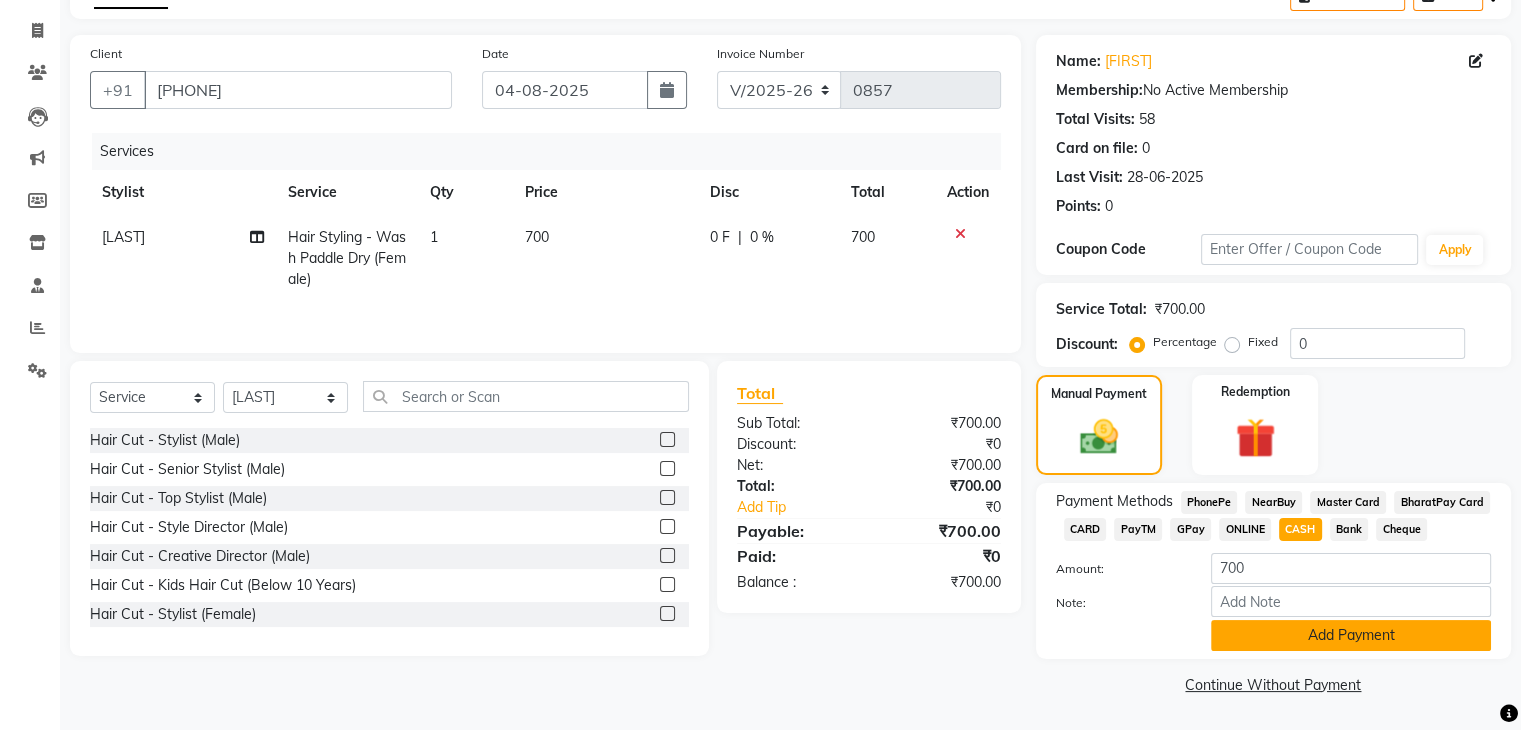 click on "Add Payment" 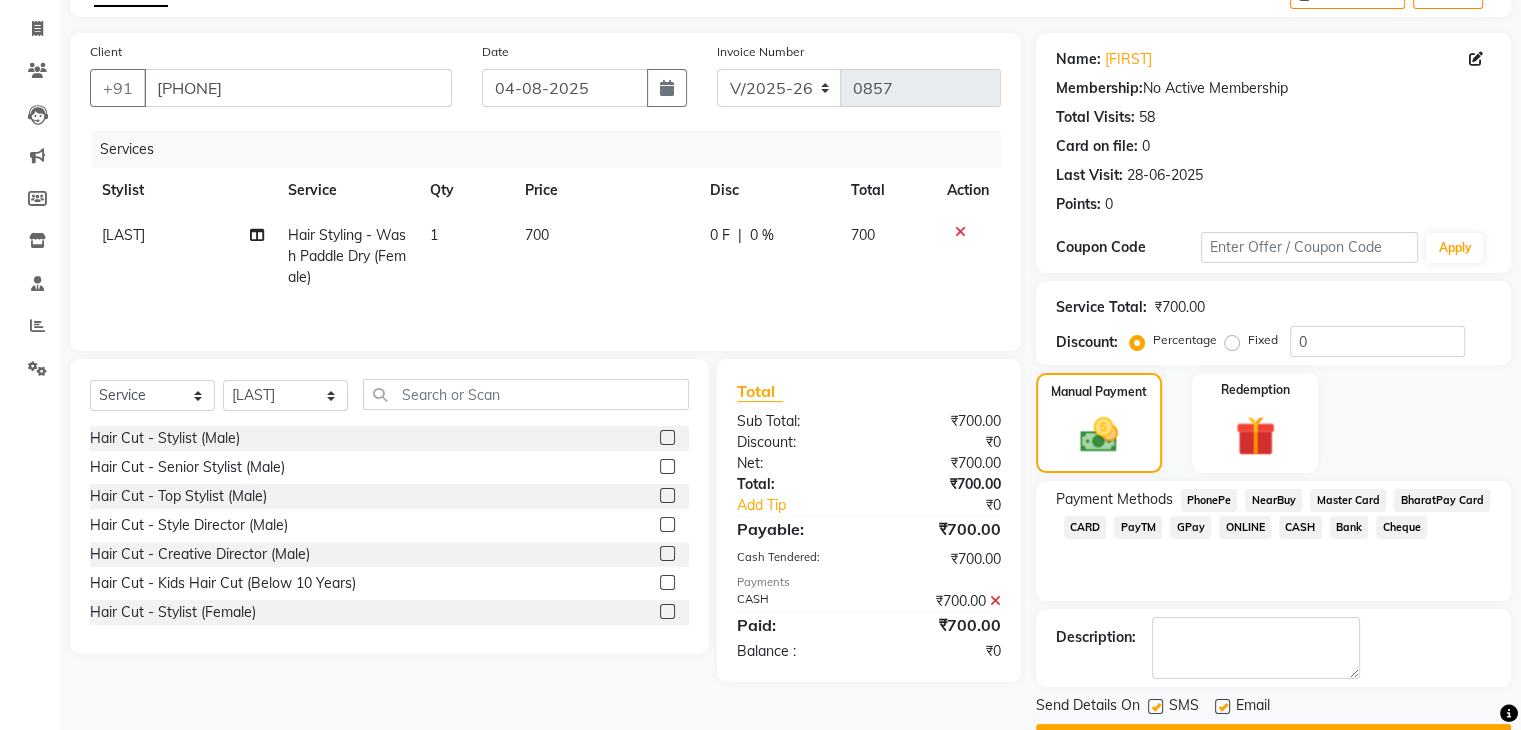 scroll, scrollTop: 171, scrollLeft: 0, axis: vertical 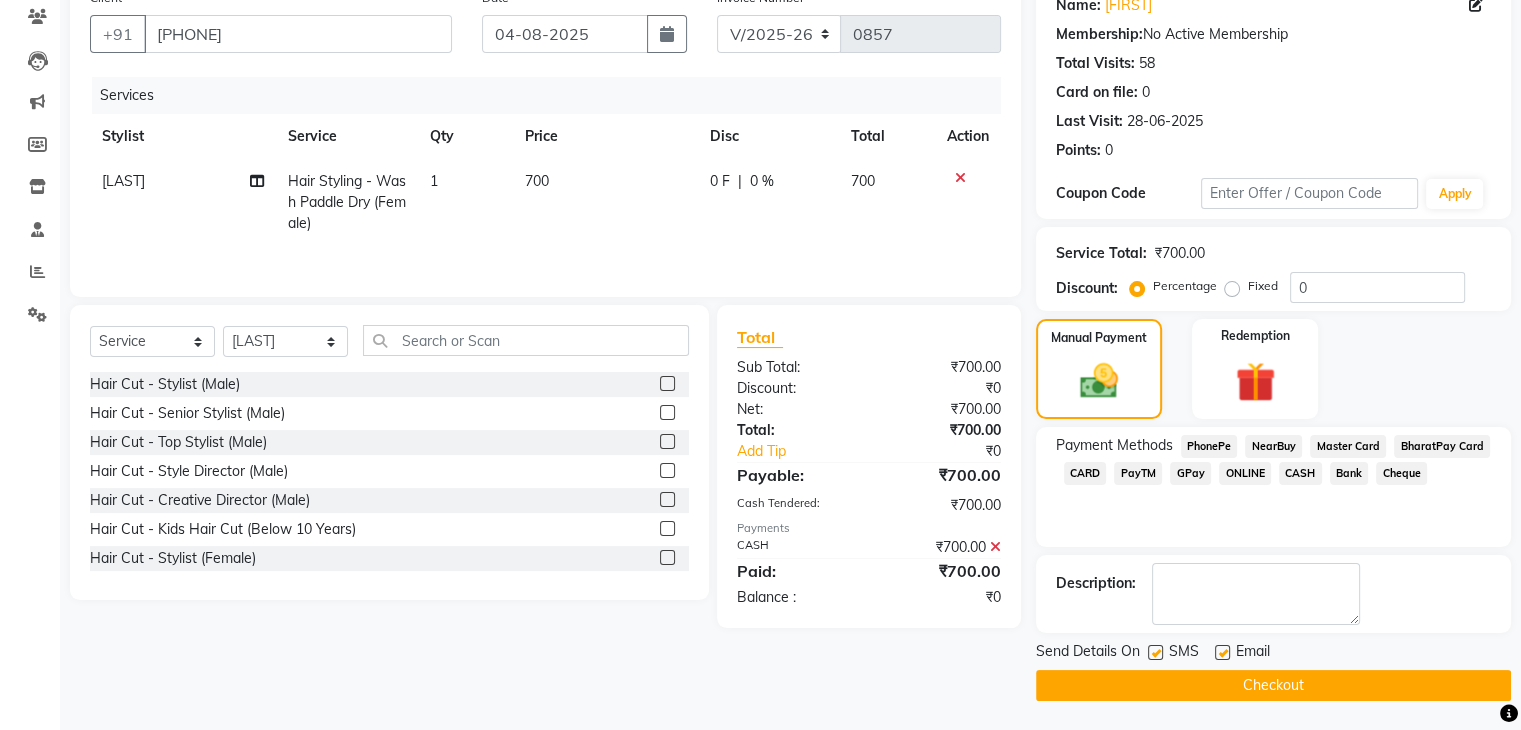 click 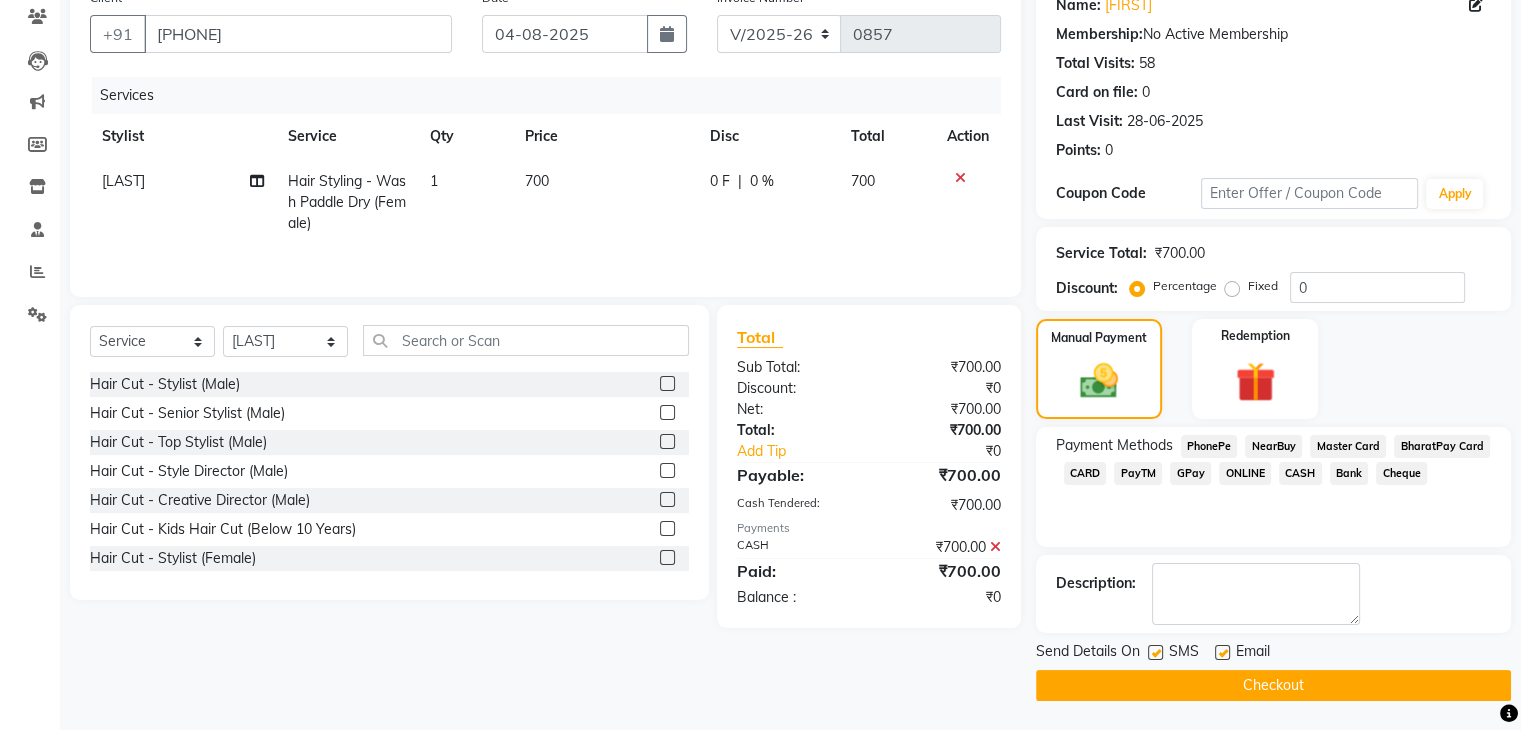 click at bounding box center (1154, 653) 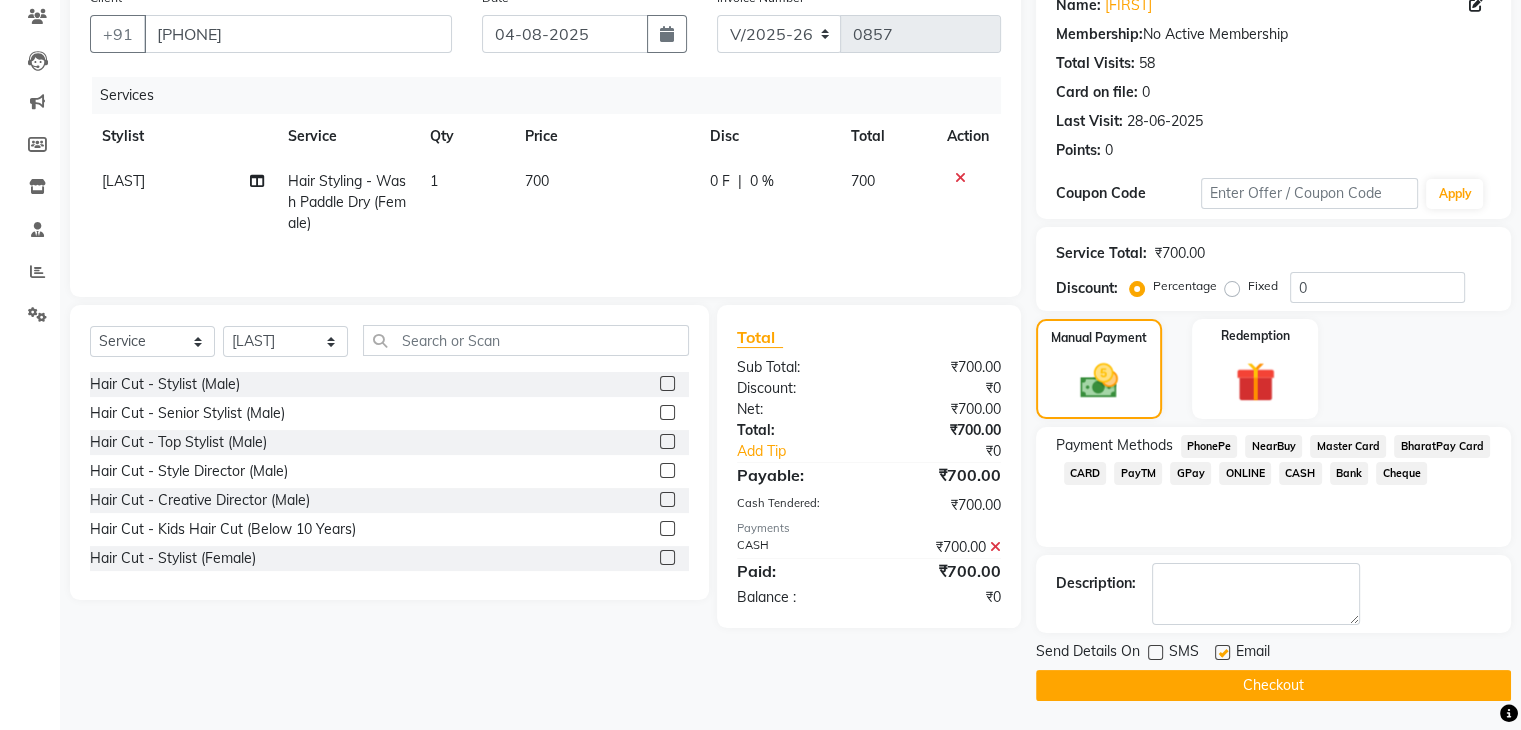 click 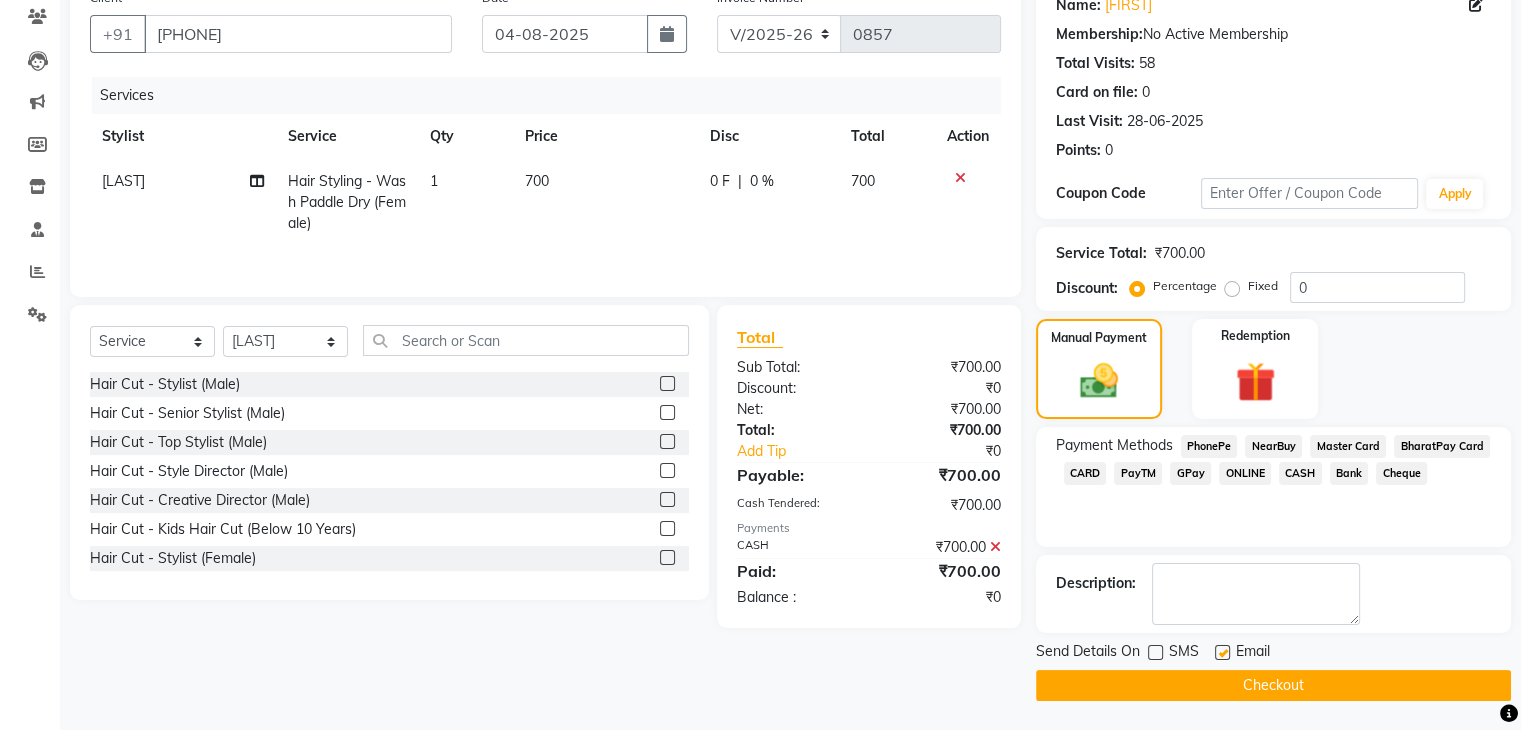 click at bounding box center [1221, 653] 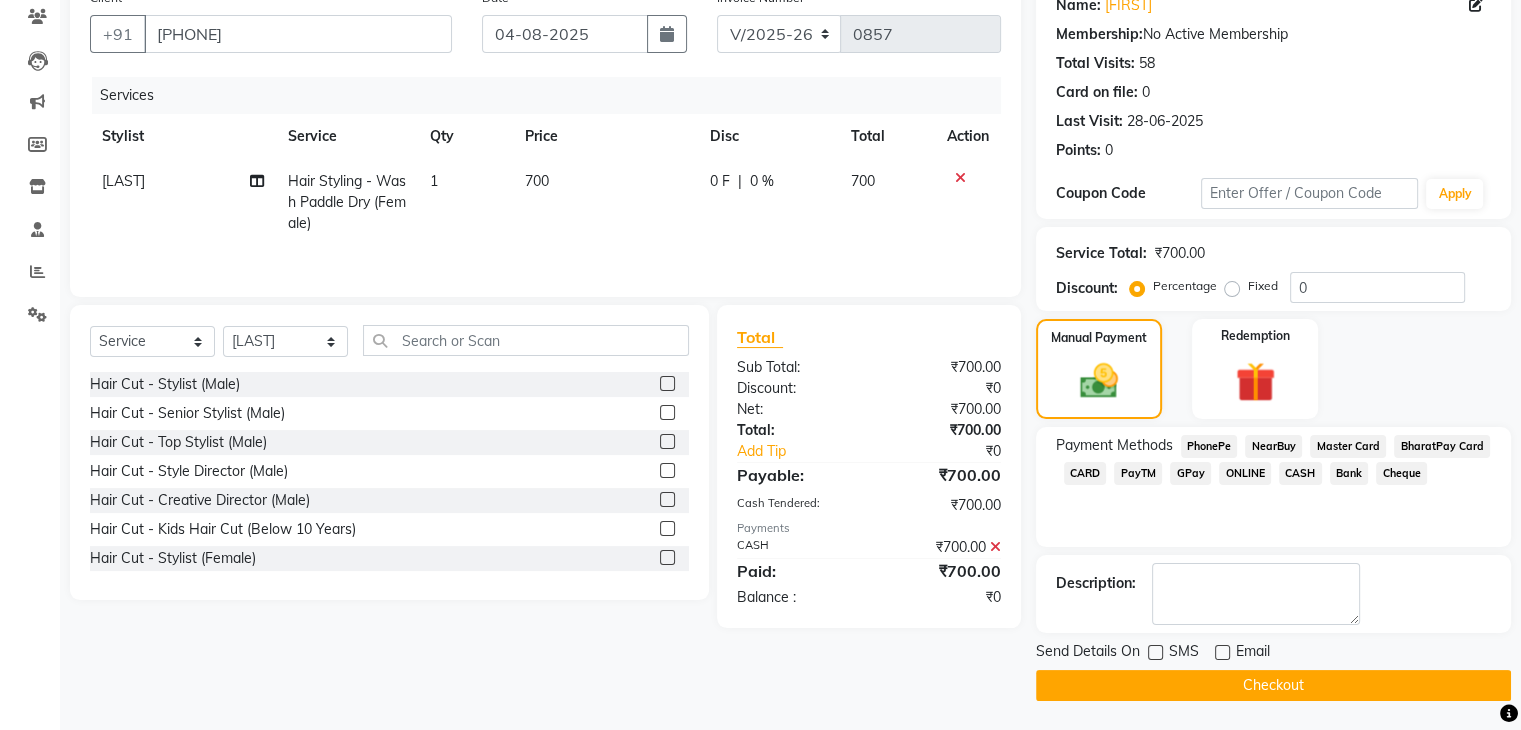 click on "Checkout" 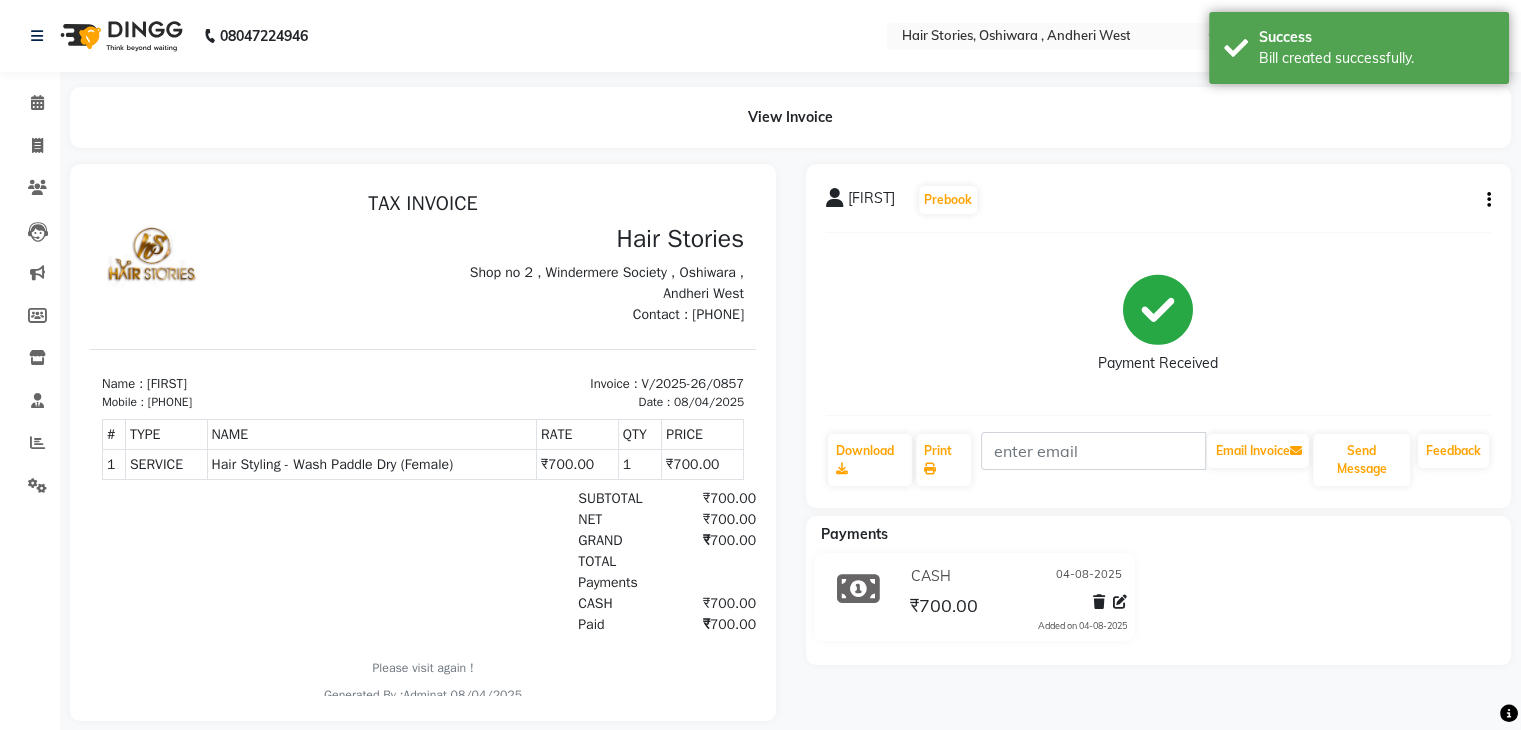 scroll, scrollTop: 0, scrollLeft: 0, axis: both 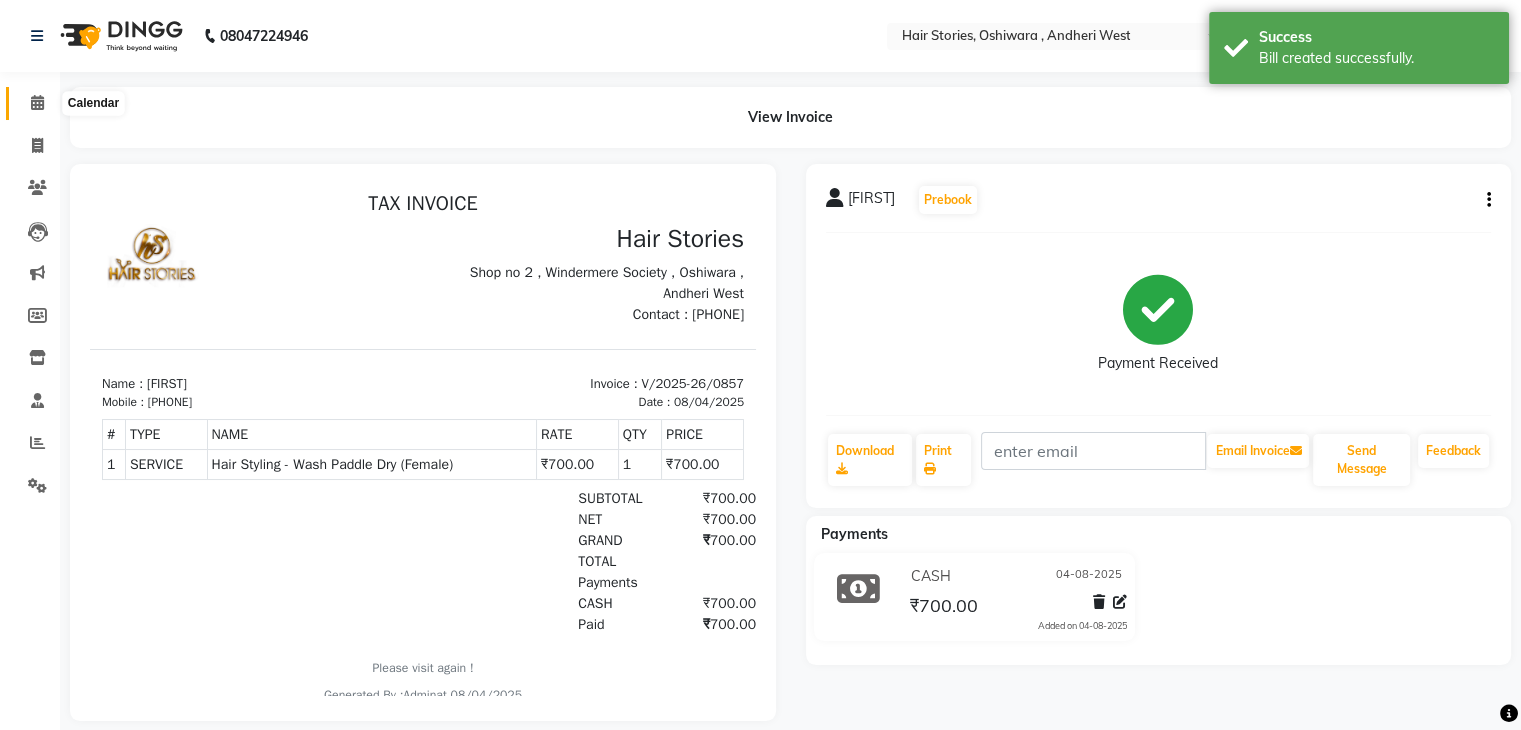 click 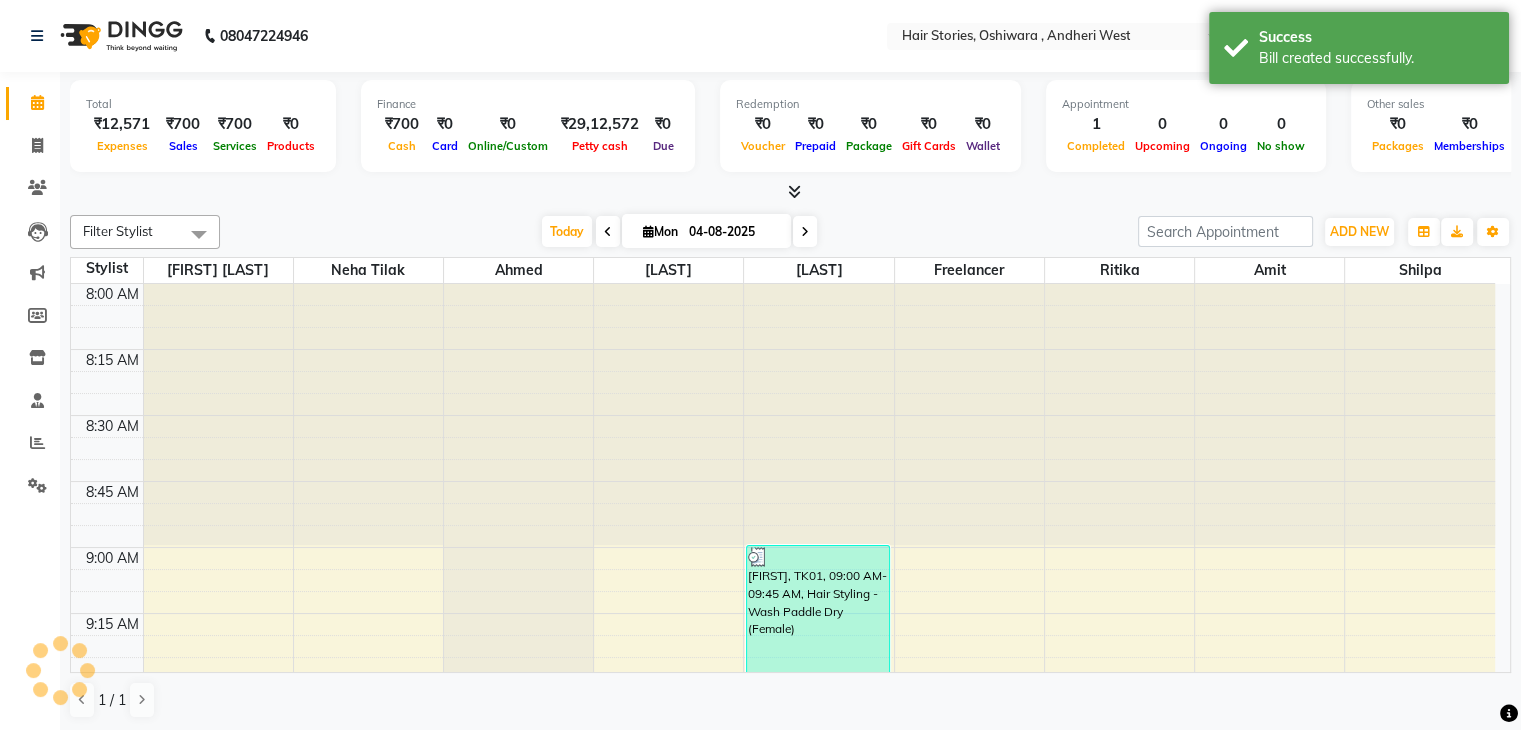 scroll, scrollTop: 2879, scrollLeft: 0, axis: vertical 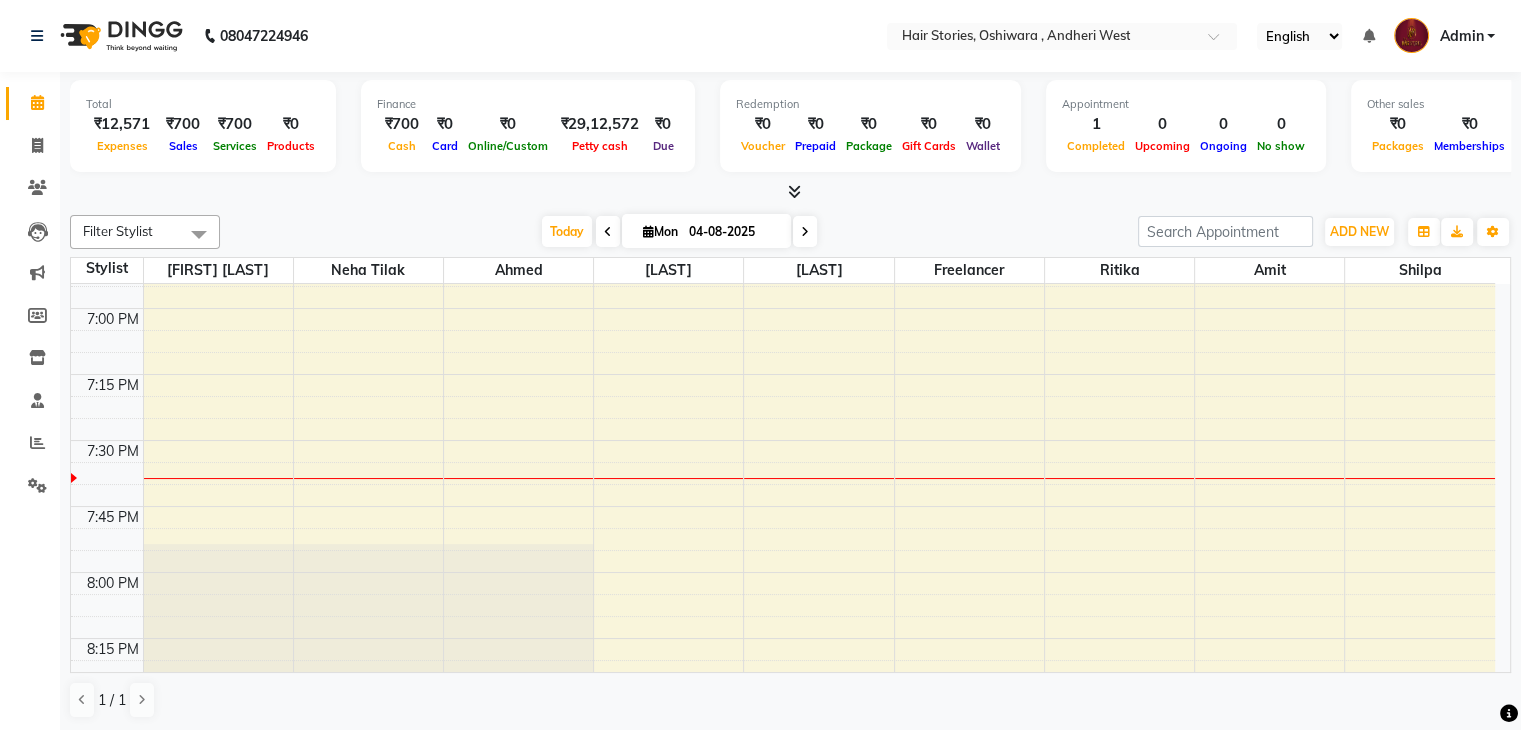 click at bounding box center [794, 191] 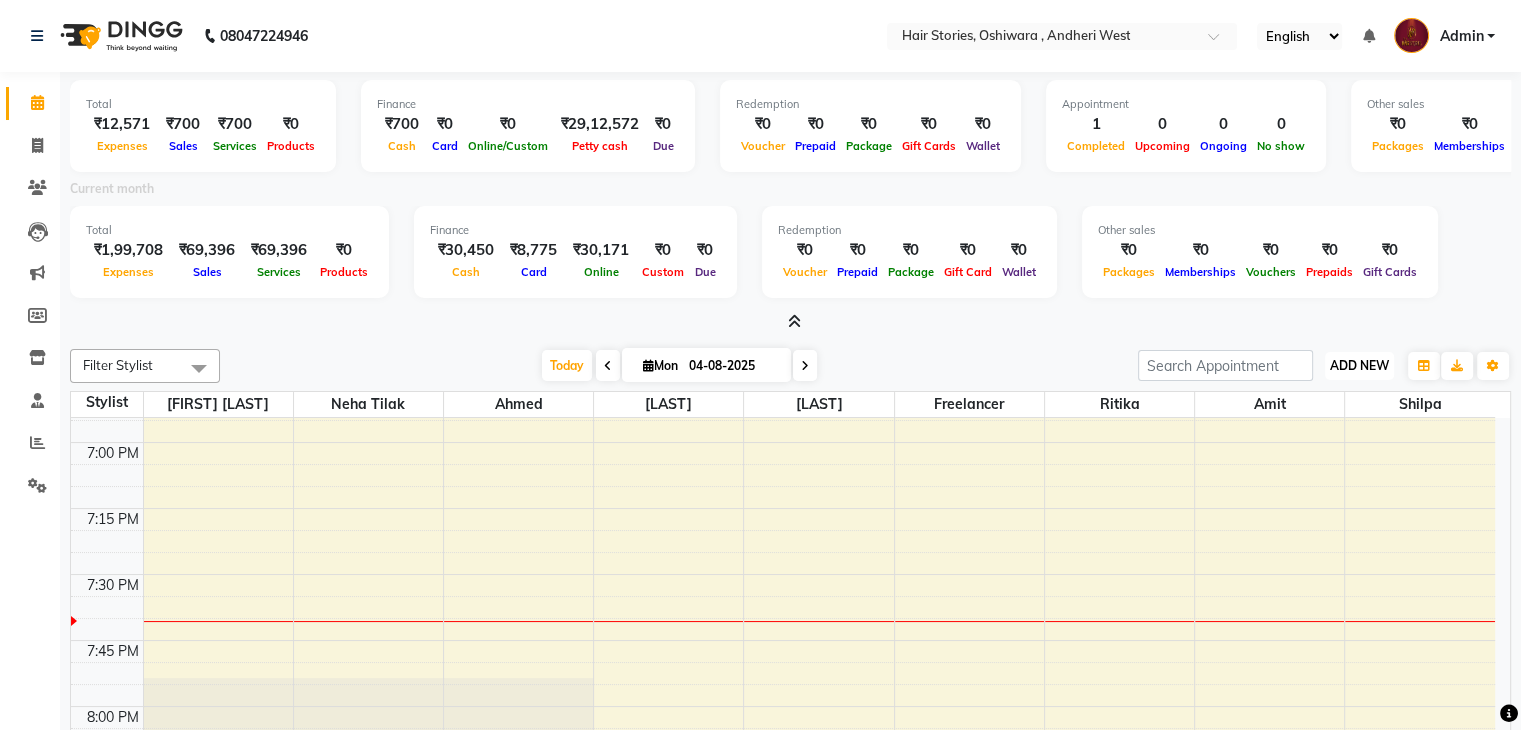 click on "ADD NEW" at bounding box center [1359, 365] 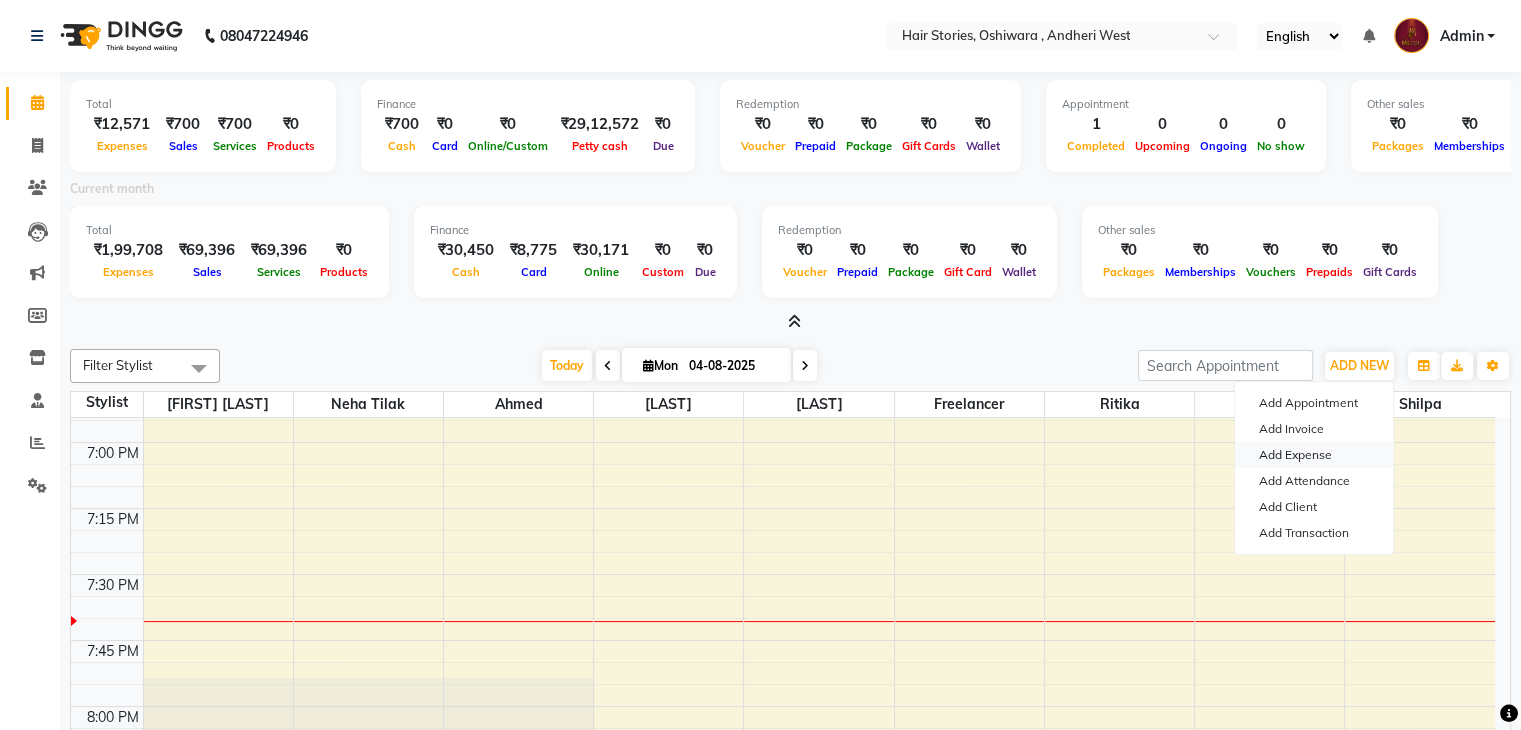 click on "Add Expense" at bounding box center [1314, 455] 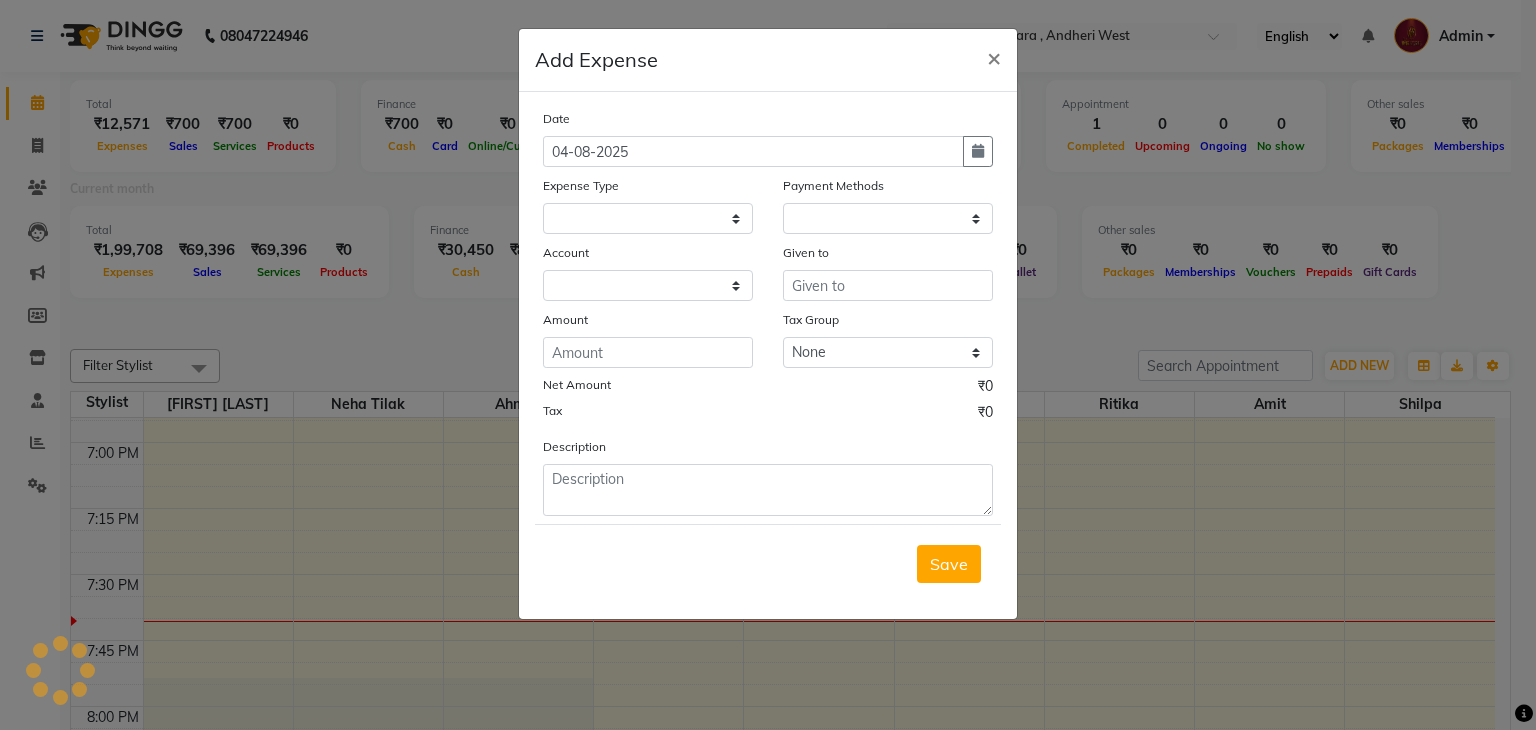 select 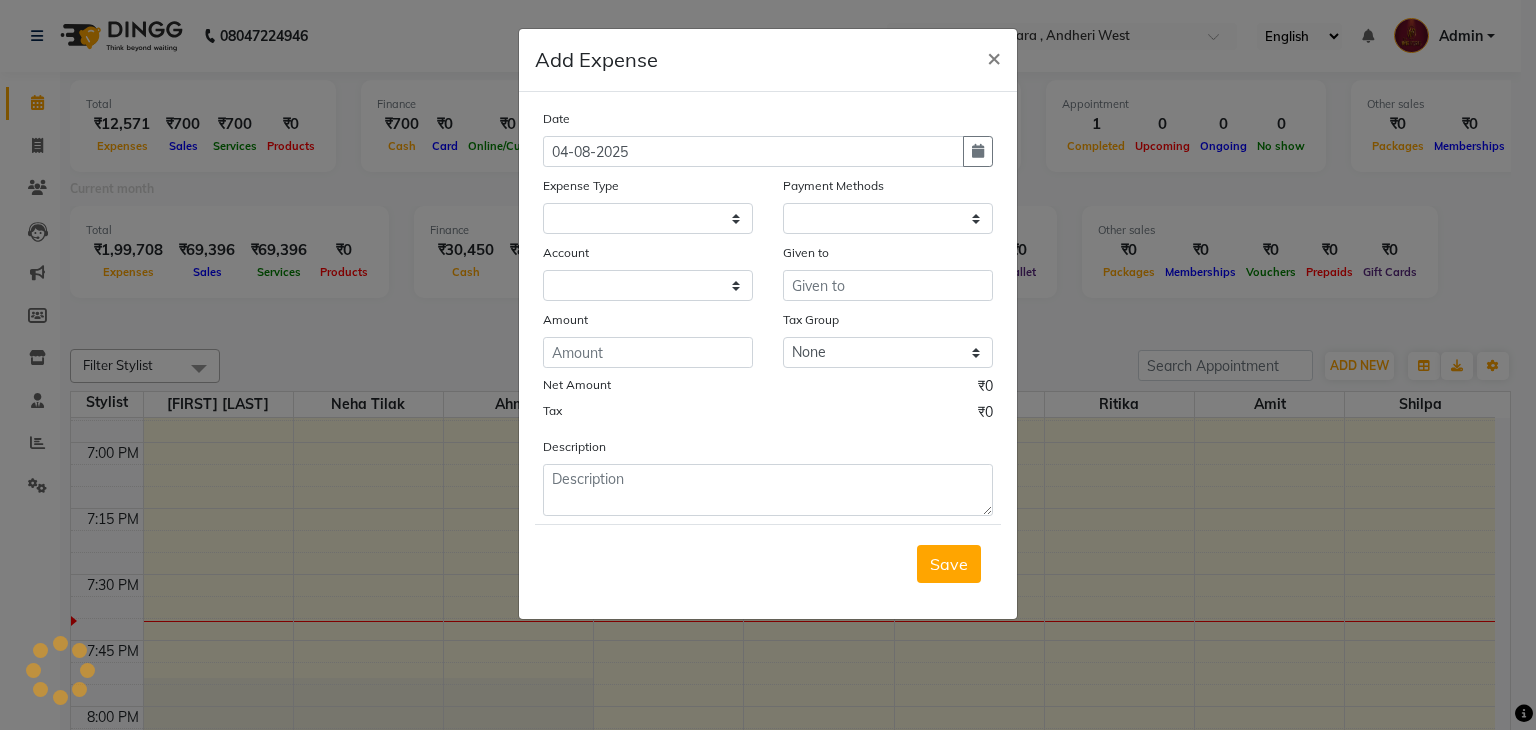 select on "1" 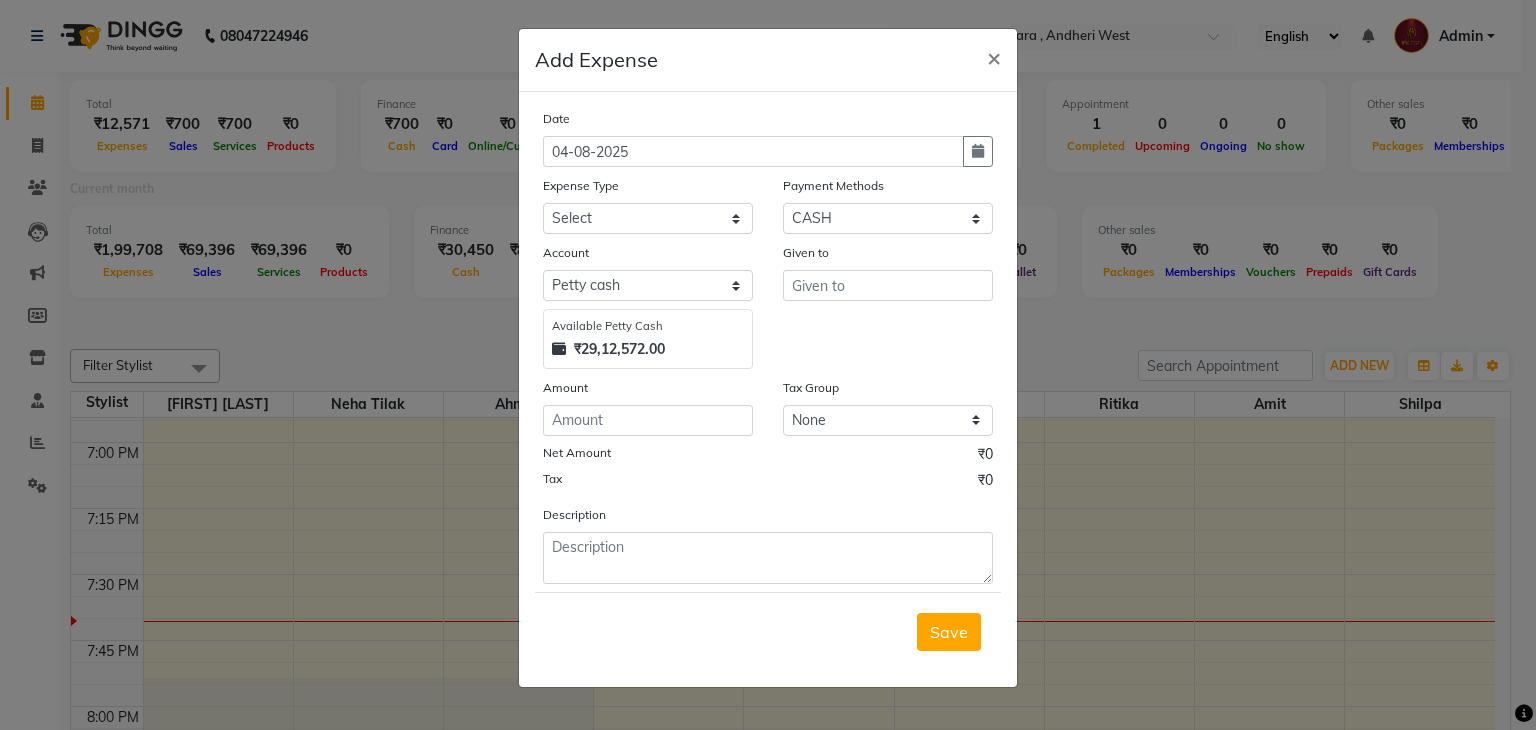 click on "Expense Type" 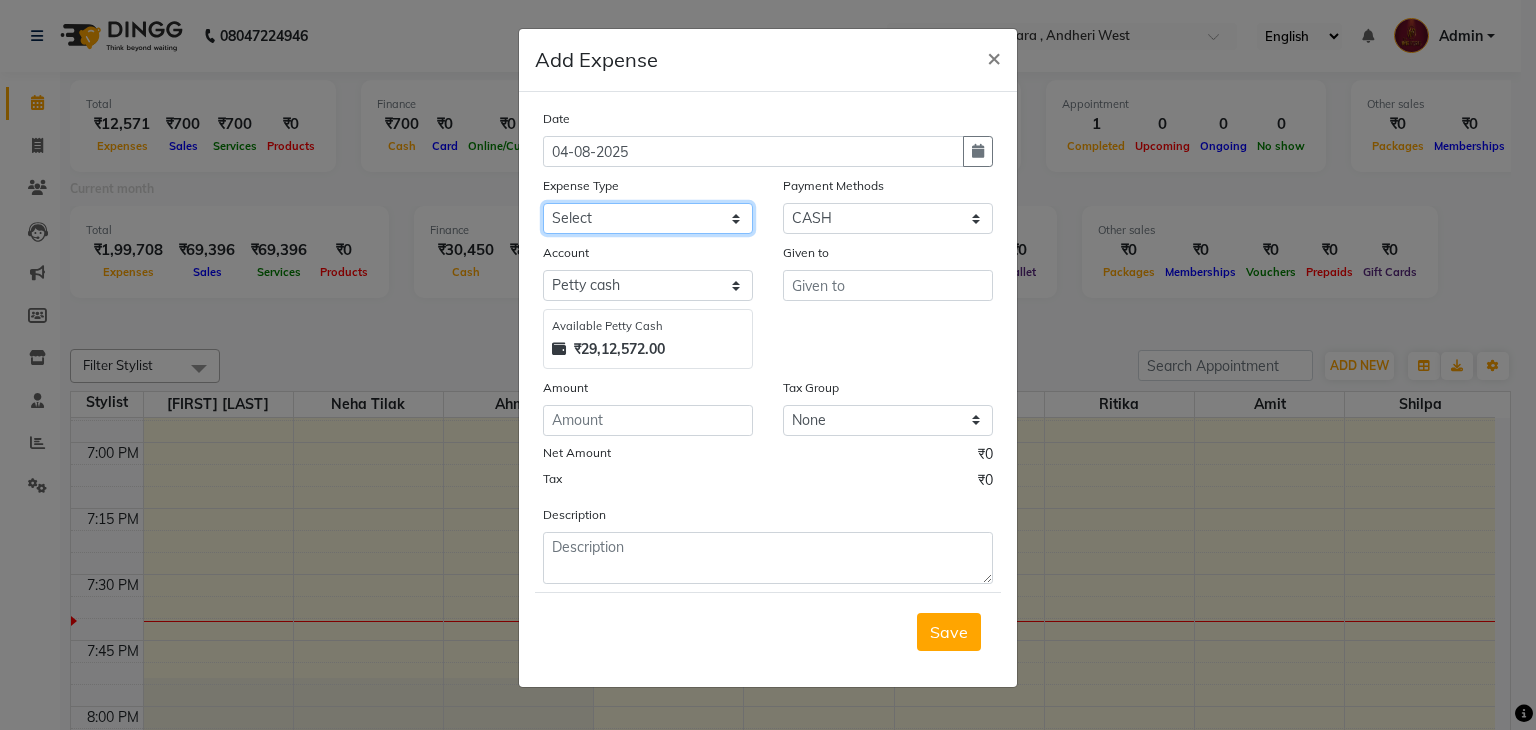 click on "Select Advance Salary Amits Expense Bank charges Car maintenance  Cash transfer to bank Cash transfer to hub Chartered Accountant Fees Client Snacks Clinical charges Credit Card Payment Diwali Expenses Electricity EMI Equipment Fuel Gaurd Govt fee Incentive Insurance Interest International purchase Laundary Lawyer Fees Loan Repayment Maintenance Marketing Medicine Miscellaneous MRA Other Pantry Petrol Product Rent Salary Staff Snacks Tax Tea & Refreshment Travelling Utilities WeFast" 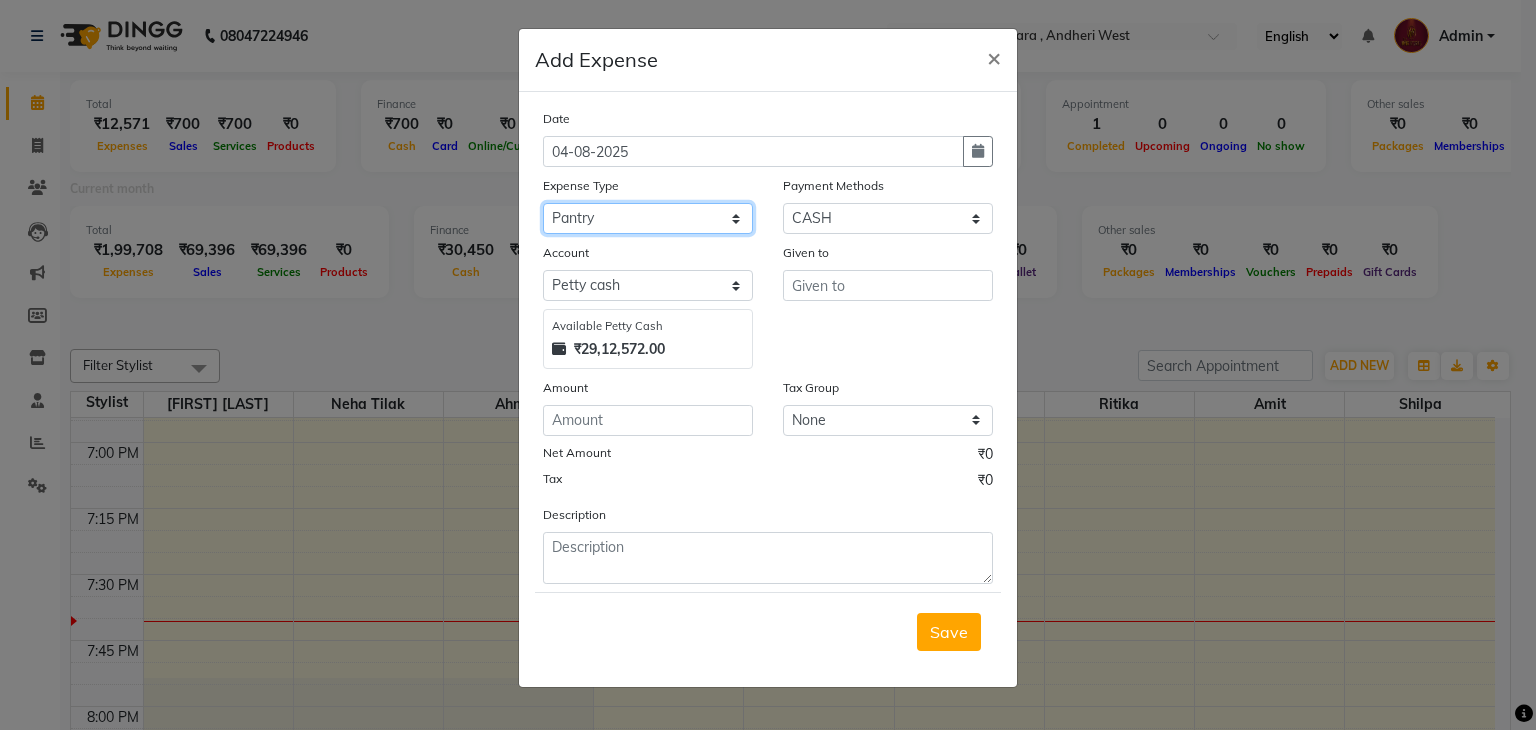 click on "Select Advance Salary Amits Expense Bank charges Car maintenance  Cash transfer to bank Cash transfer to hub Chartered Accountant Fees Client Snacks Clinical charges Credit Card Payment Diwali Expenses Electricity EMI Equipment Fuel Gaurd Govt fee Incentive Insurance Interest International purchase Laundary Lawyer Fees Loan Repayment Maintenance Marketing Medicine Miscellaneous MRA Other Pantry Petrol Product Rent Salary Staff Snacks Tax Tea & Refreshment Travelling Utilities WeFast" 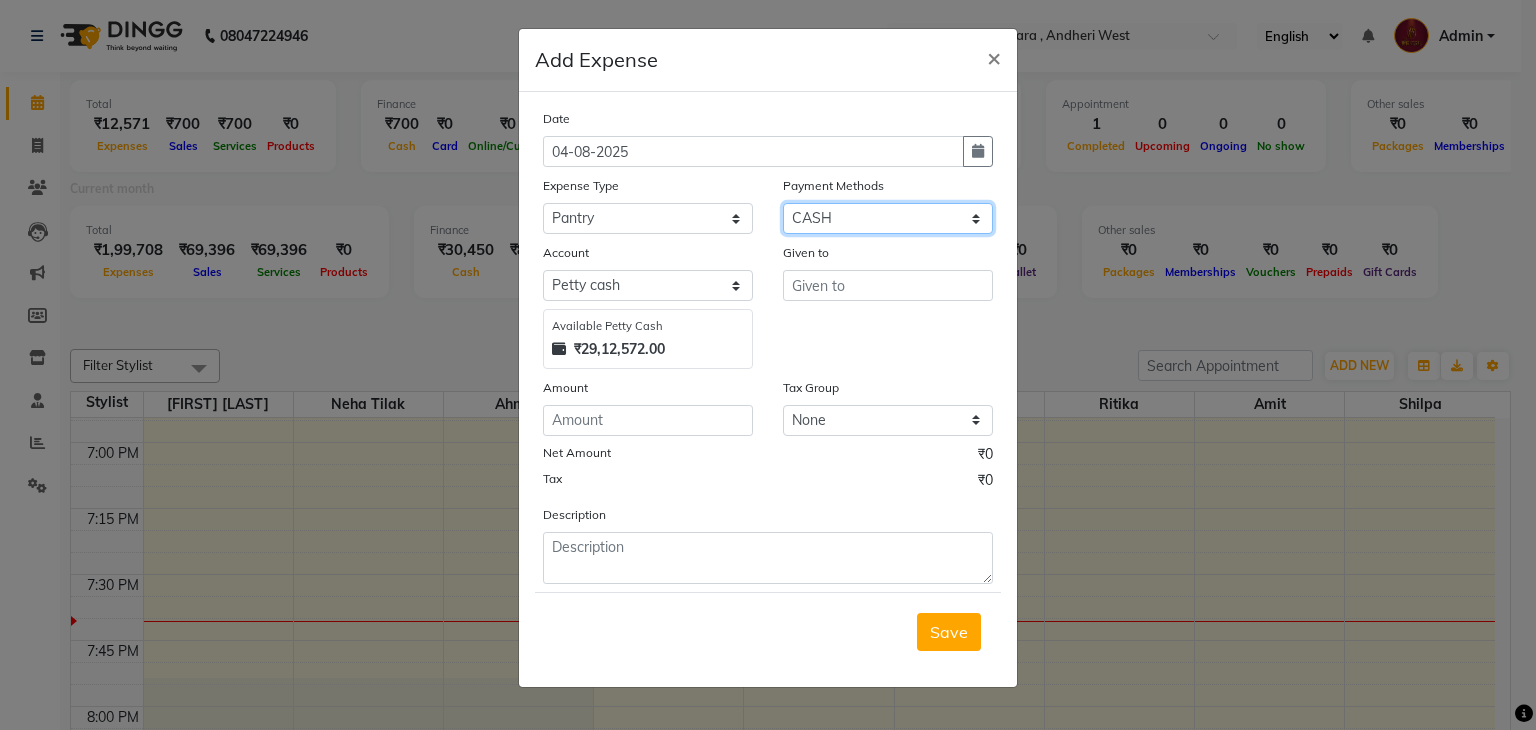 click on "Select PhonePe NearBuy Package Master Card BharatPay Card CARD PayTM Prepaid Voucher GPay ONLINE CASH Bank Cheque Wallet" 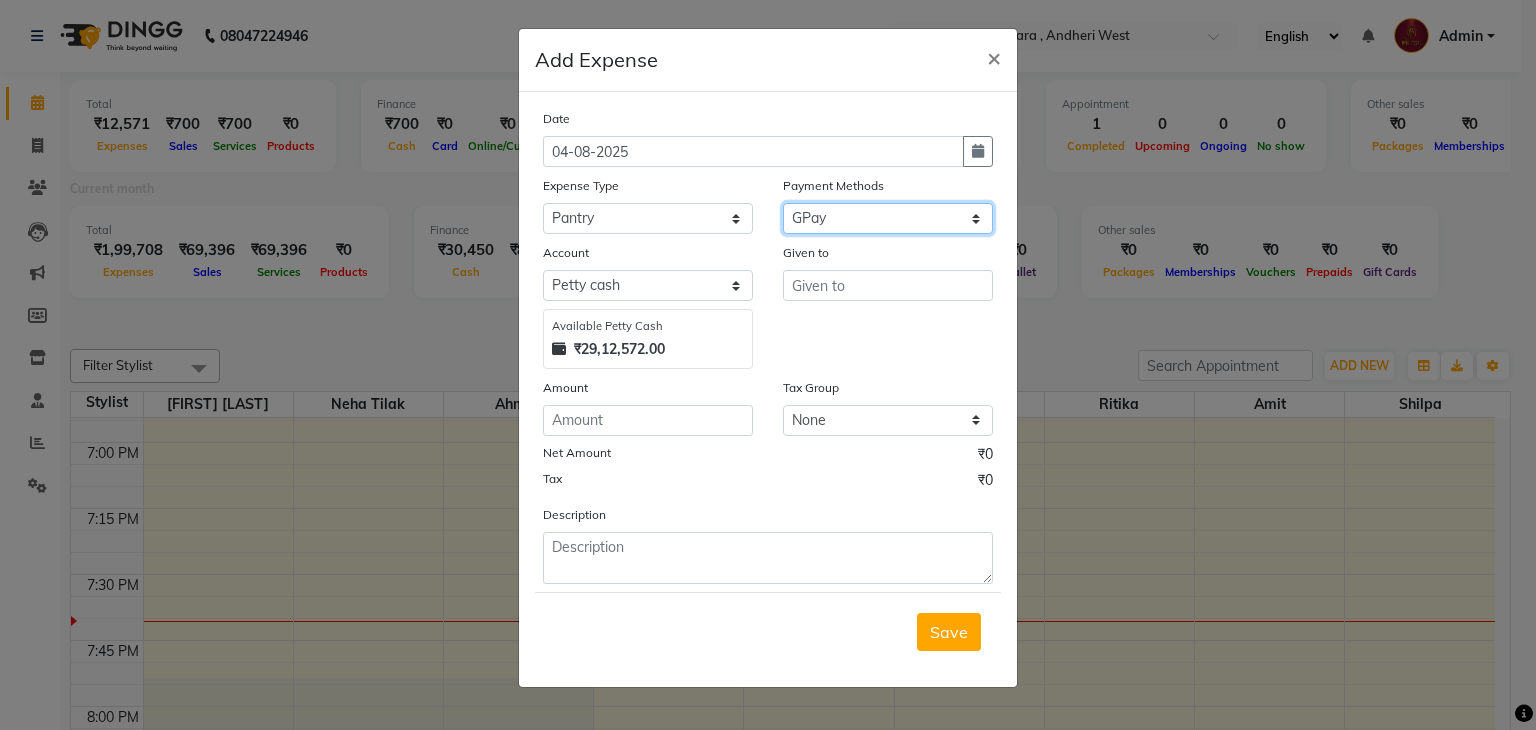 click on "Select PhonePe NearBuy Package Master Card BharatPay Card CARD PayTM Prepaid Voucher GPay ONLINE CASH Bank Cheque Wallet" 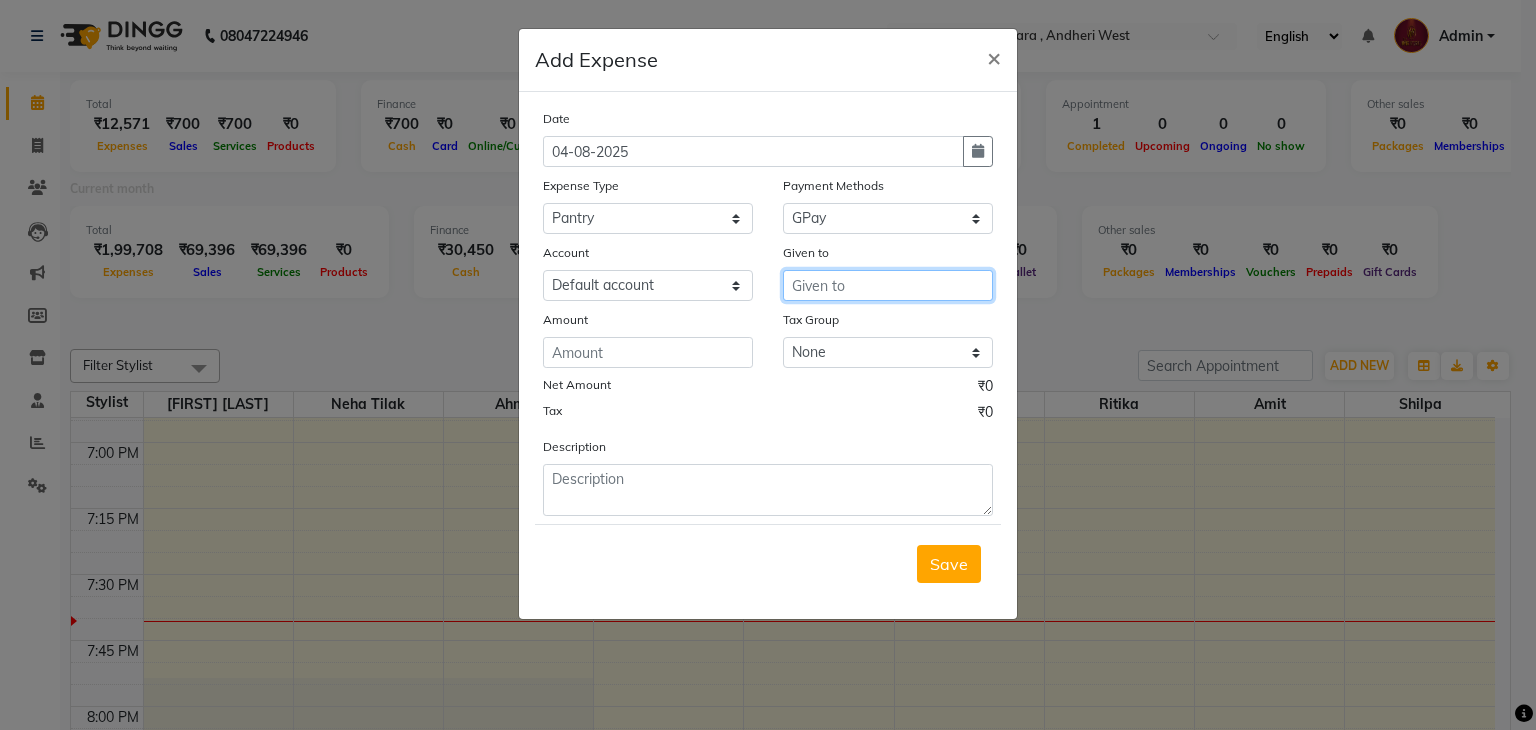 click at bounding box center [888, 285] 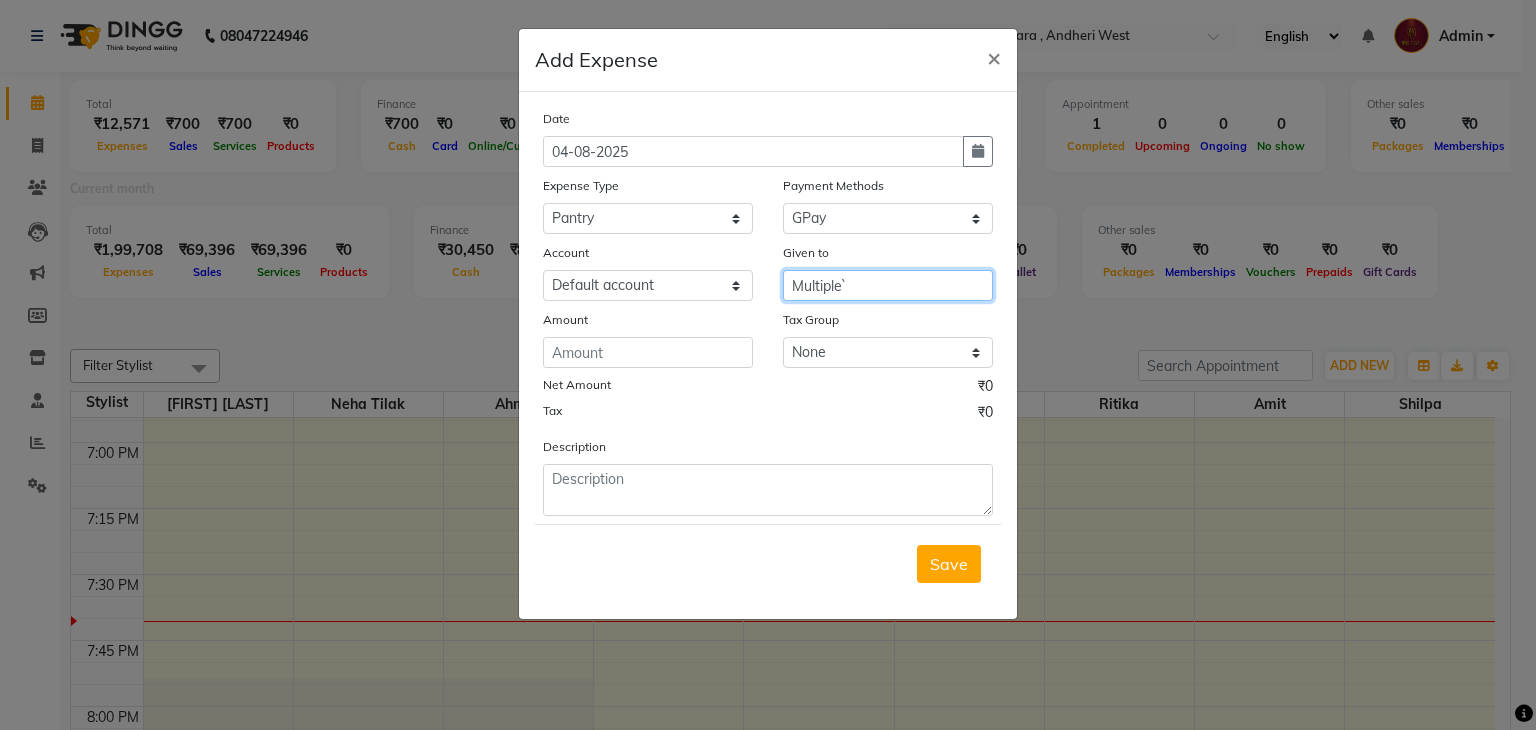 type on "Multiple`" 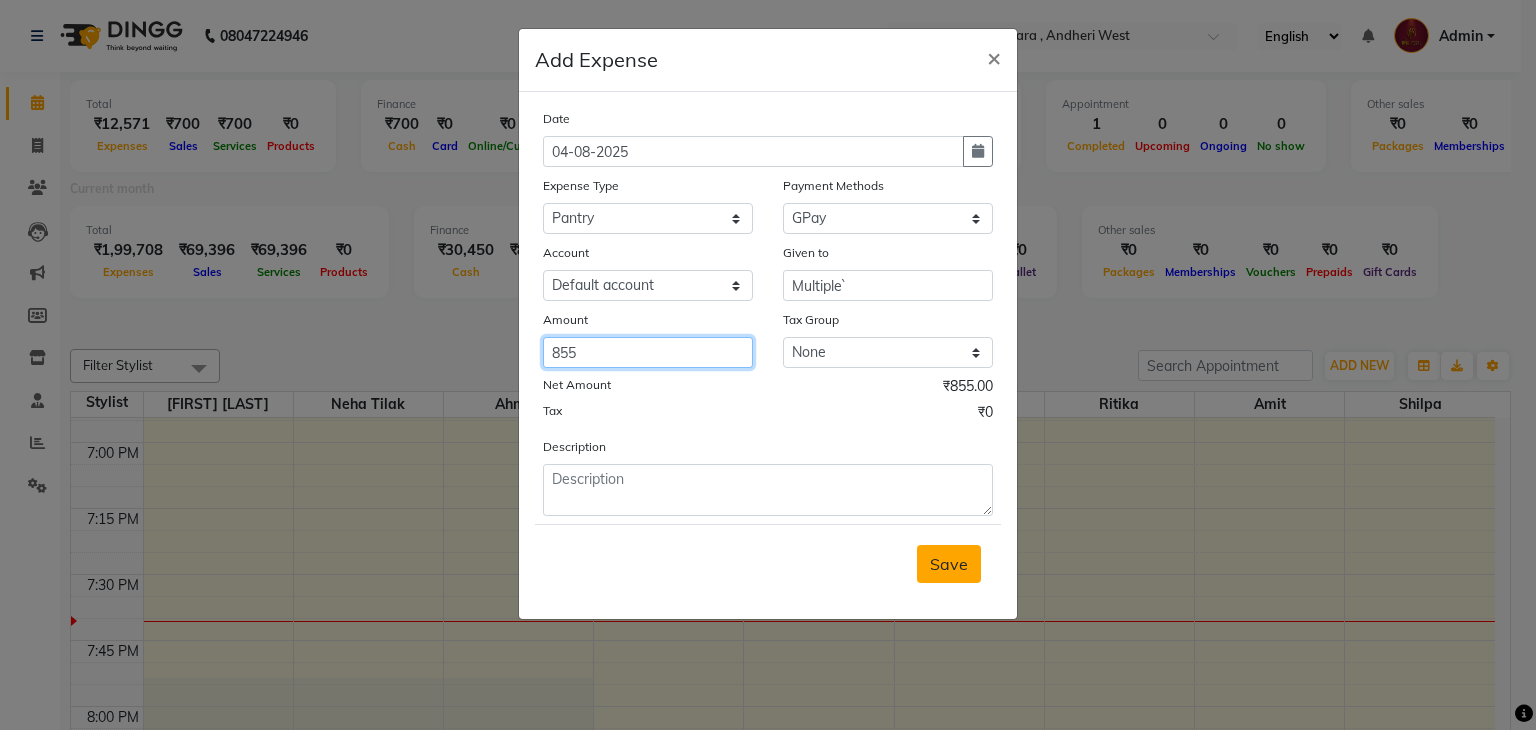 type on "855" 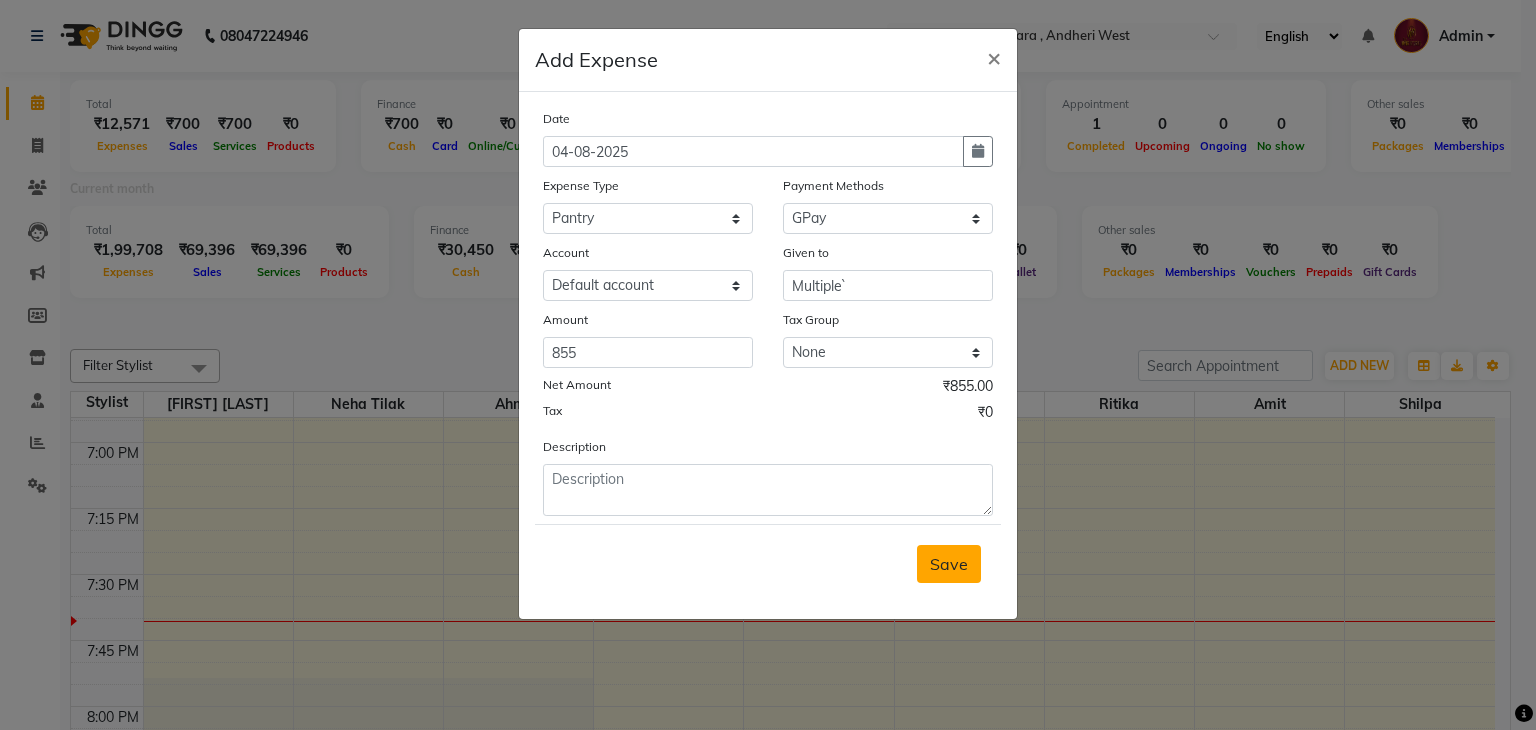 click on "Save" at bounding box center (949, 564) 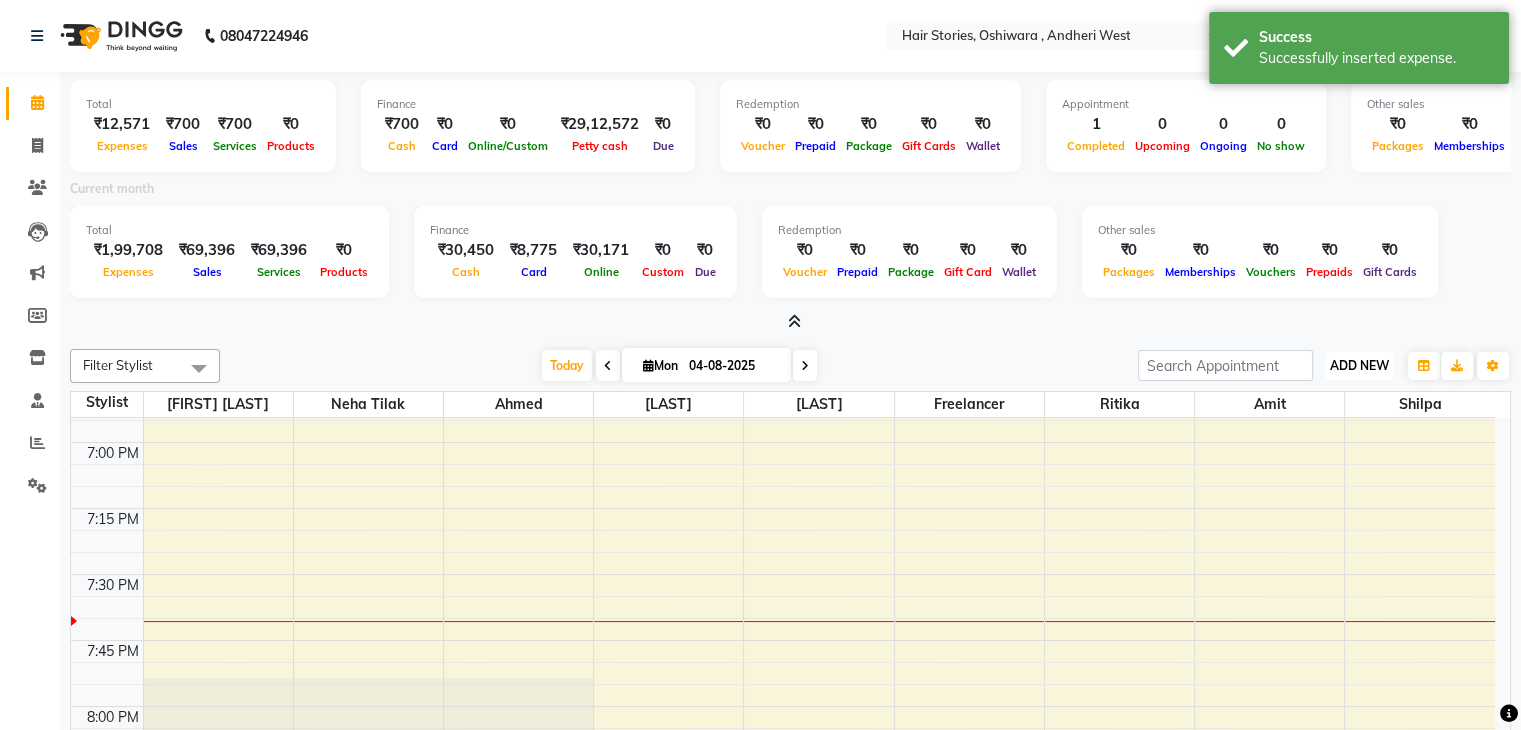 click on "ADD NEW" at bounding box center (1359, 365) 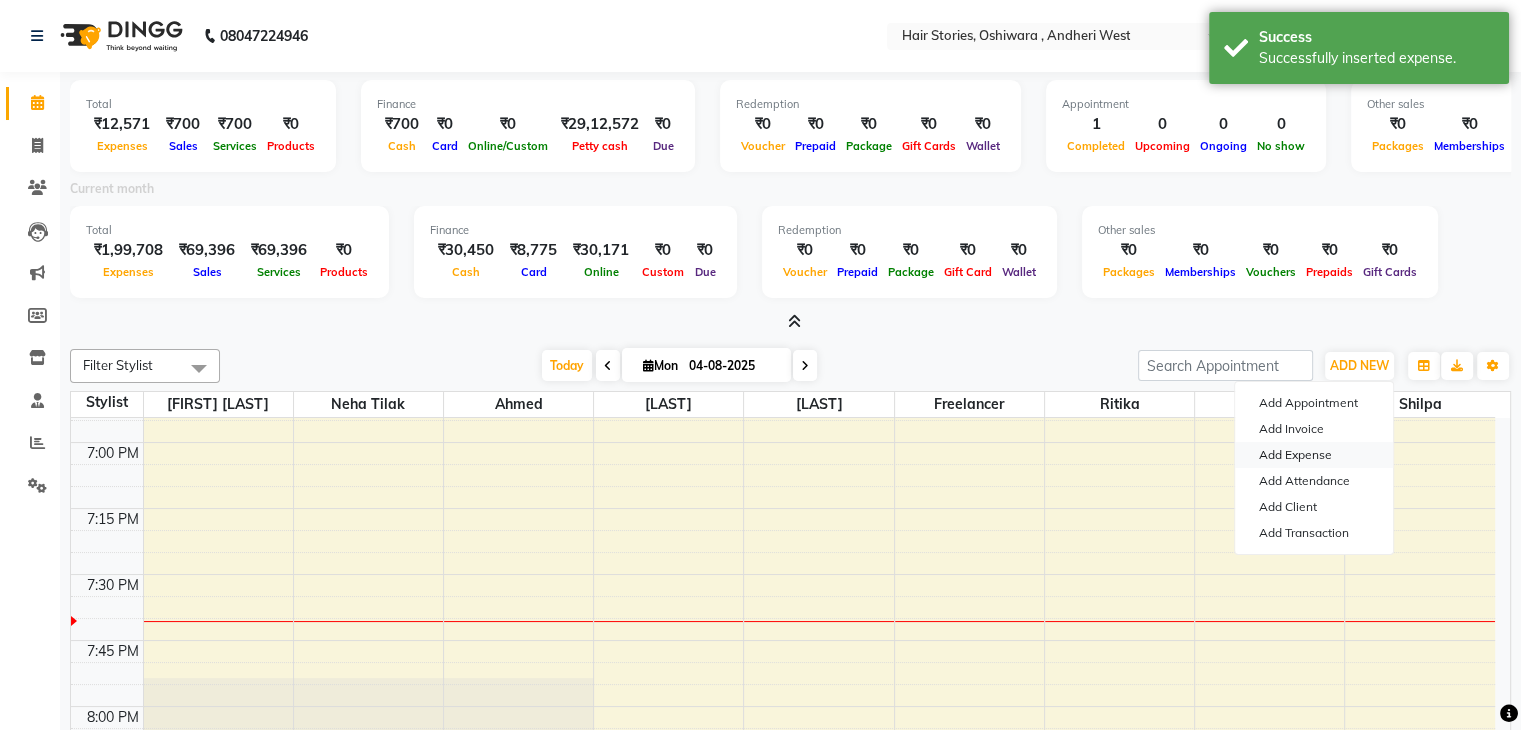click on "Add Expense" at bounding box center (1314, 455) 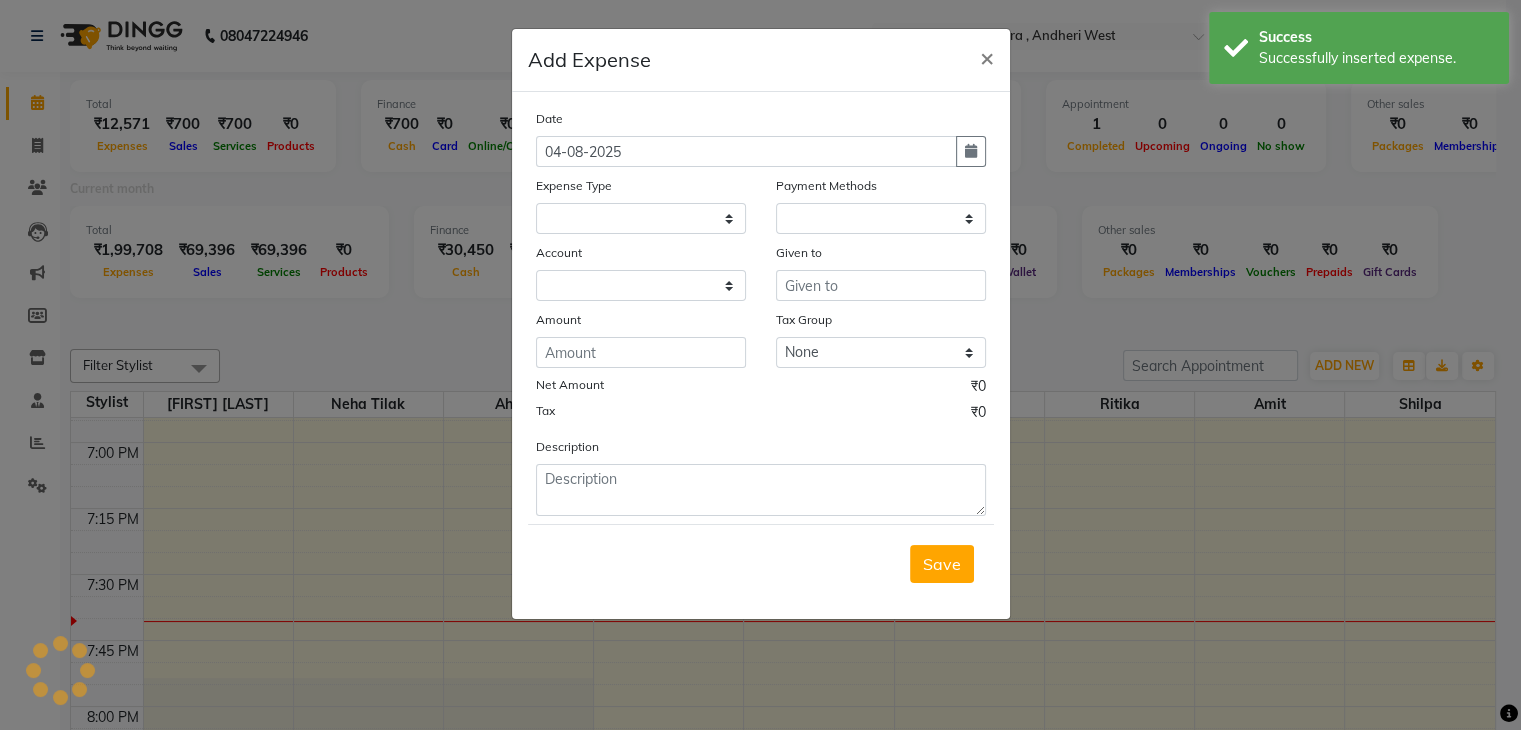 select 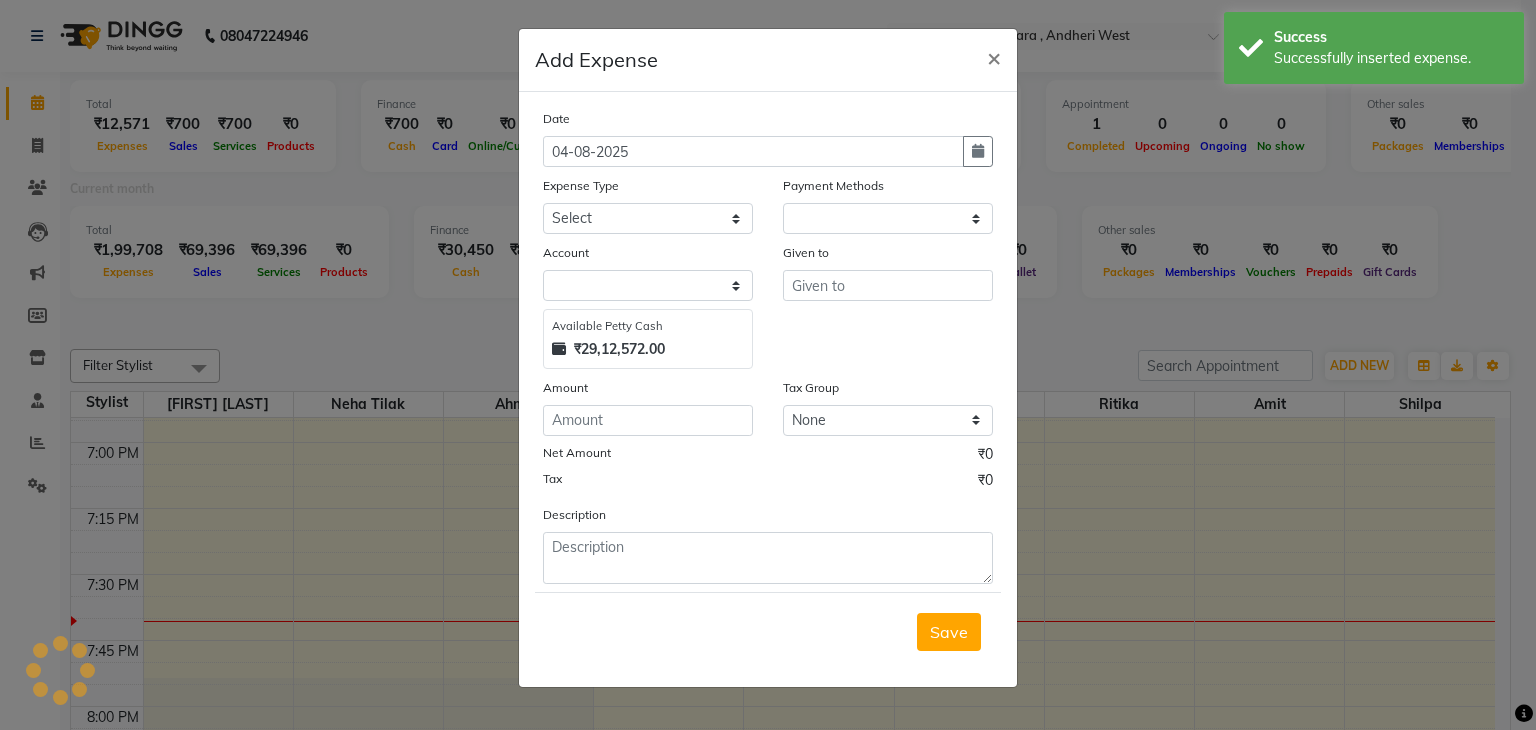 select on "1" 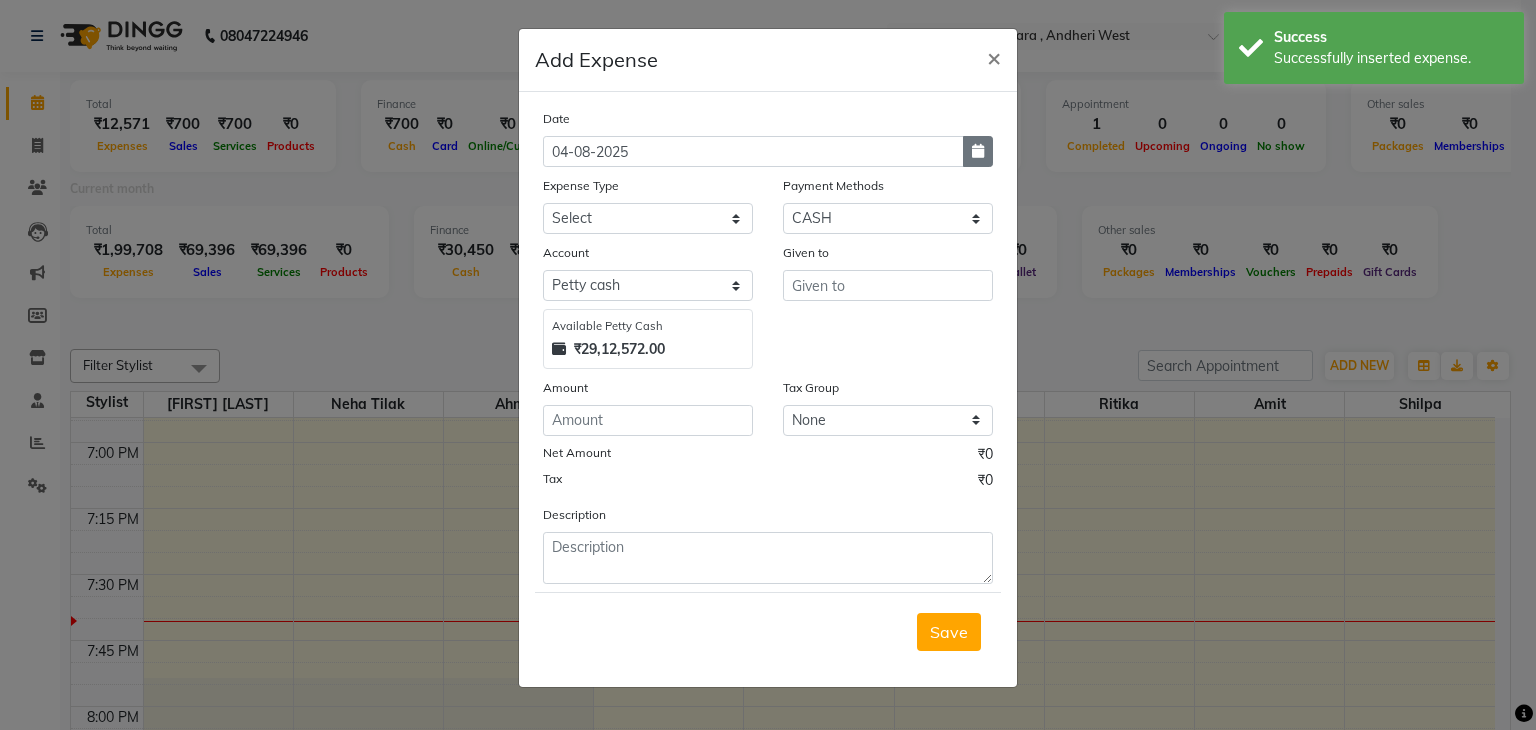 click 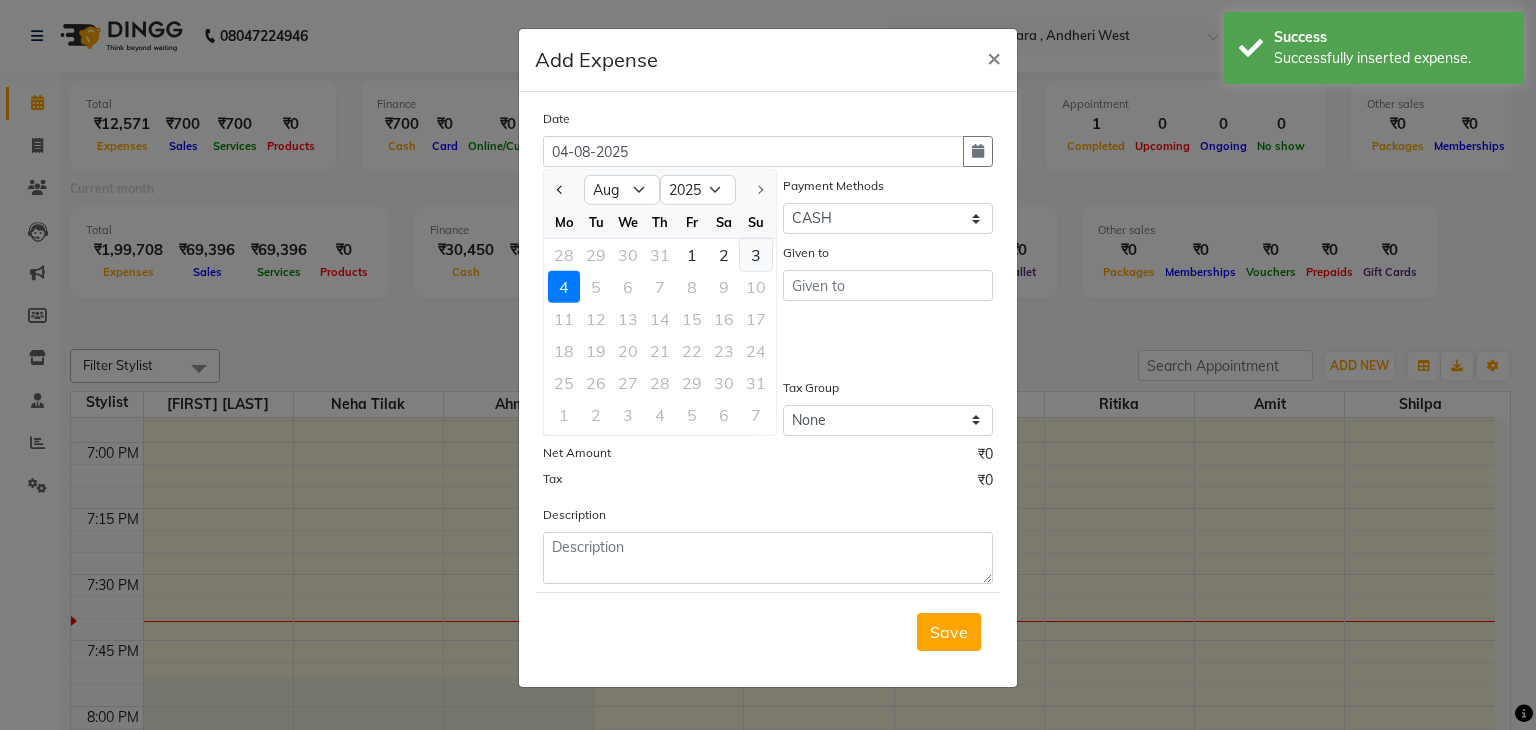 click on "3" 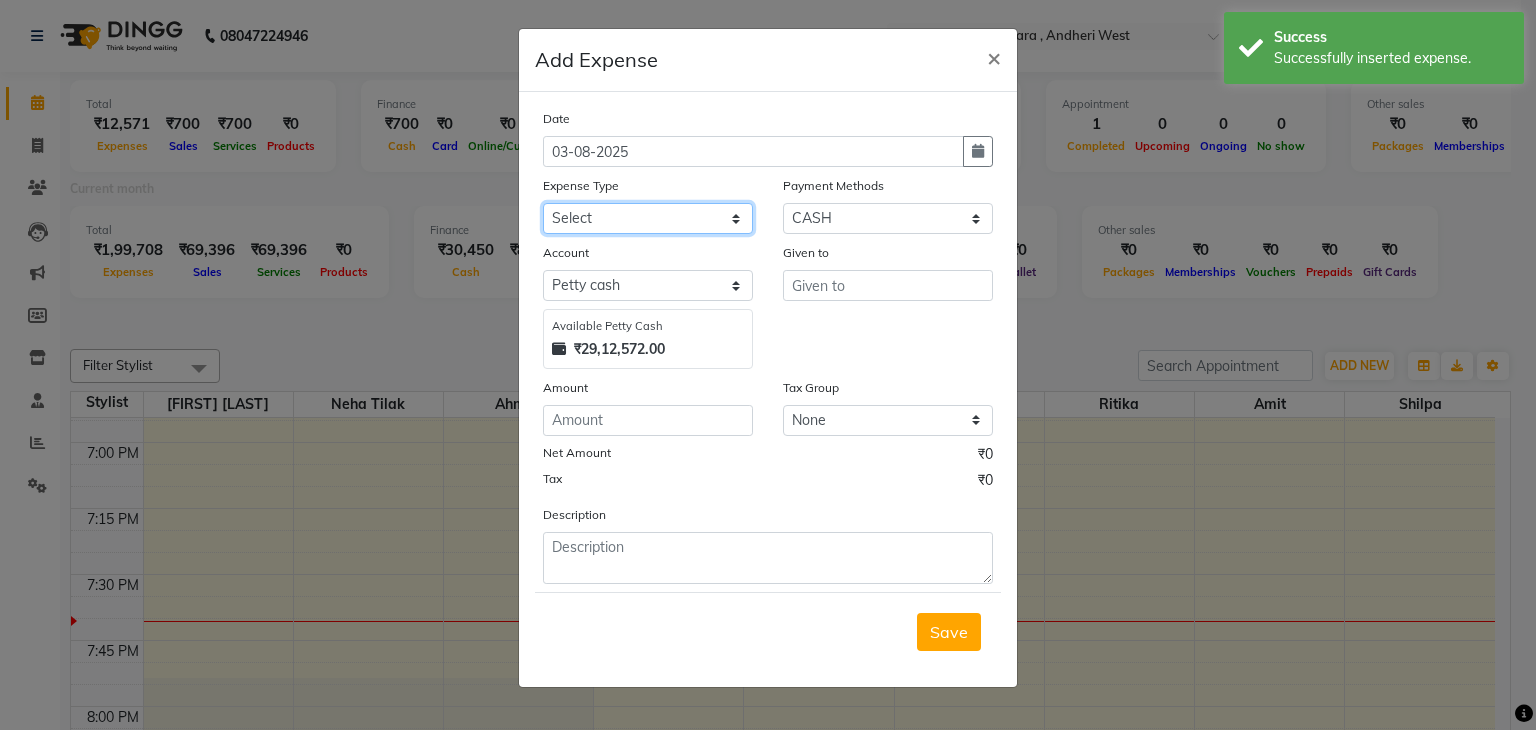 click on "Select Advance Salary Amits Expense Bank charges Car maintenance  Cash transfer to bank Cash transfer to hub Chartered Accountant Fees Client Snacks Clinical charges Credit Card Payment Diwali Expenses Electricity EMI Equipment Fuel Gaurd Govt fee Incentive Insurance Interest International purchase Laundary Lawyer Fees Loan Repayment Maintenance Marketing Medicine Miscellaneous MRA Other Pantry Petrol Product Rent Salary Staff Snacks Tax Tea & Refreshment Travelling Utilities WeFast" 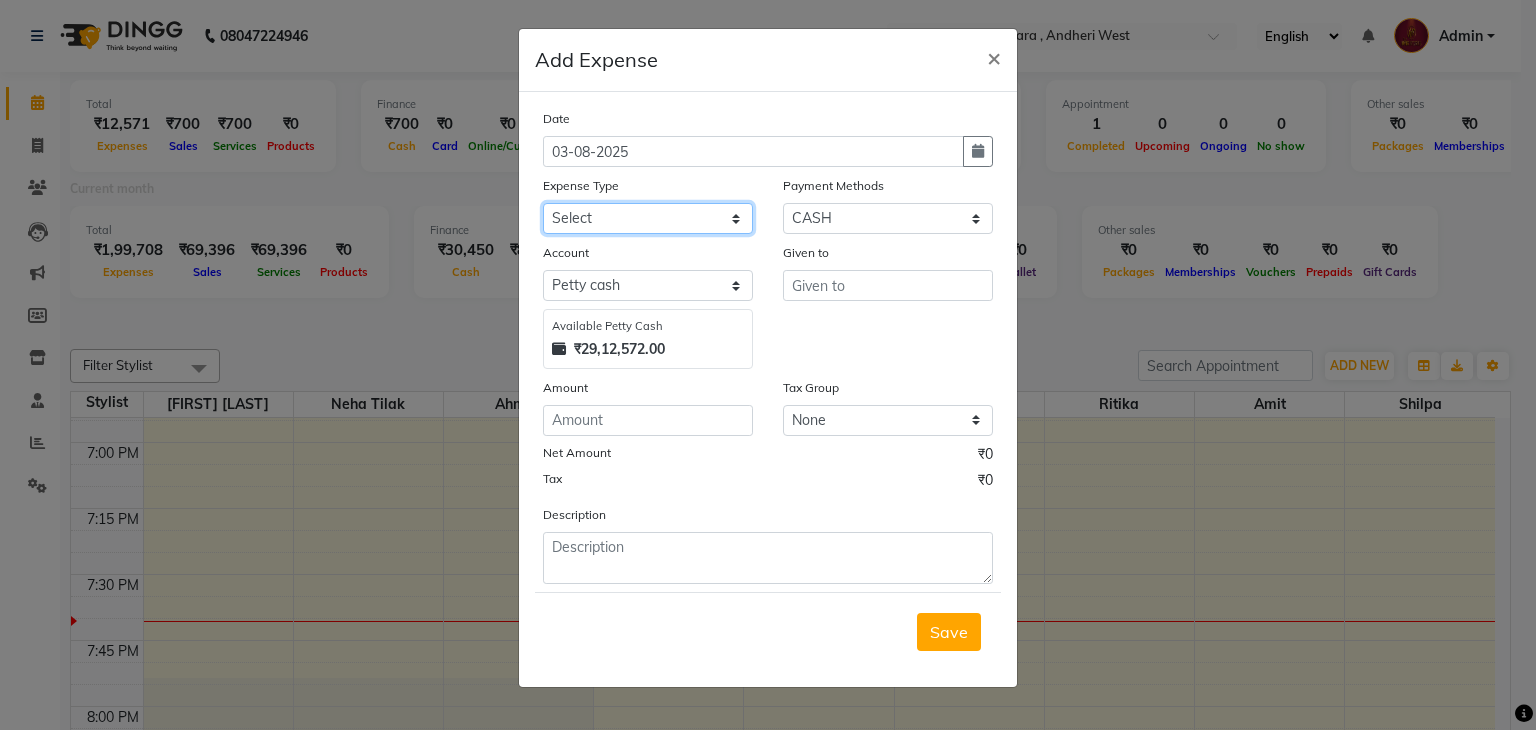select on "6017" 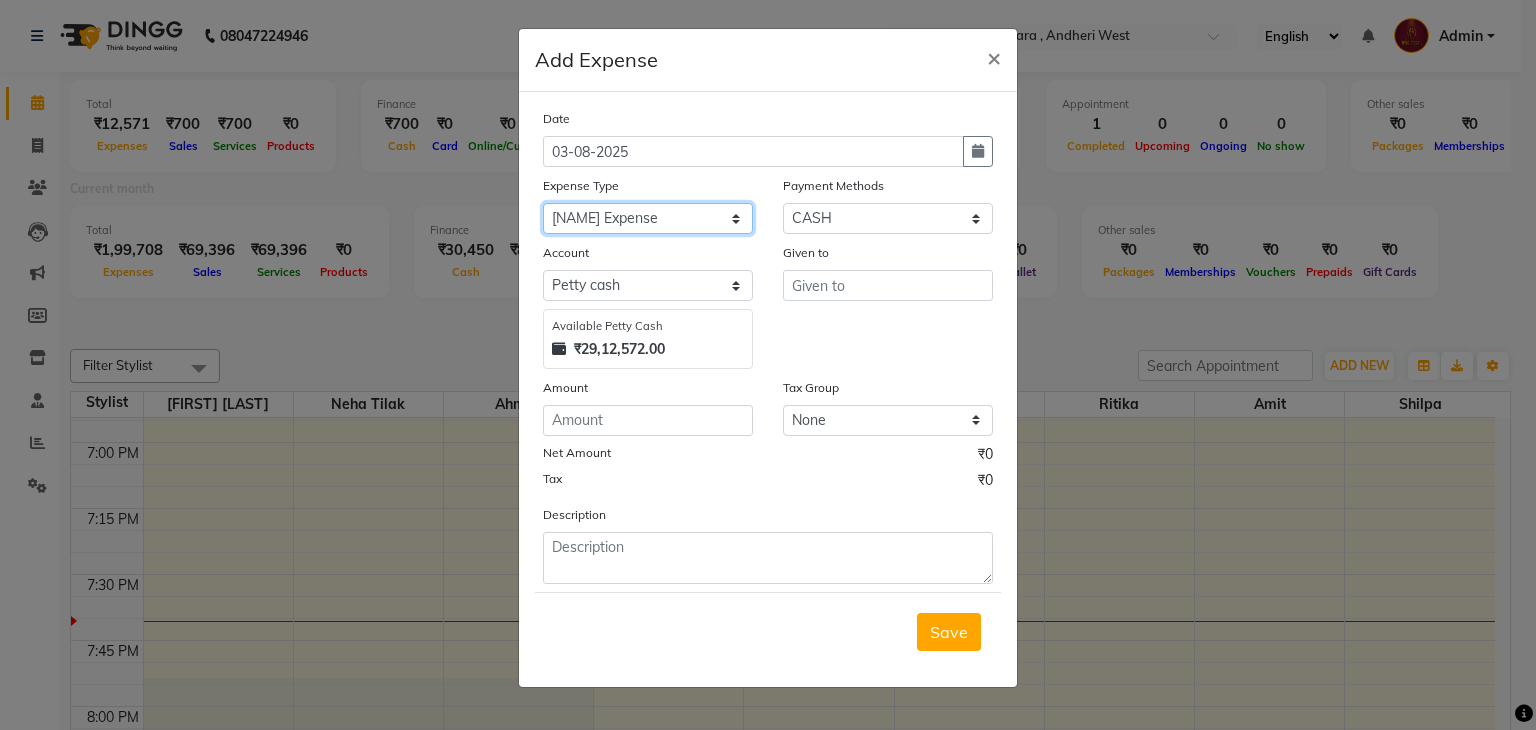 click on "Select Advance Salary Amits Expense Bank charges Car maintenance  Cash transfer to bank Cash transfer to hub Chartered Accountant Fees Client Snacks Clinical charges Credit Card Payment Diwali Expenses Electricity EMI Equipment Fuel Gaurd Govt fee Incentive Insurance Interest International purchase Laundary Lawyer Fees Loan Repayment Maintenance Marketing Medicine Miscellaneous MRA Other Pantry Petrol Product Rent Salary Staff Snacks Tax Tea & Refreshment Travelling Utilities WeFast" 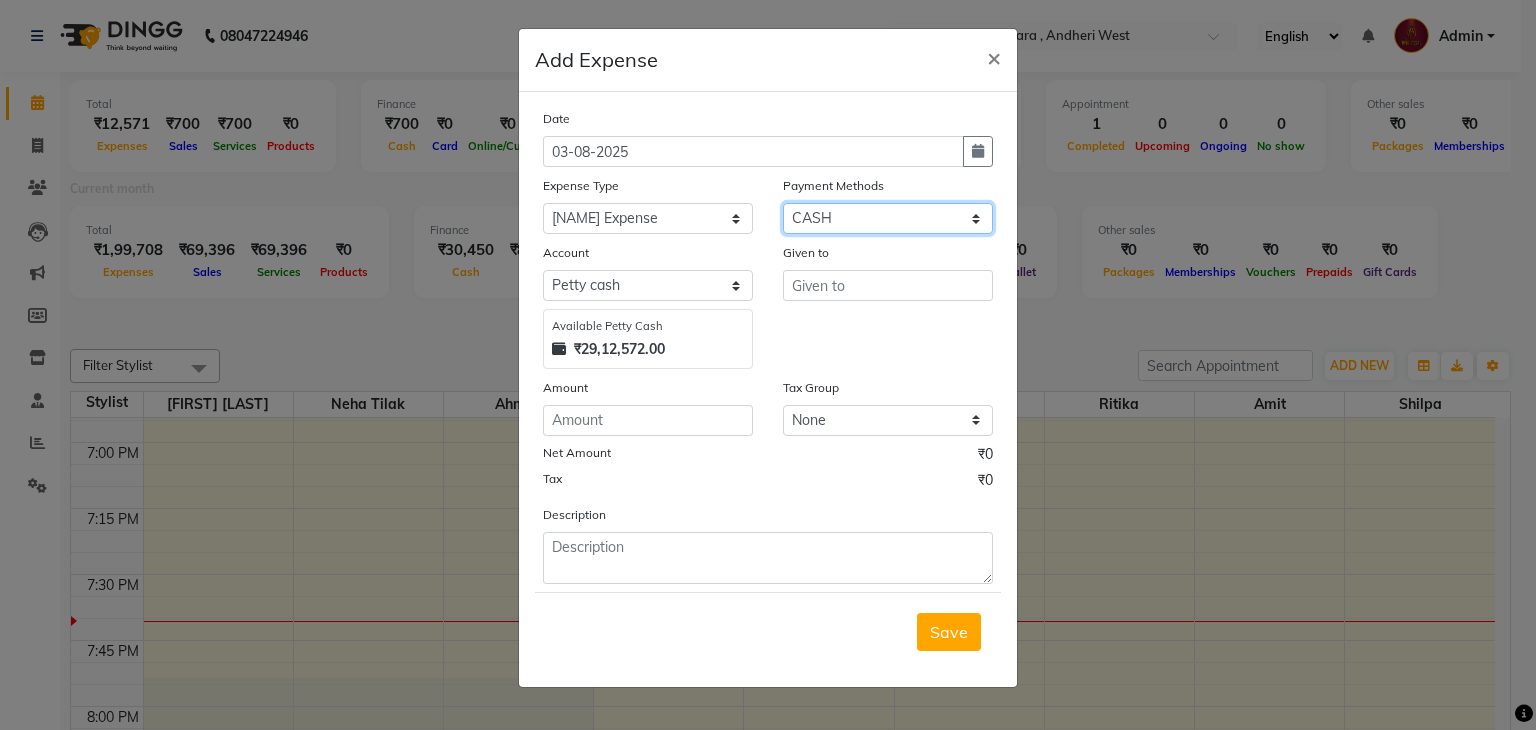 click on "Select PhonePe NearBuy Package Master Card BharatPay Card CARD PayTM Prepaid Voucher GPay ONLINE CASH Bank Cheque Wallet" 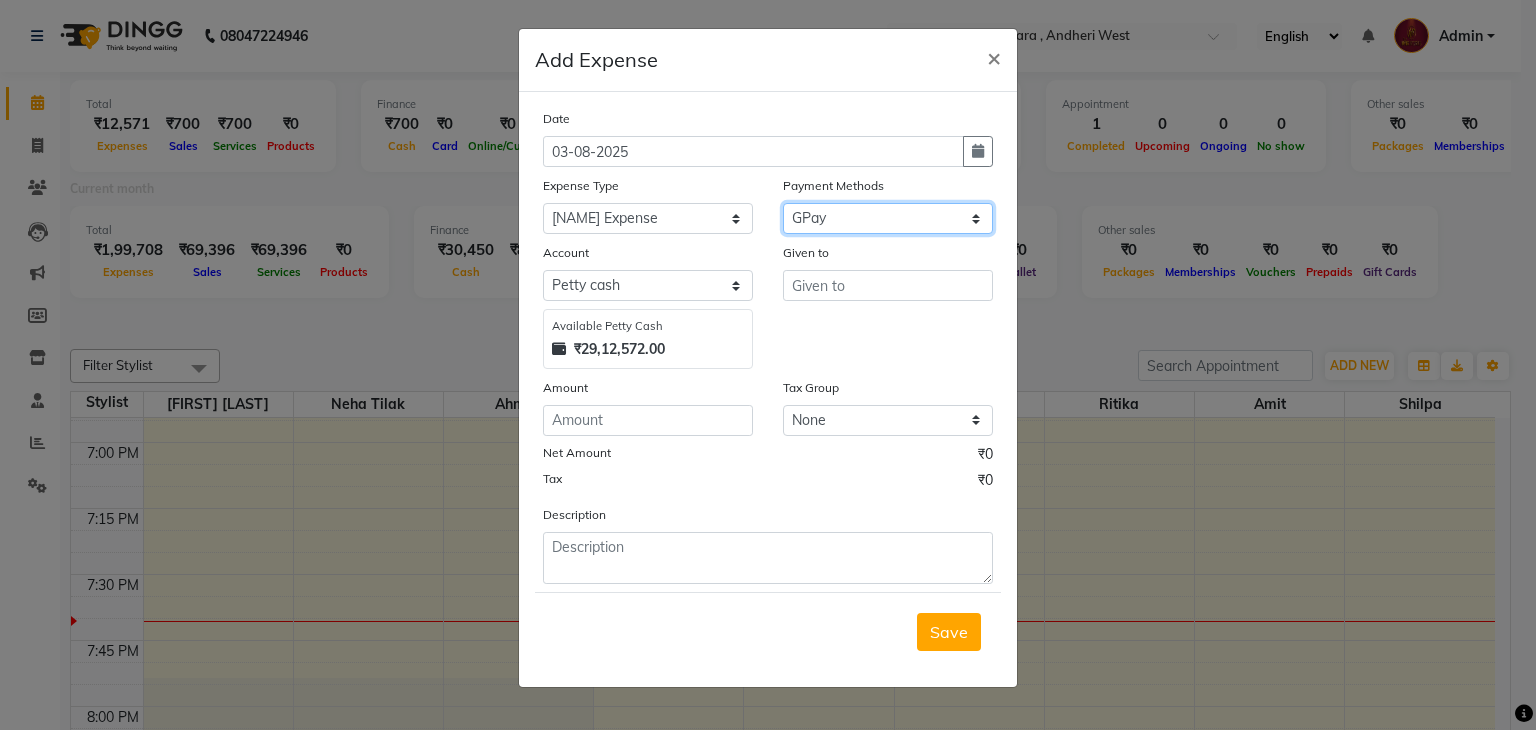 click on "Select PhonePe NearBuy Package Master Card BharatPay Card CARD PayTM Prepaid Voucher GPay ONLINE CASH Bank Cheque Wallet" 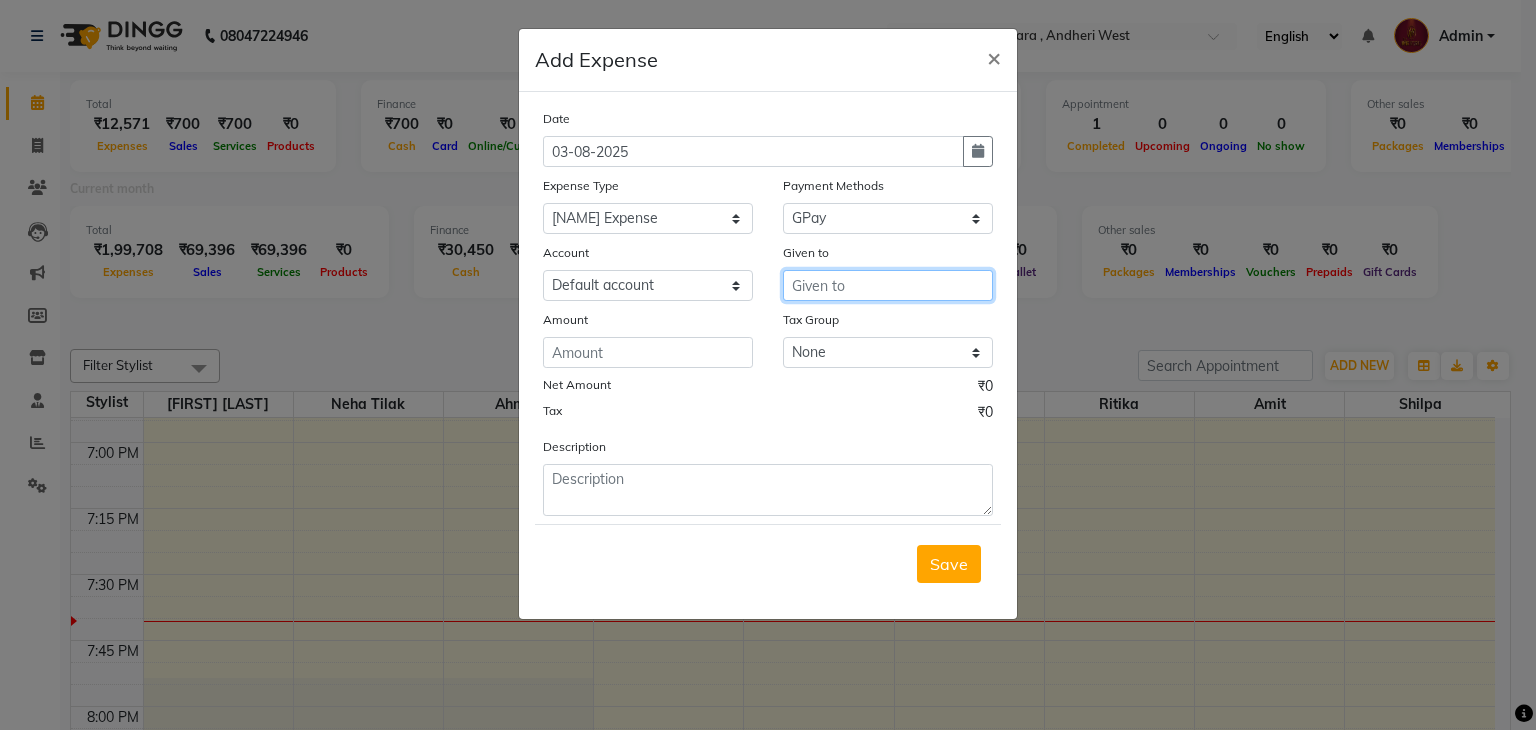 click at bounding box center (888, 285) 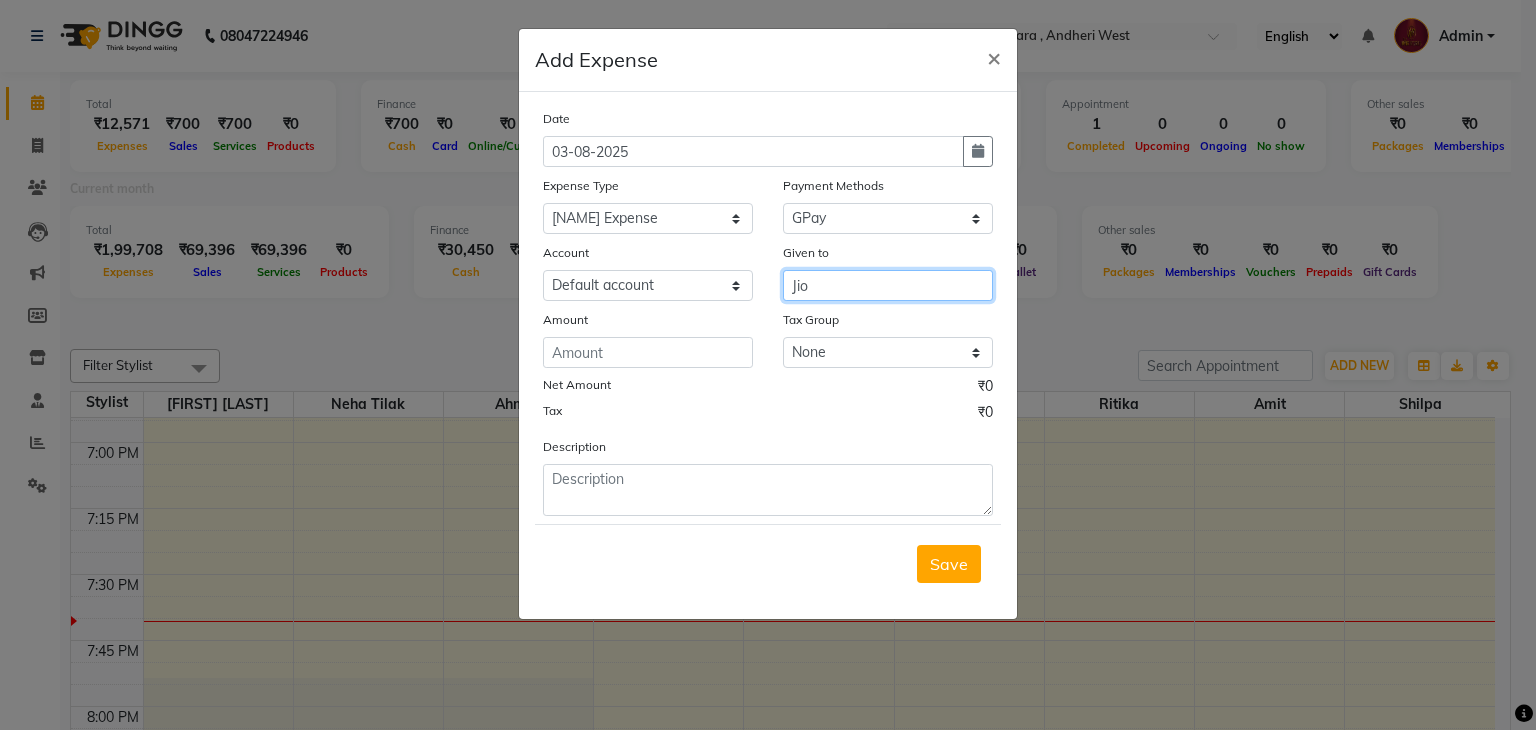 type on "Jio" 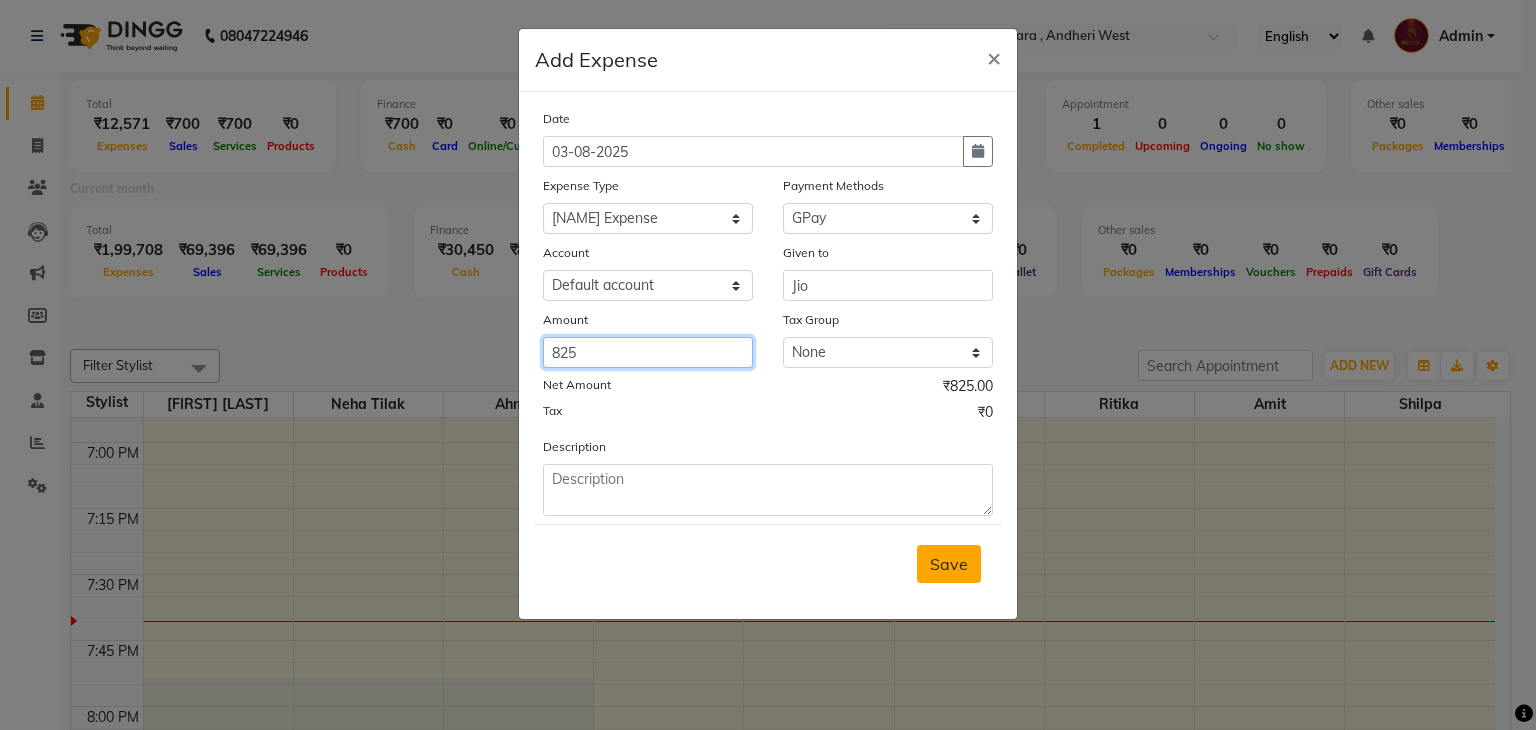 type on "825" 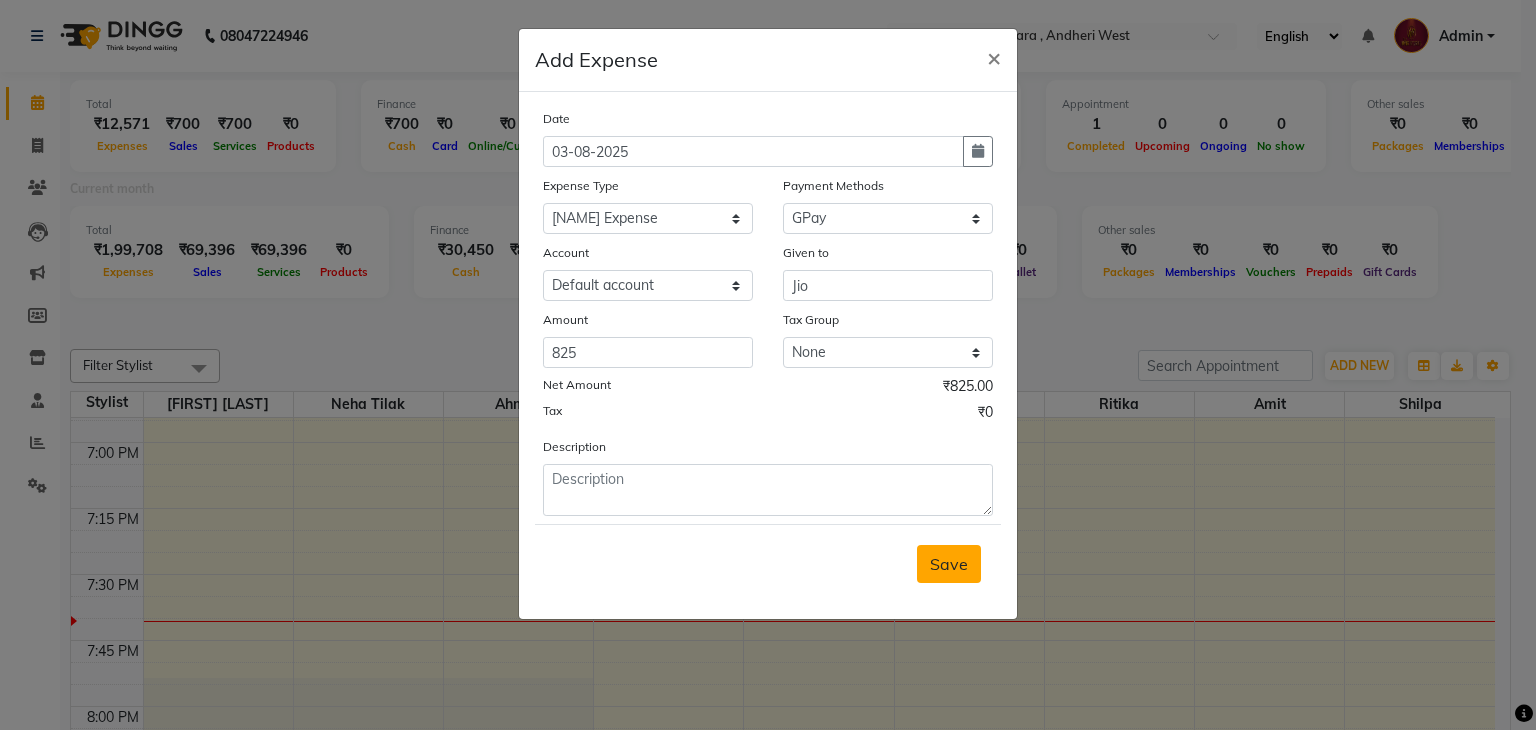 click on "Save" at bounding box center (949, 564) 